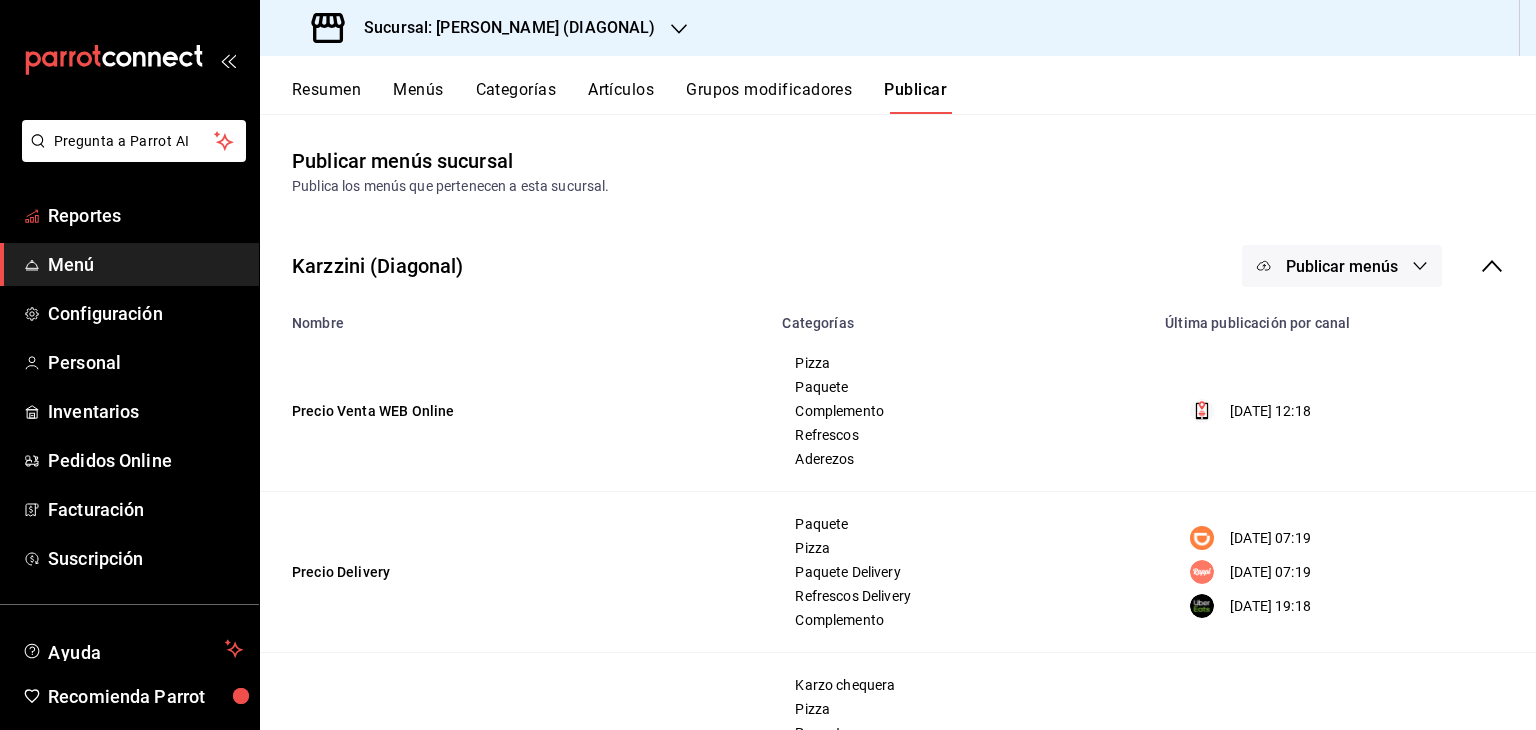 scroll, scrollTop: 0, scrollLeft: 0, axis: both 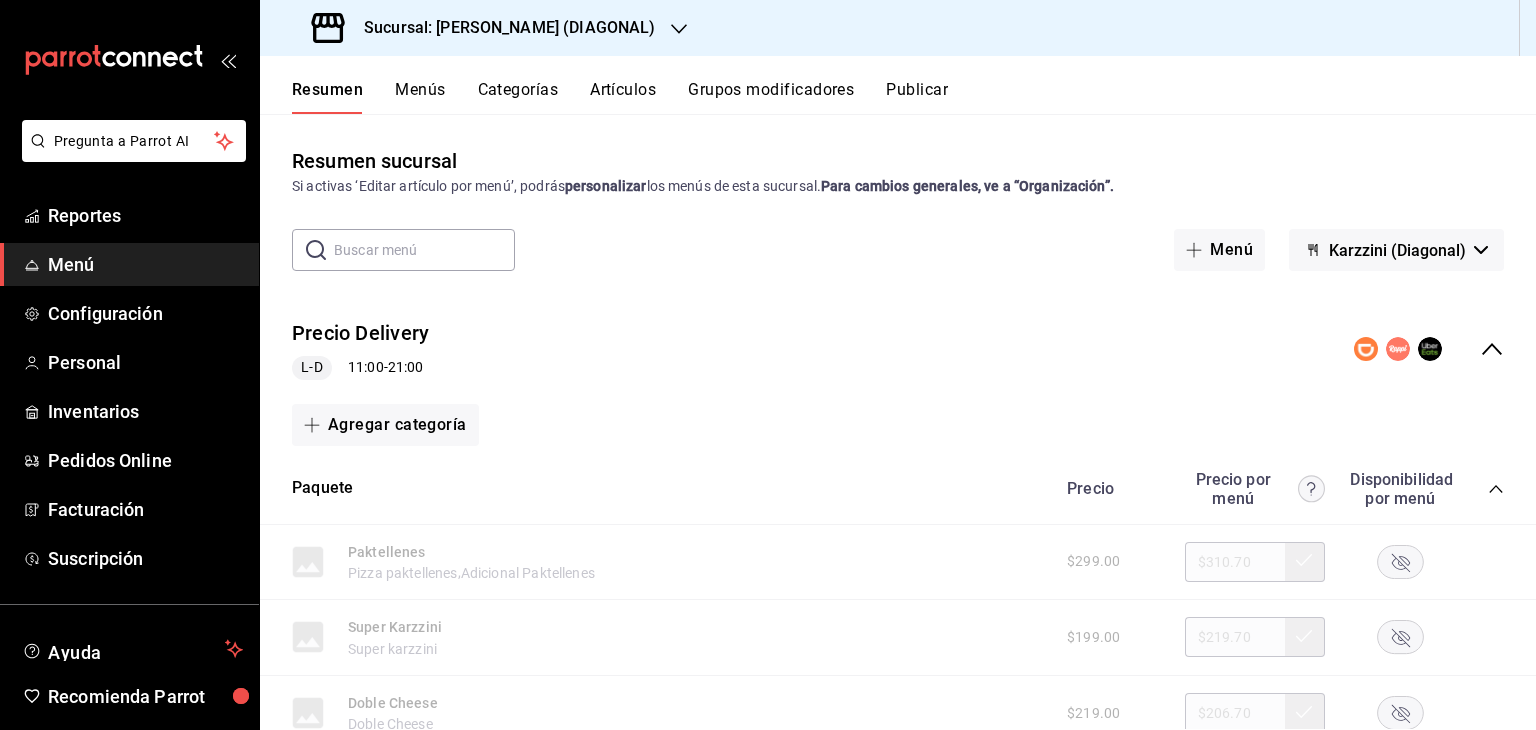 click on "Menús" at bounding box center (420, 97) 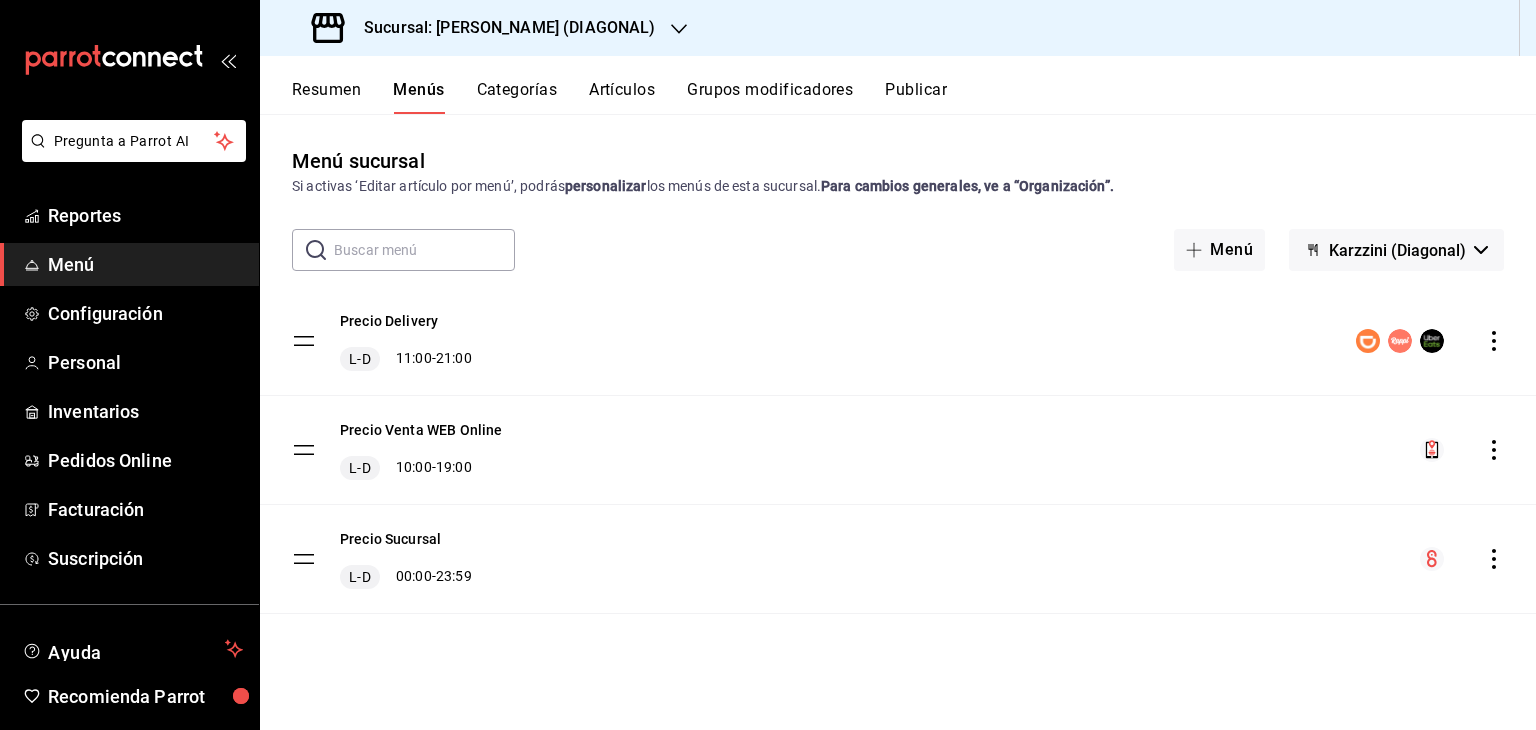 click on "Menú" at bounding box center [129, 264] 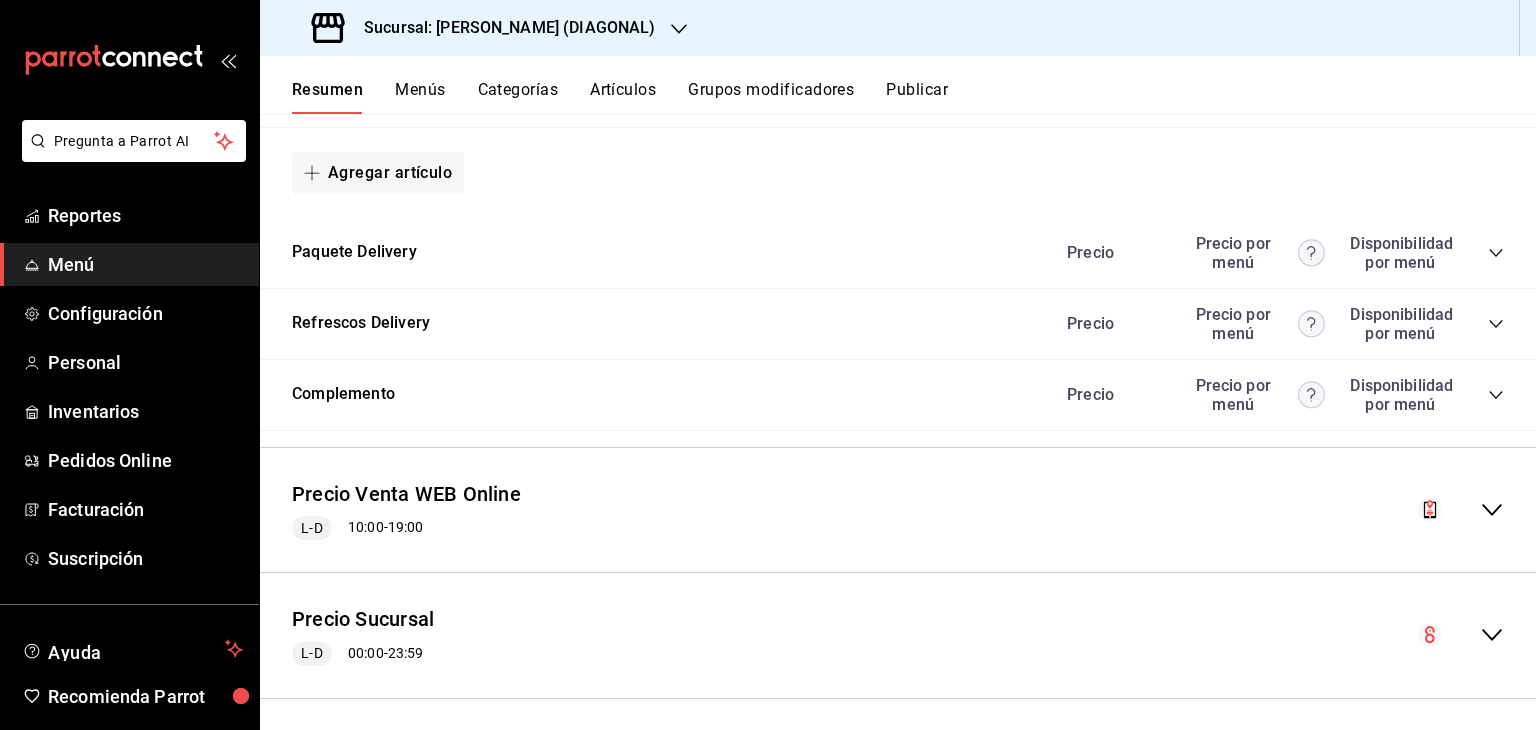 scroll, scrollTop: 1705, scrollLeft: 0, axis: vertical 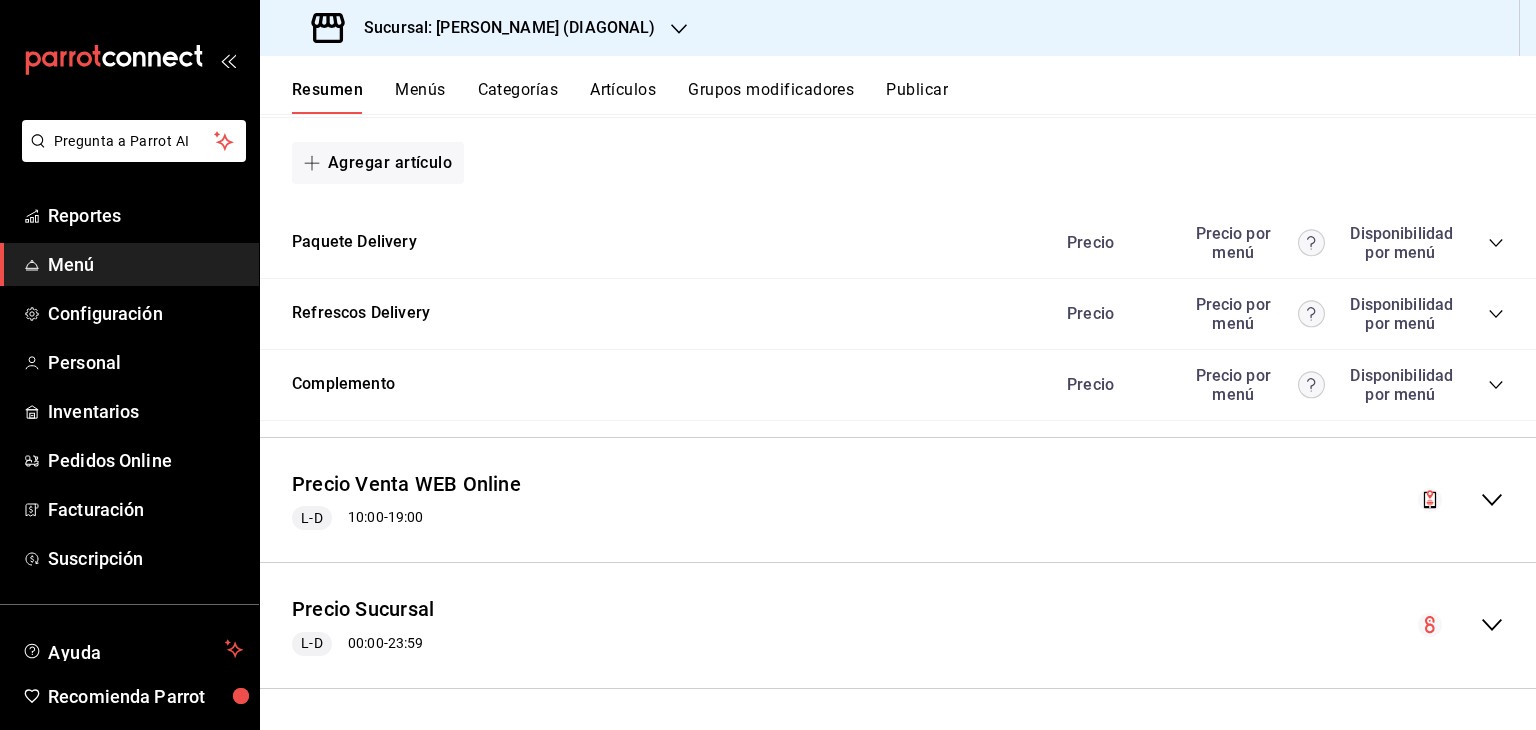 click 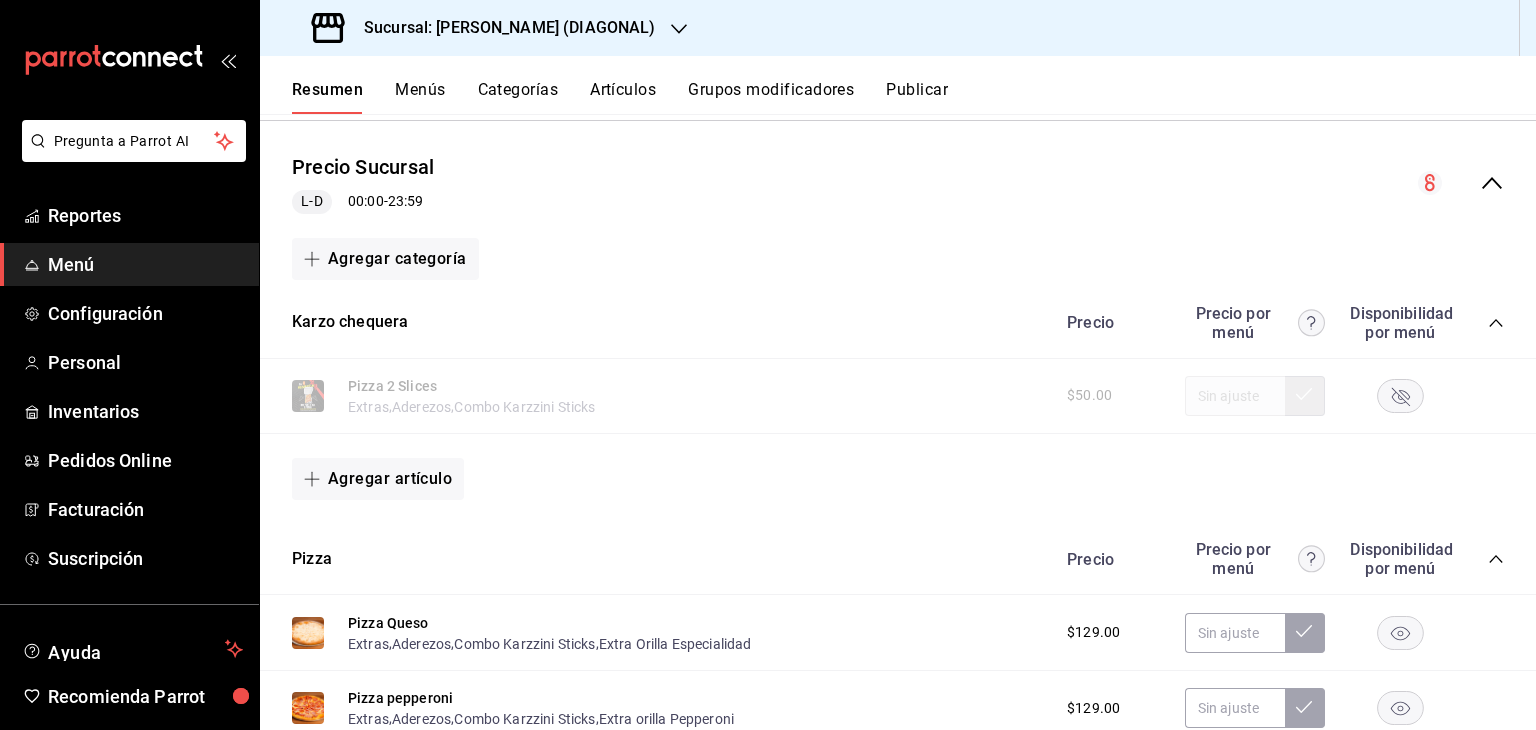 scroll, scrollTop: 2573, scrollLeft: 0, axis: vertical 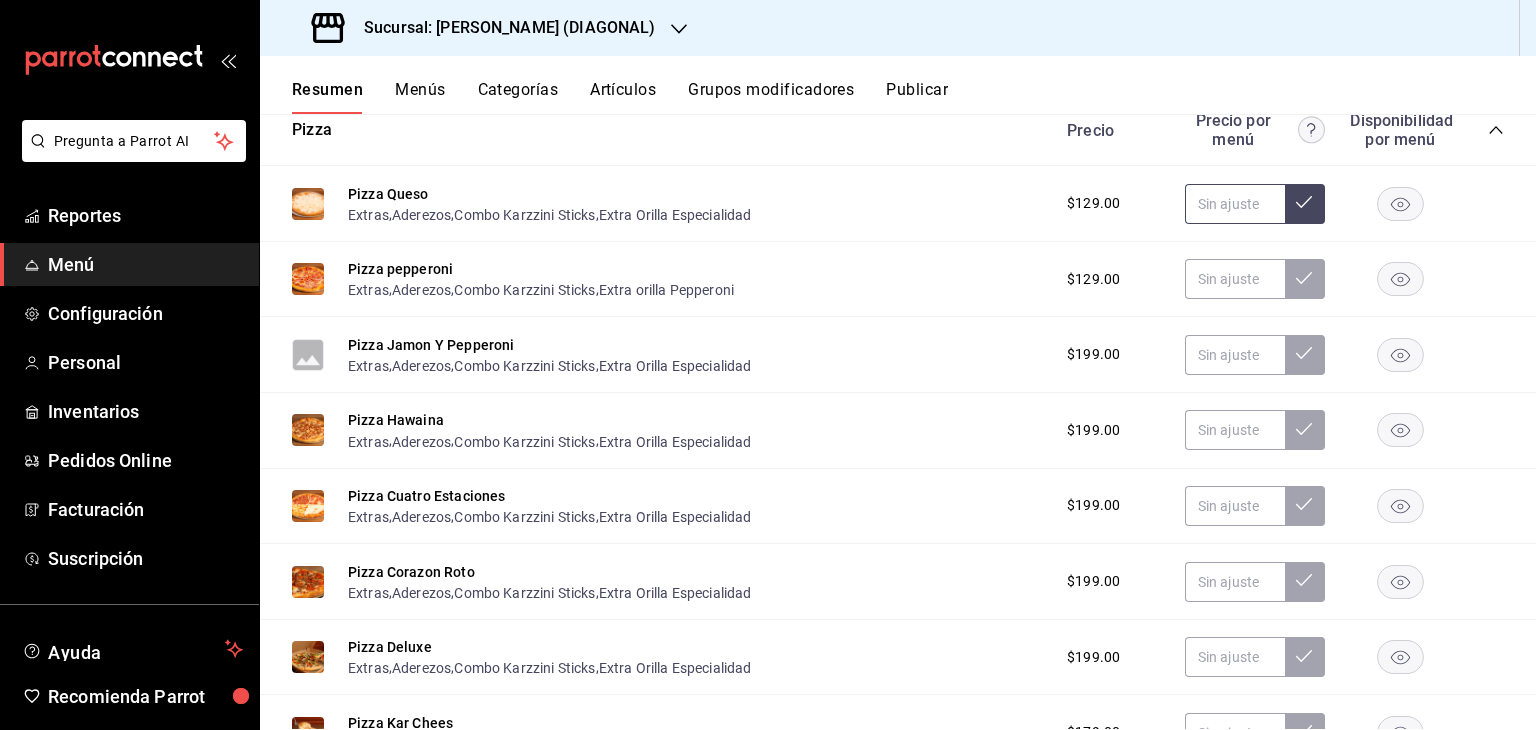 click at bounding box center (1235, 204) 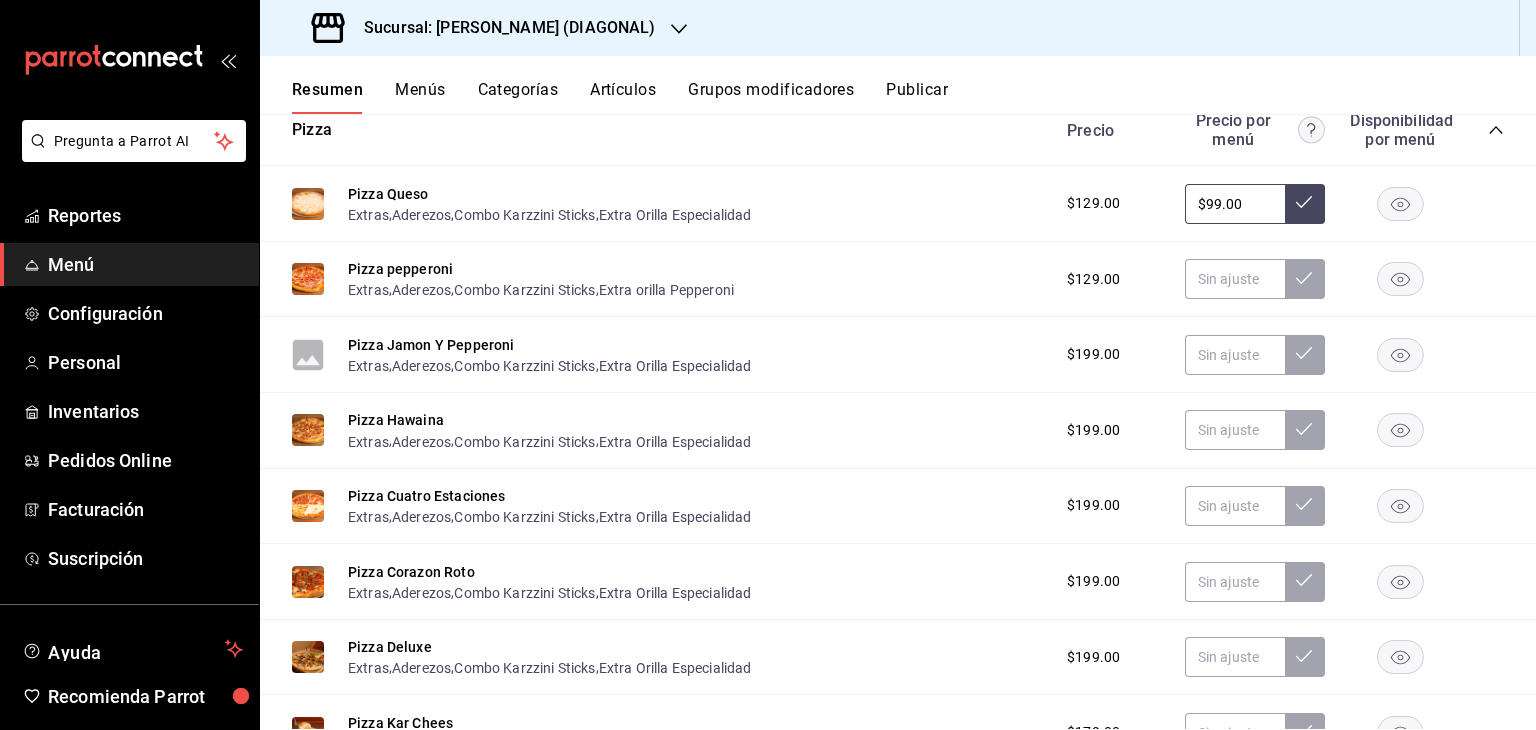 type on "$99.00" 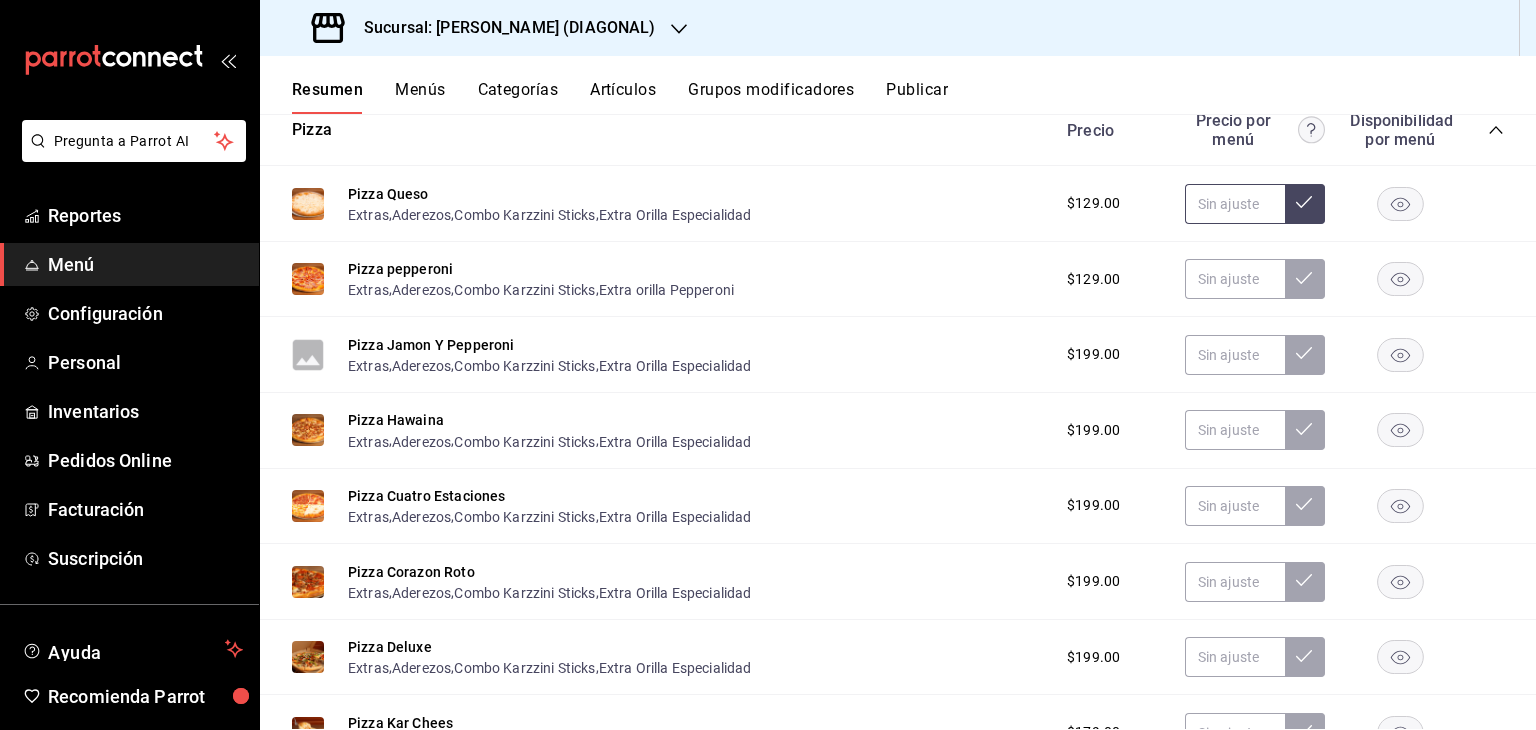 scroll, scrollTop: 2533, scrollLeft: 0, axis: vertical 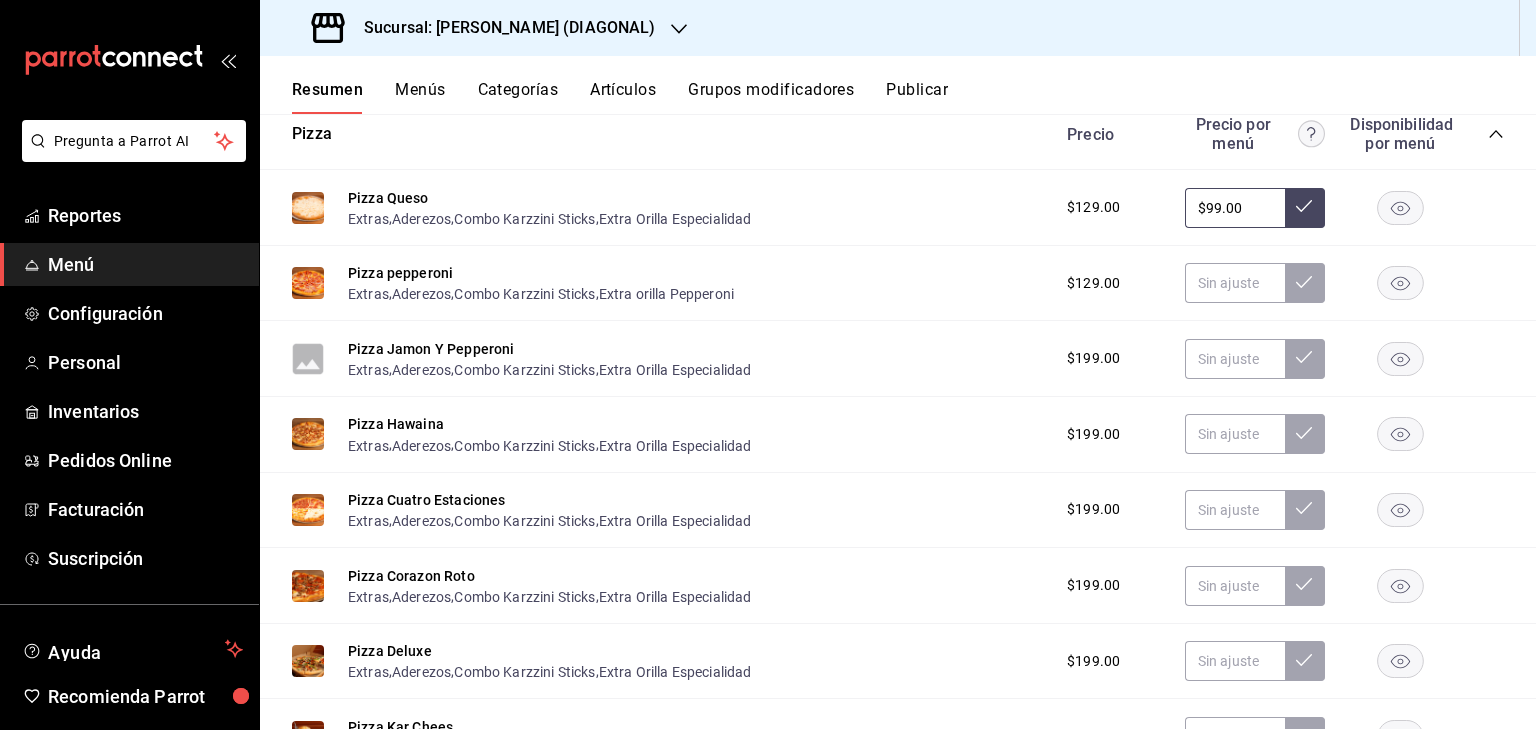 type on "$99.00" 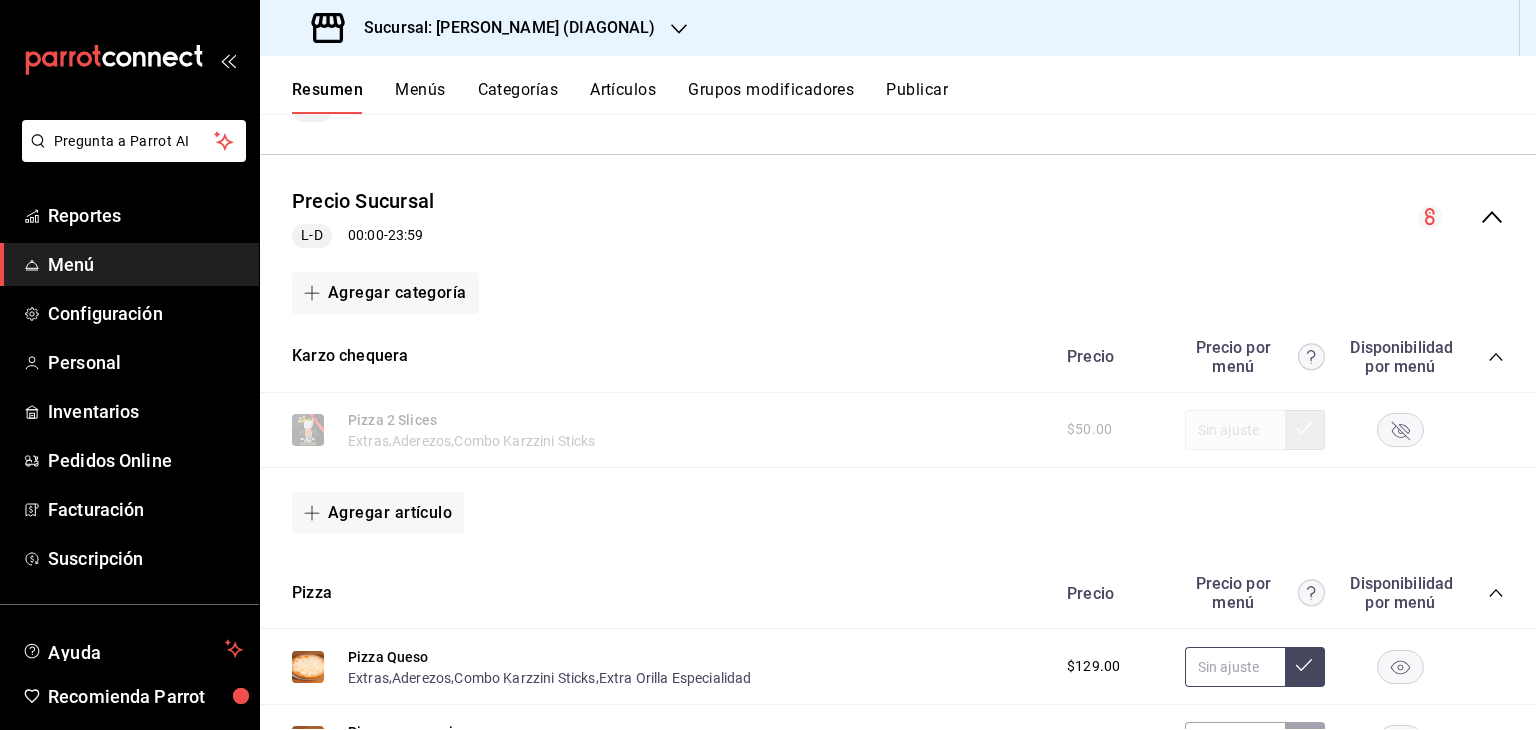 scroll, scrollTop: 2104, scrollLeft: 0, axis: vertical 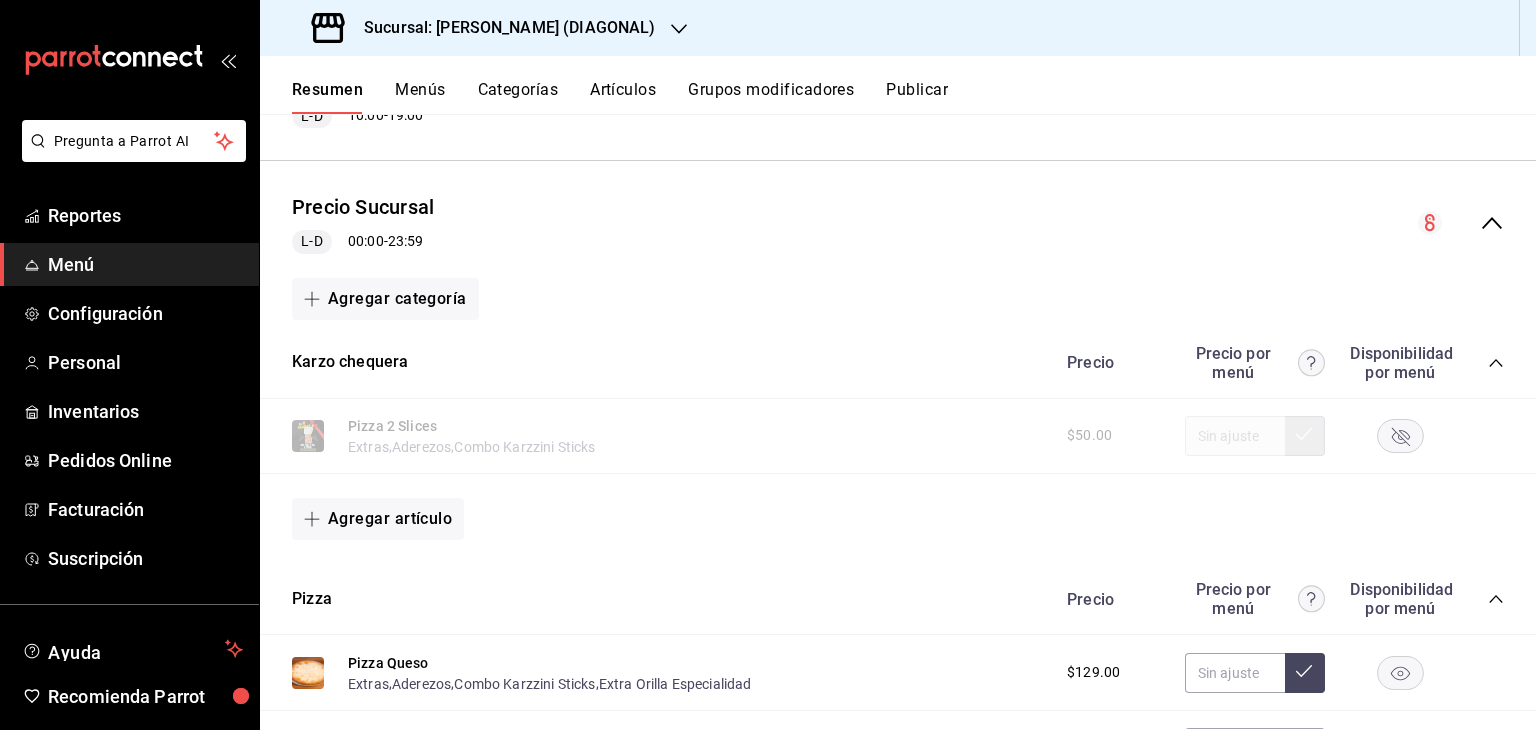 click on "Menú" at bounding box center (145, 264) 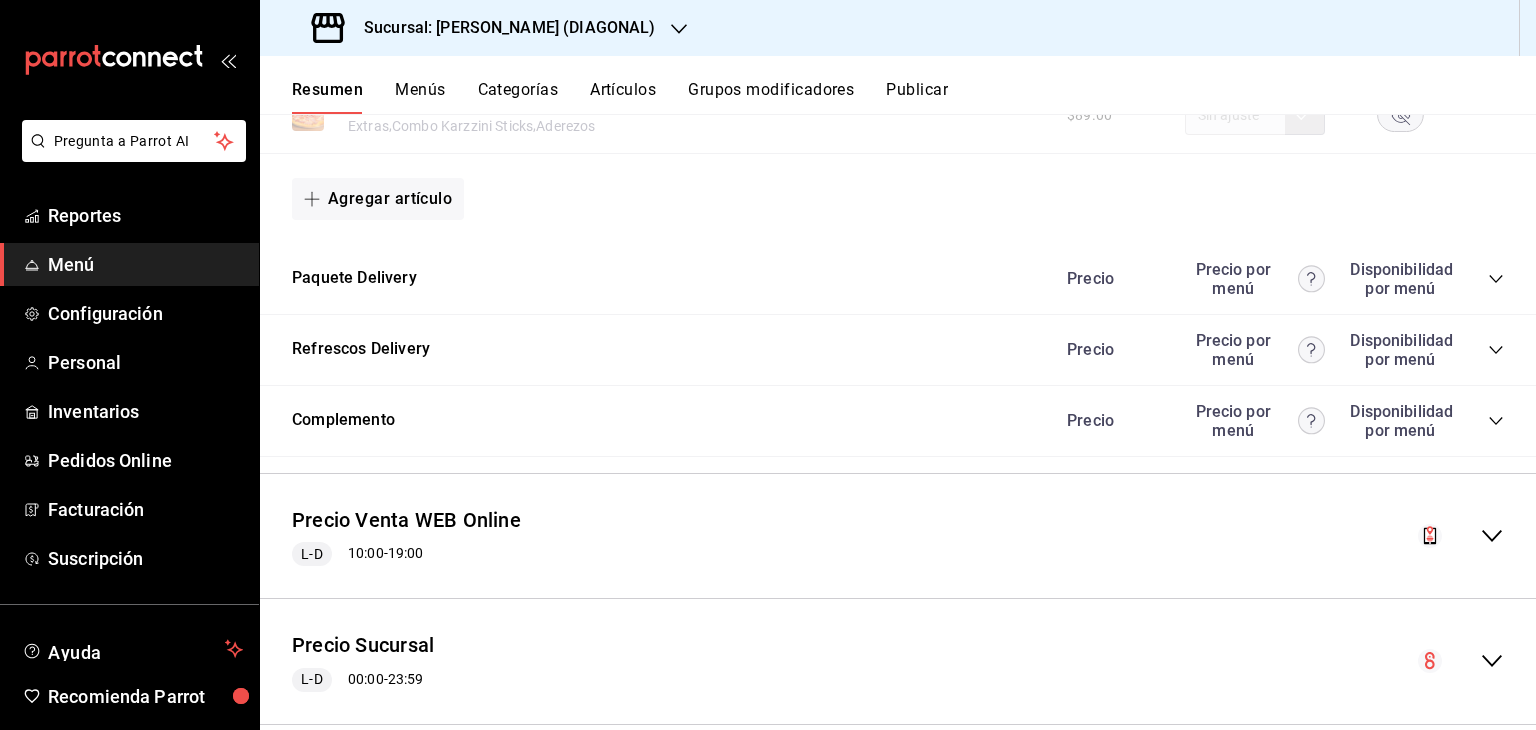scroll, scrollTop: 1705, scrollLeft: 0, axis: vertical 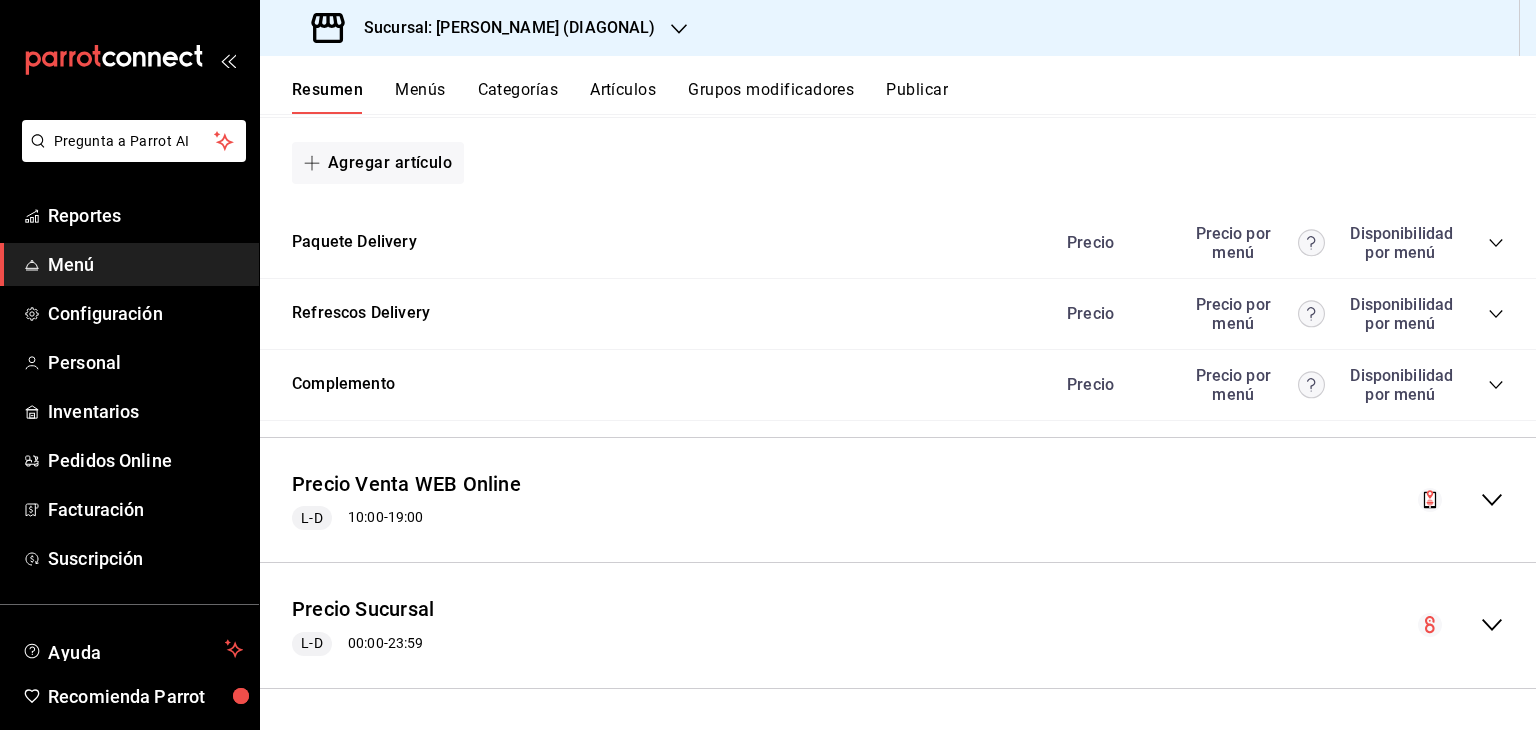 click 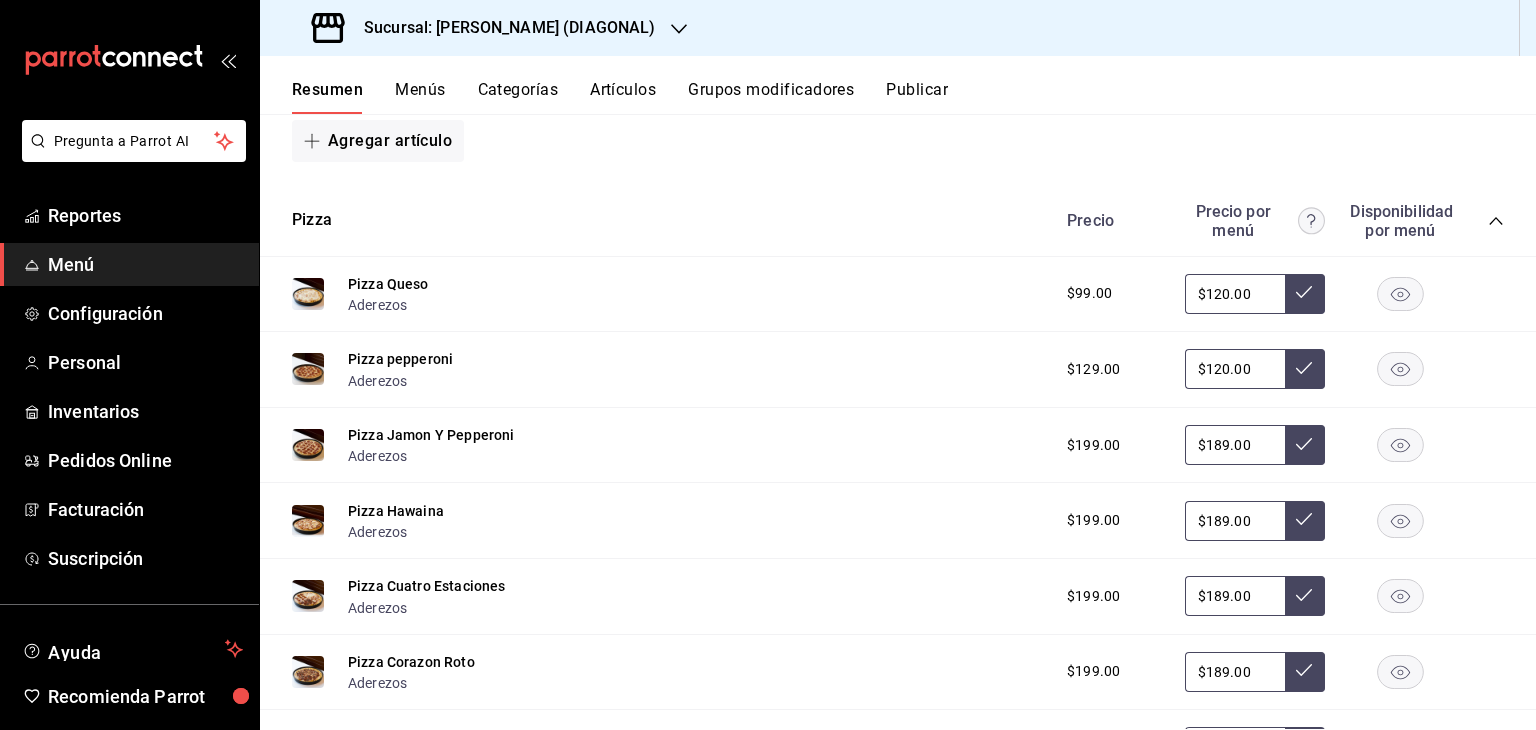 scroll, scrollTop: 772, scrollLeft: 0, axis: vertical 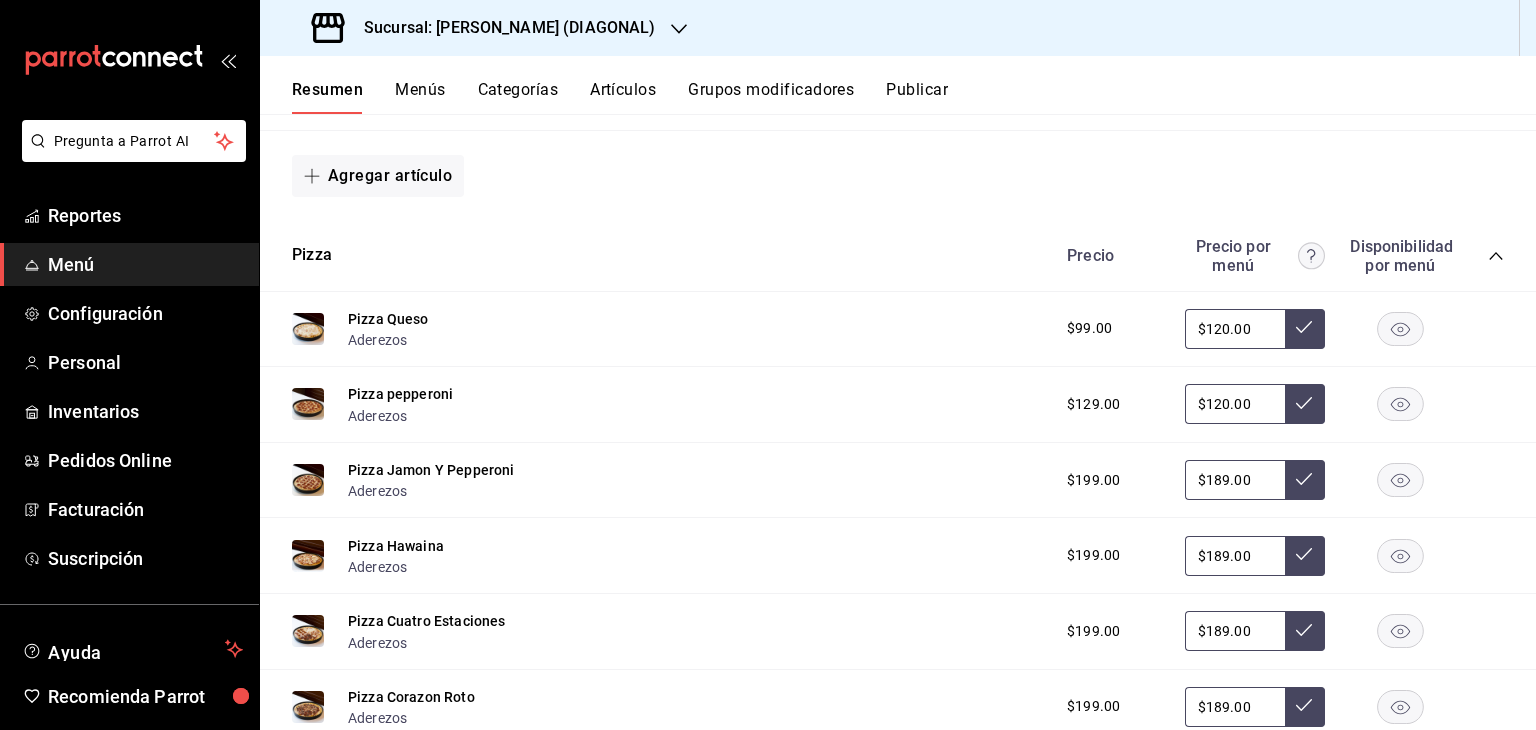 click on "Menú" at bounding box center (145, 264) 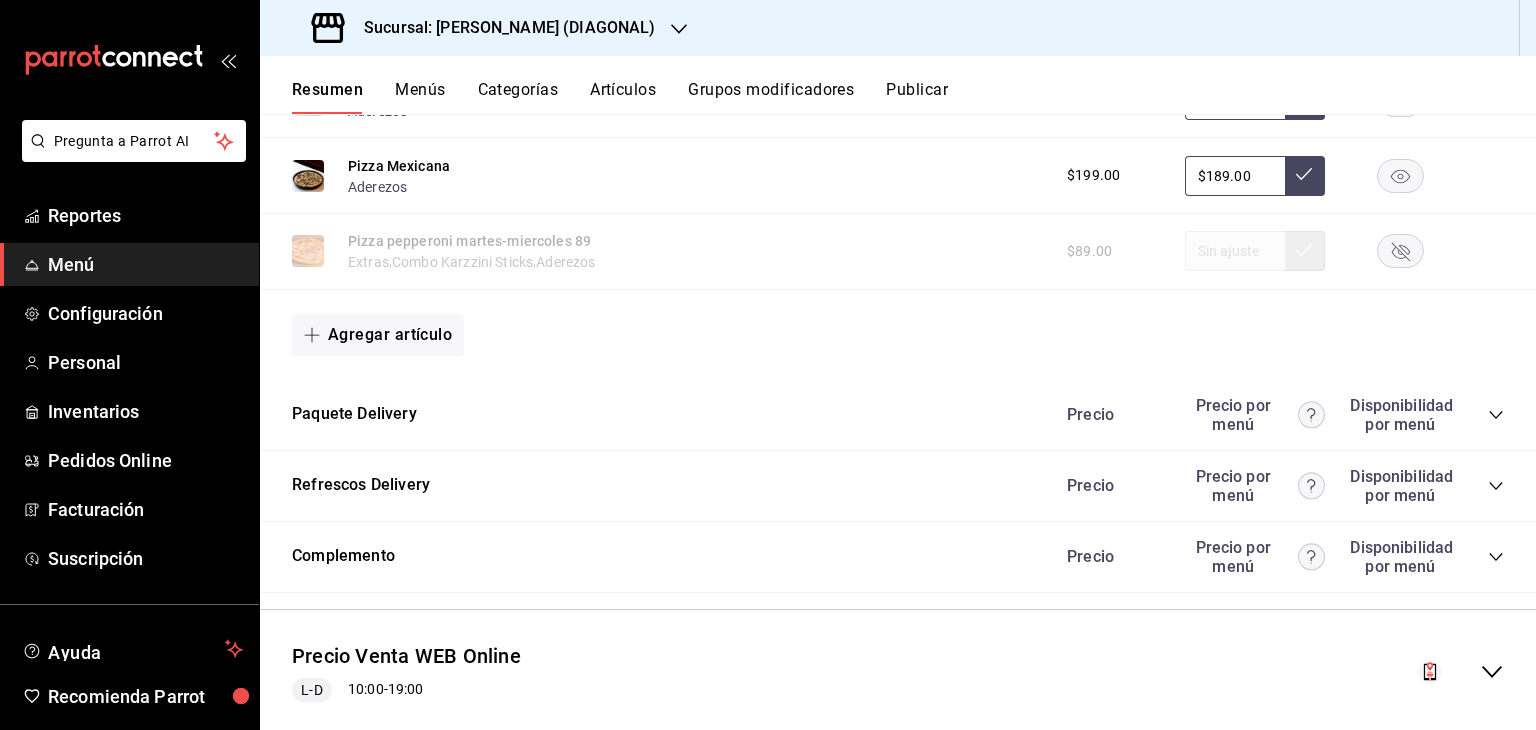 scroll, scrollTop: 1705, scrollLeft: 0, axis: vertical 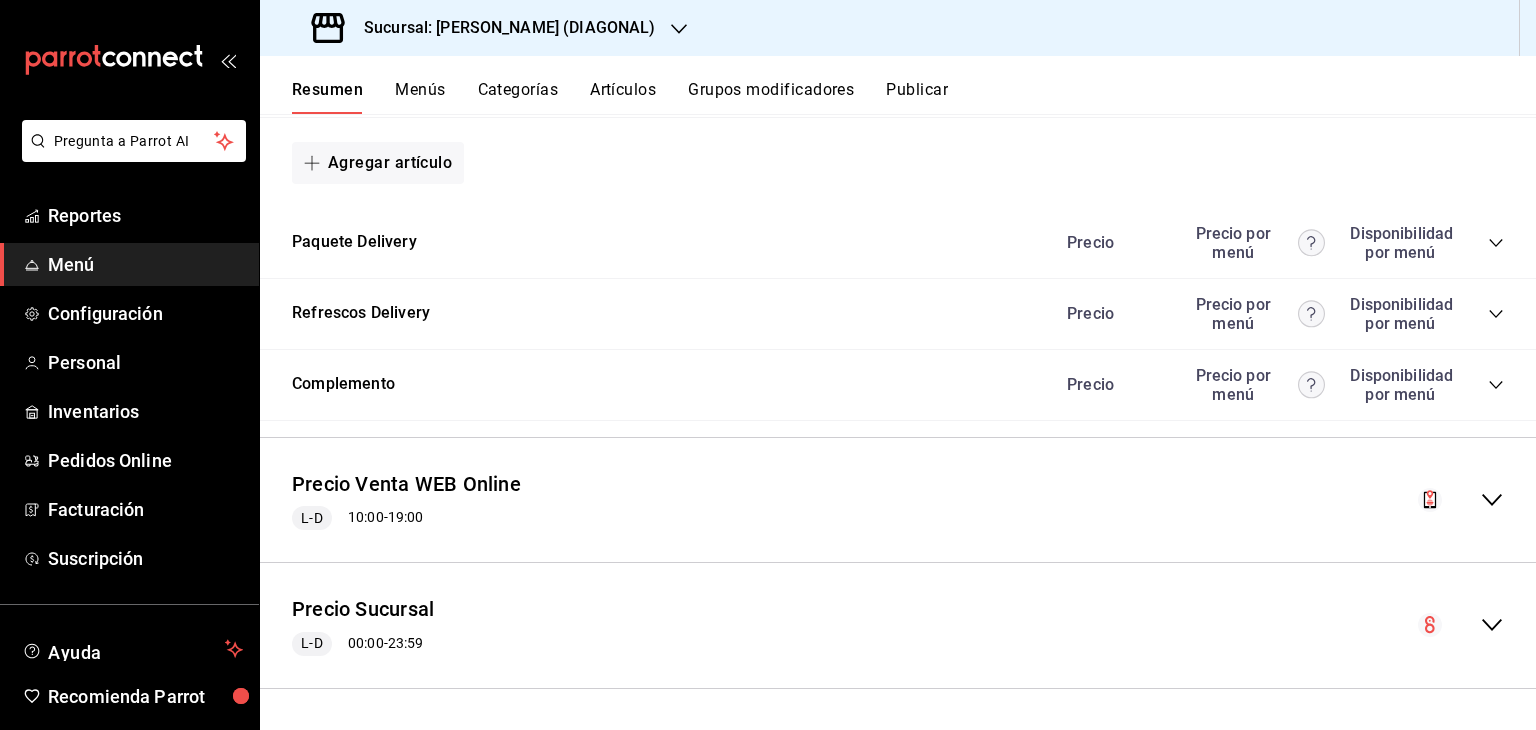 click 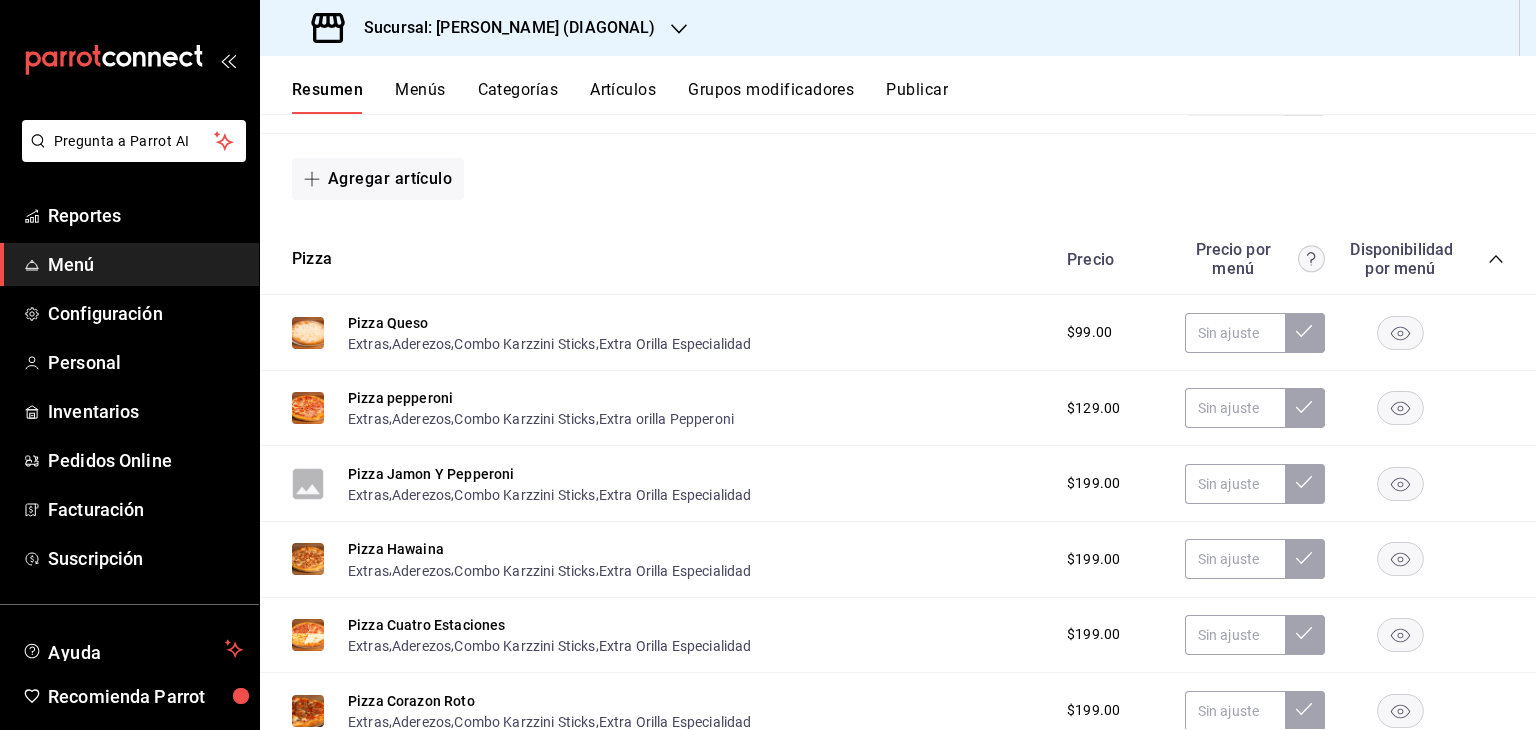 scroll, scrollTop: 2522, scrollLeft: 0, axis: vertical 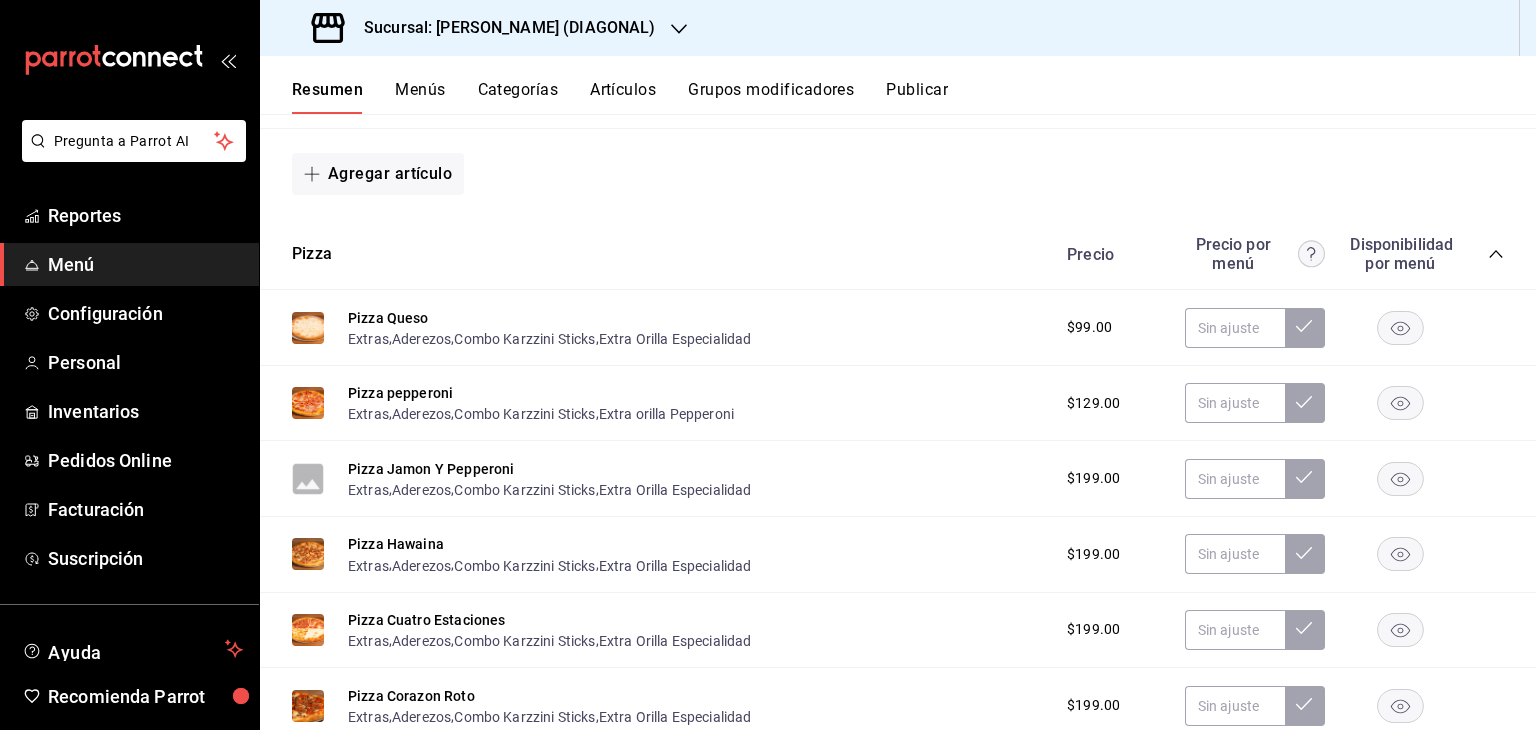 click 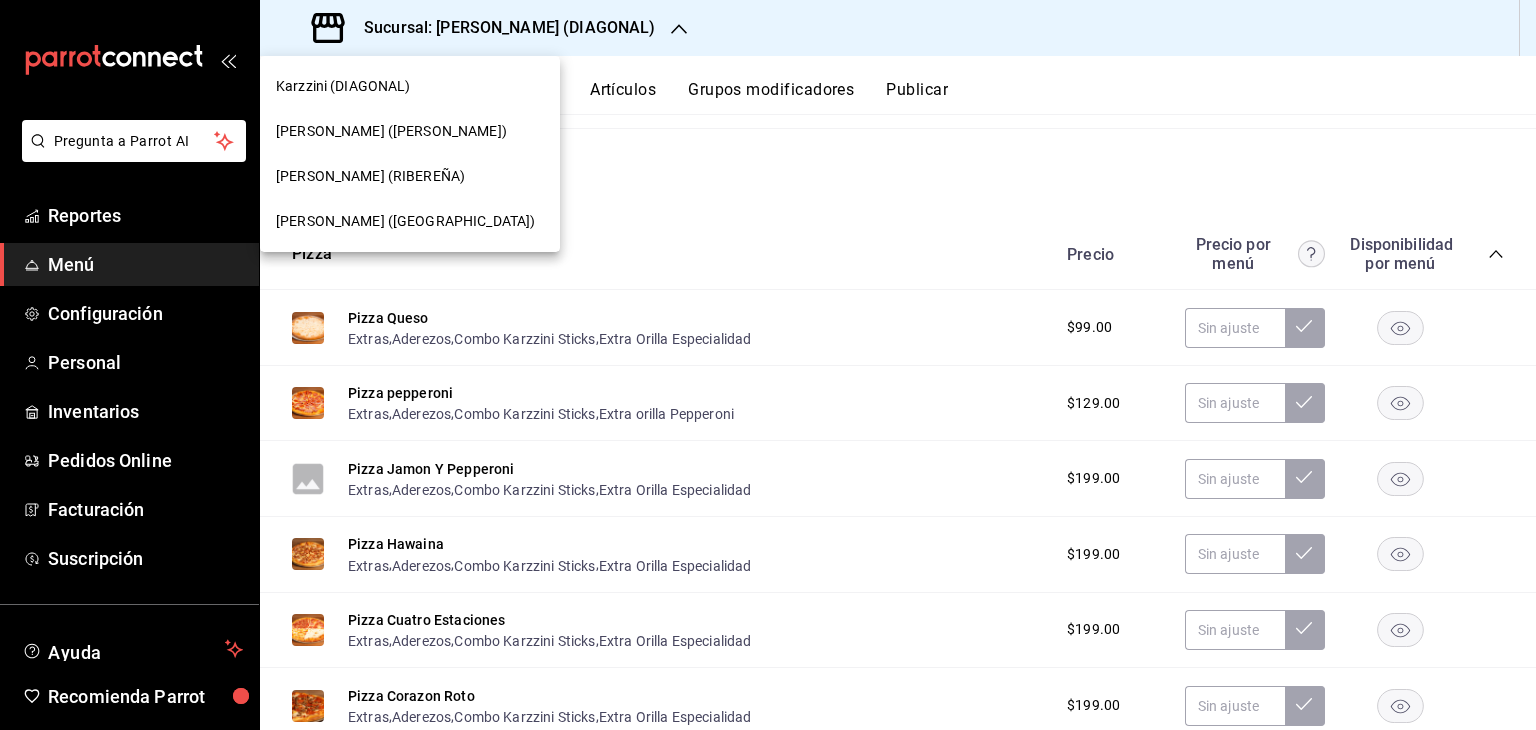 click on "[PERSON_NAME]  ([PERSON_NAME])" at bounding box center (391, 131) 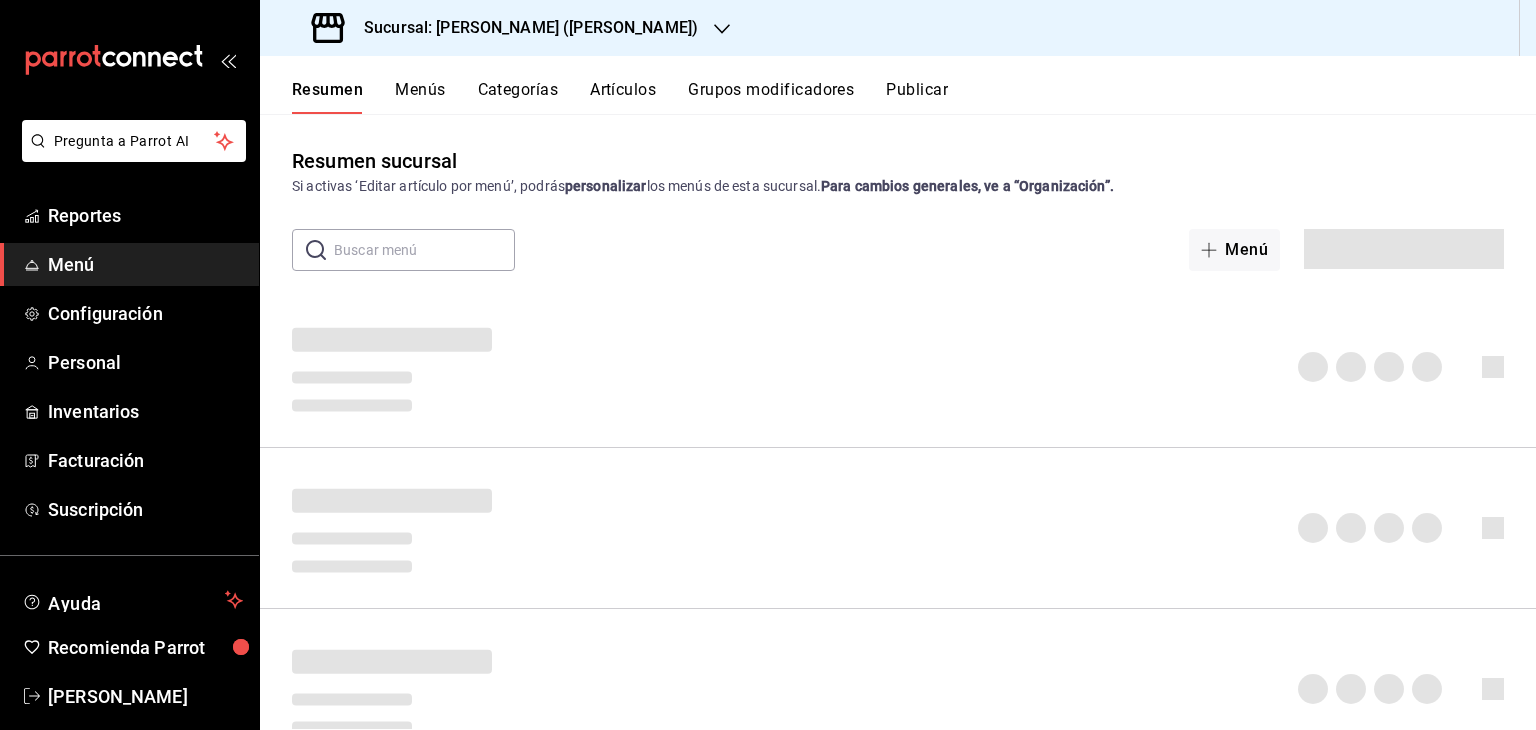 click on "Menú" at bounding box center [145, 264] 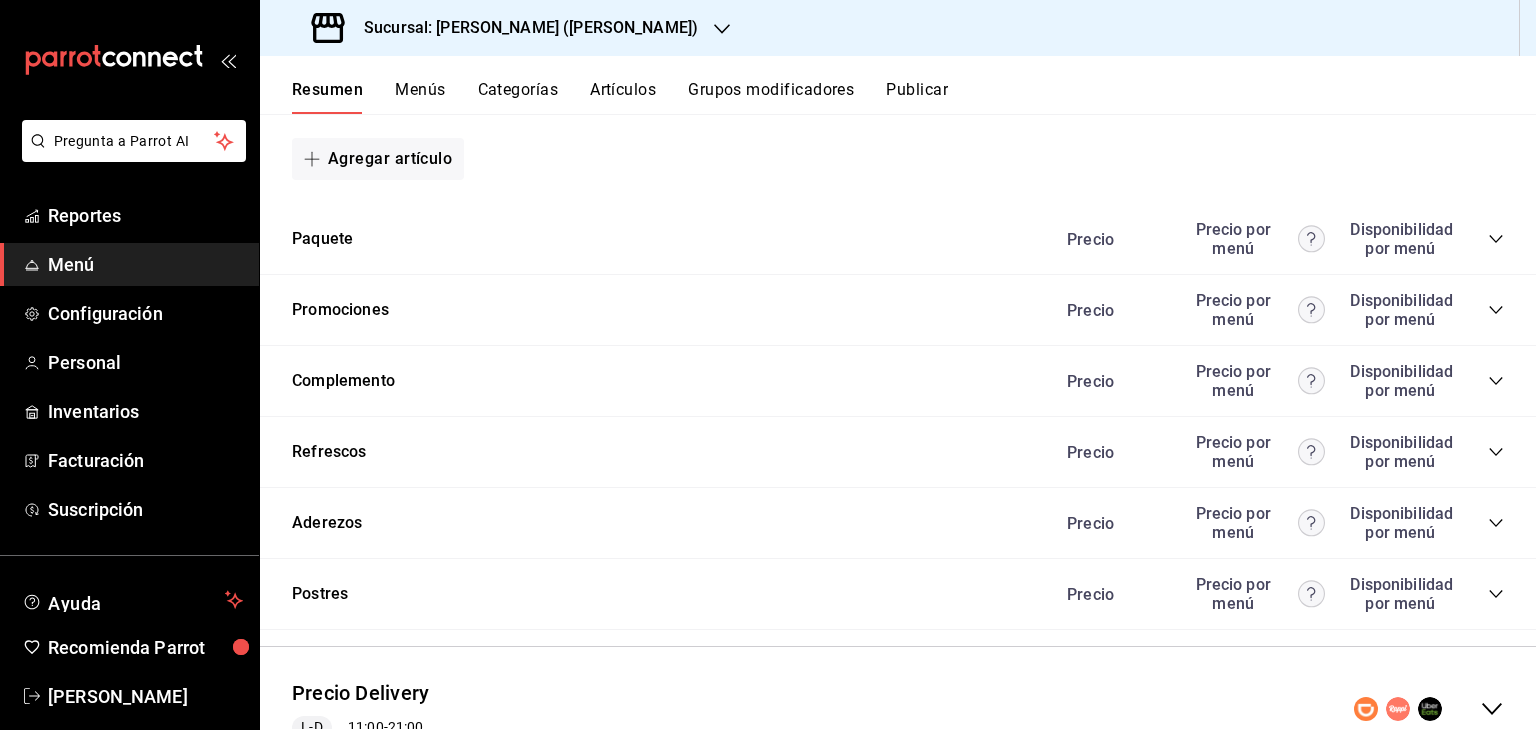 scroll, scrollTop: 1563, scrollLeft: 0, axis: vertical 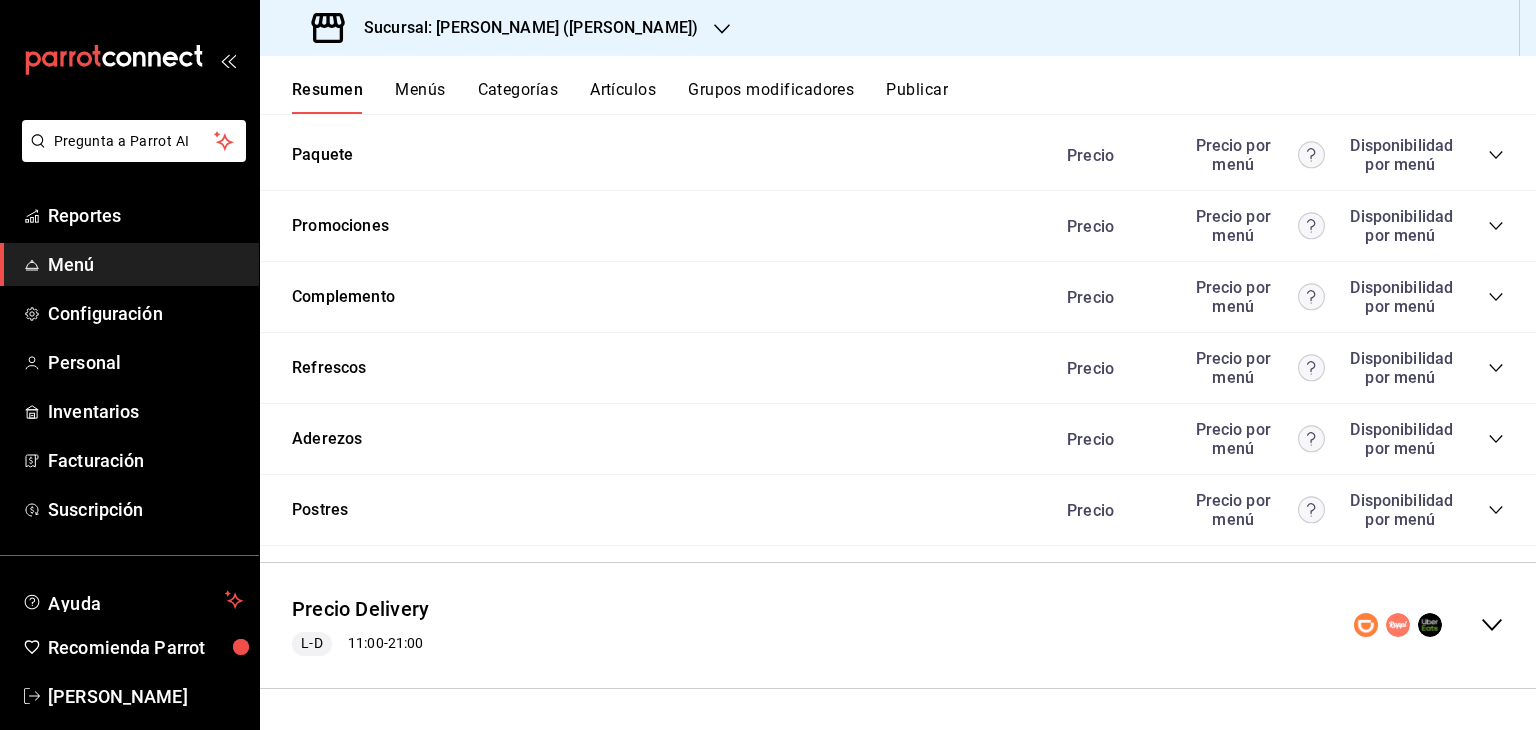 click 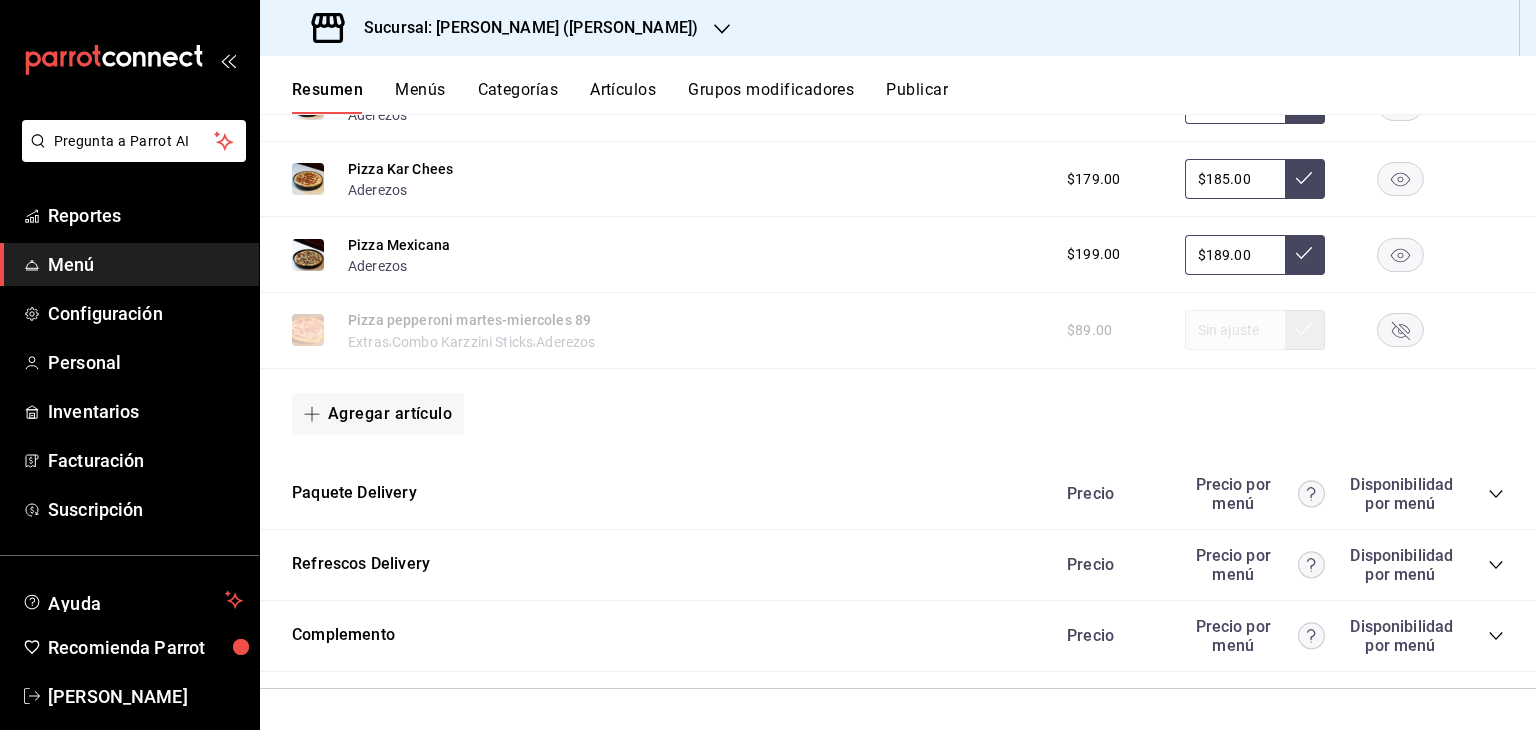 scroll, scrollTop: 3294, scrollLeft: 0, axis: vertical 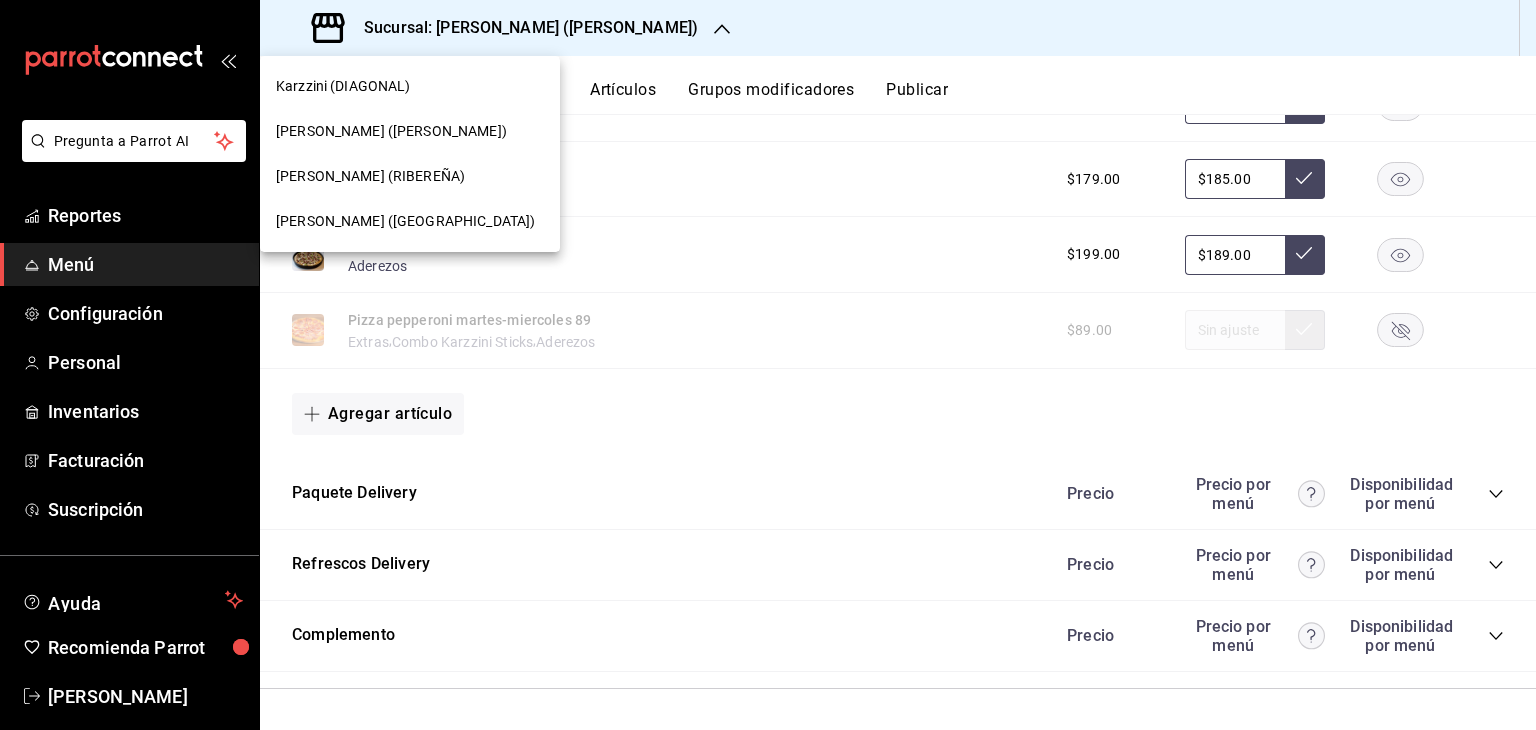 click on "[PERSON_NAME] ([GEOGRAPHIC_DATA])" at bounding box center (410, 221) 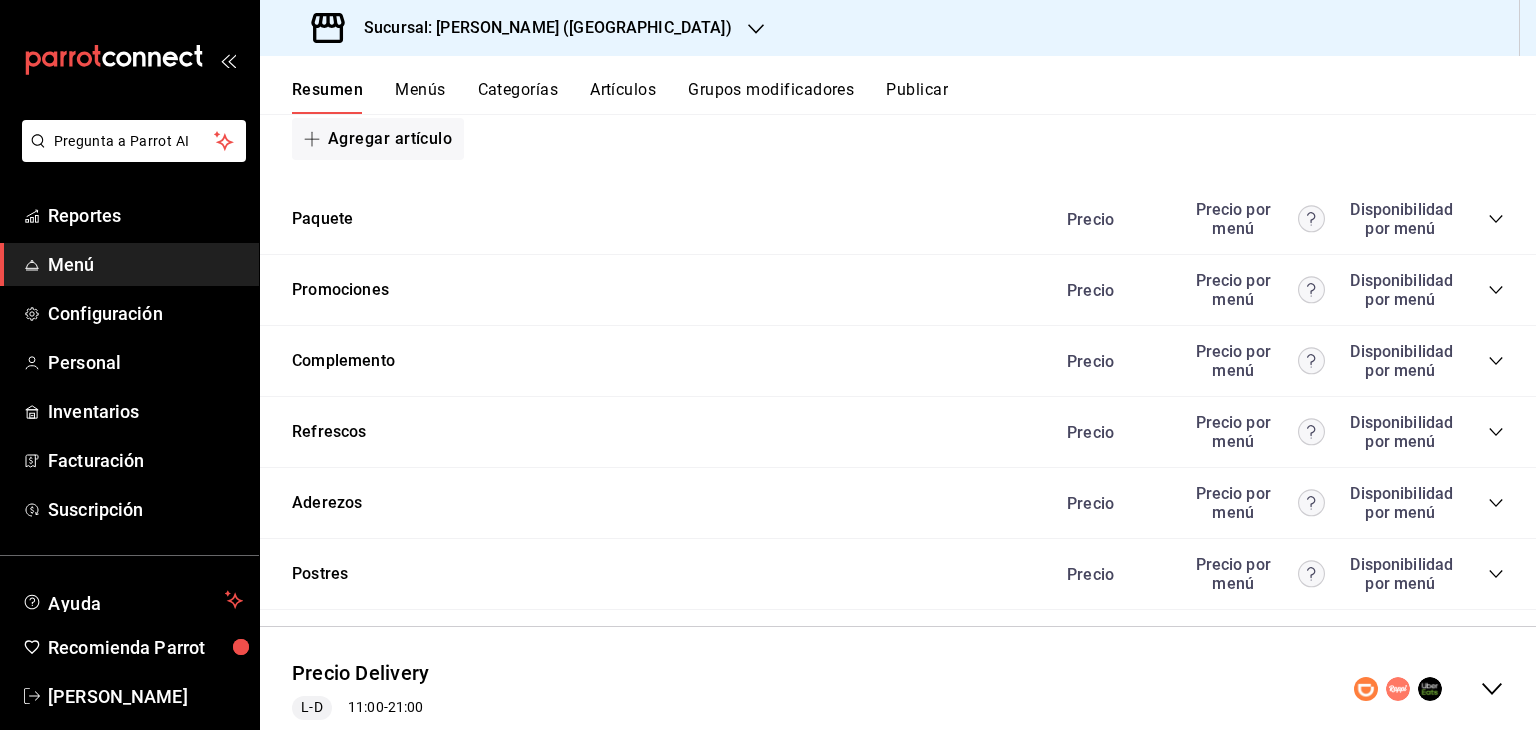 scroll, scrollTop: 1563, scrollLeft: 0, axis: vertical 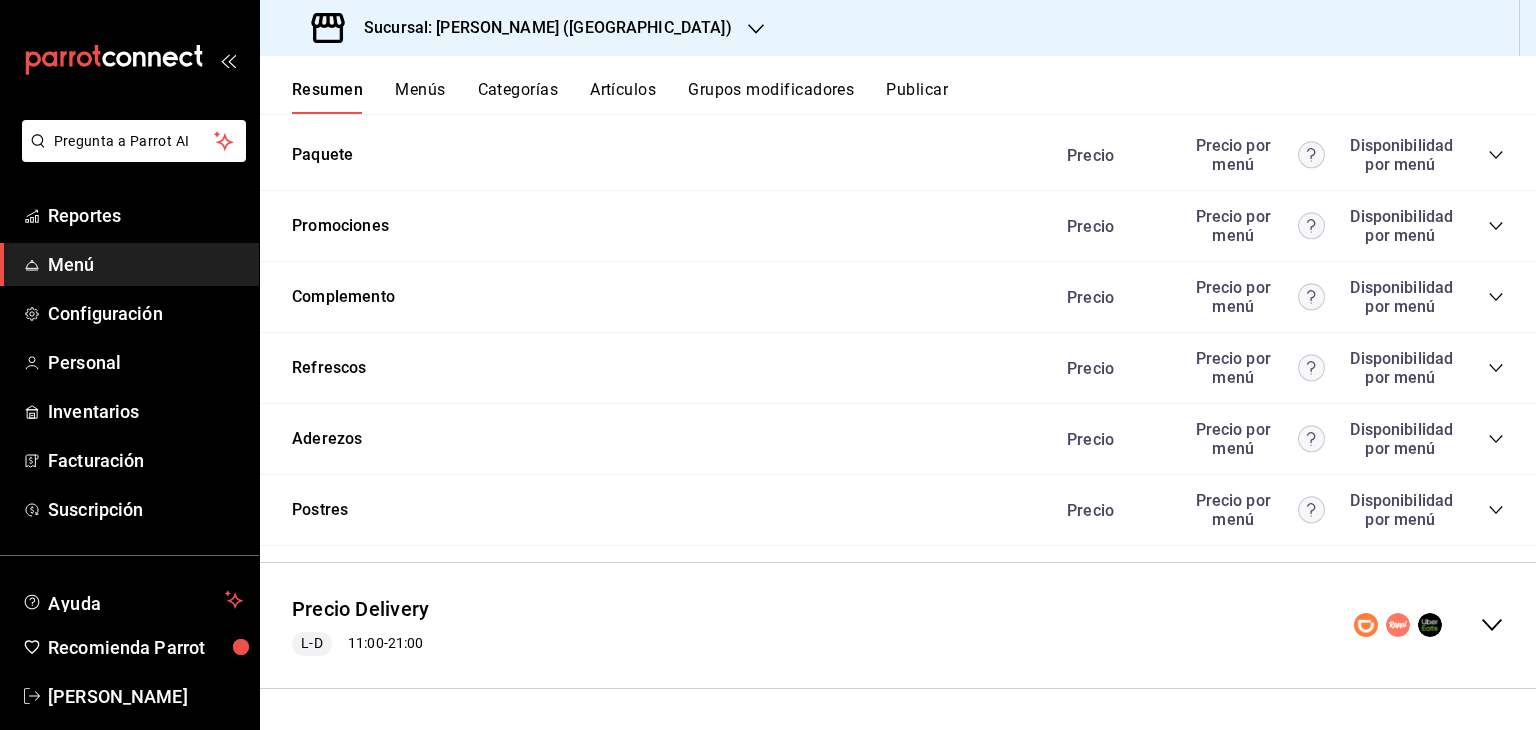 click 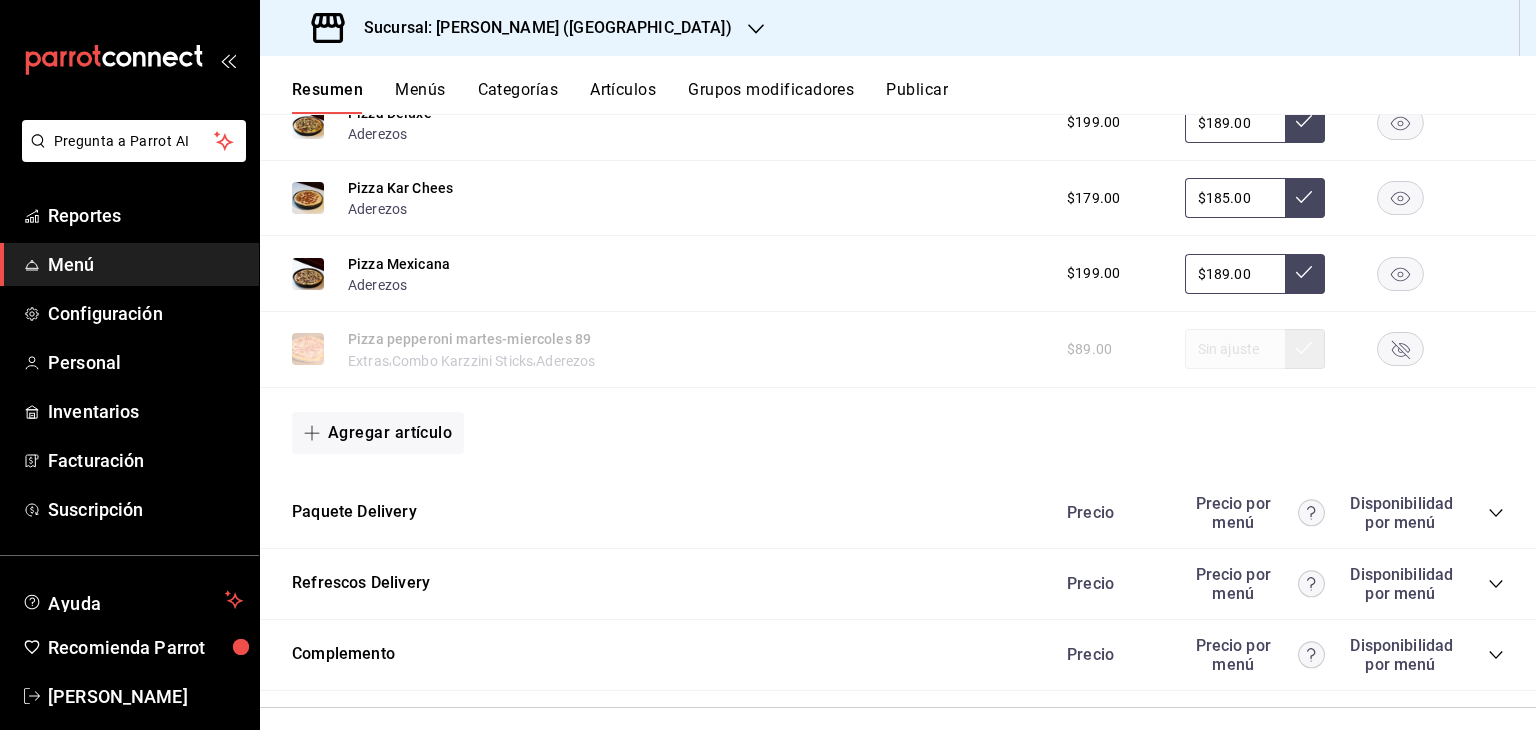 scroll, scrollTop: 3294, scrollLeft: 0, axis: vertical 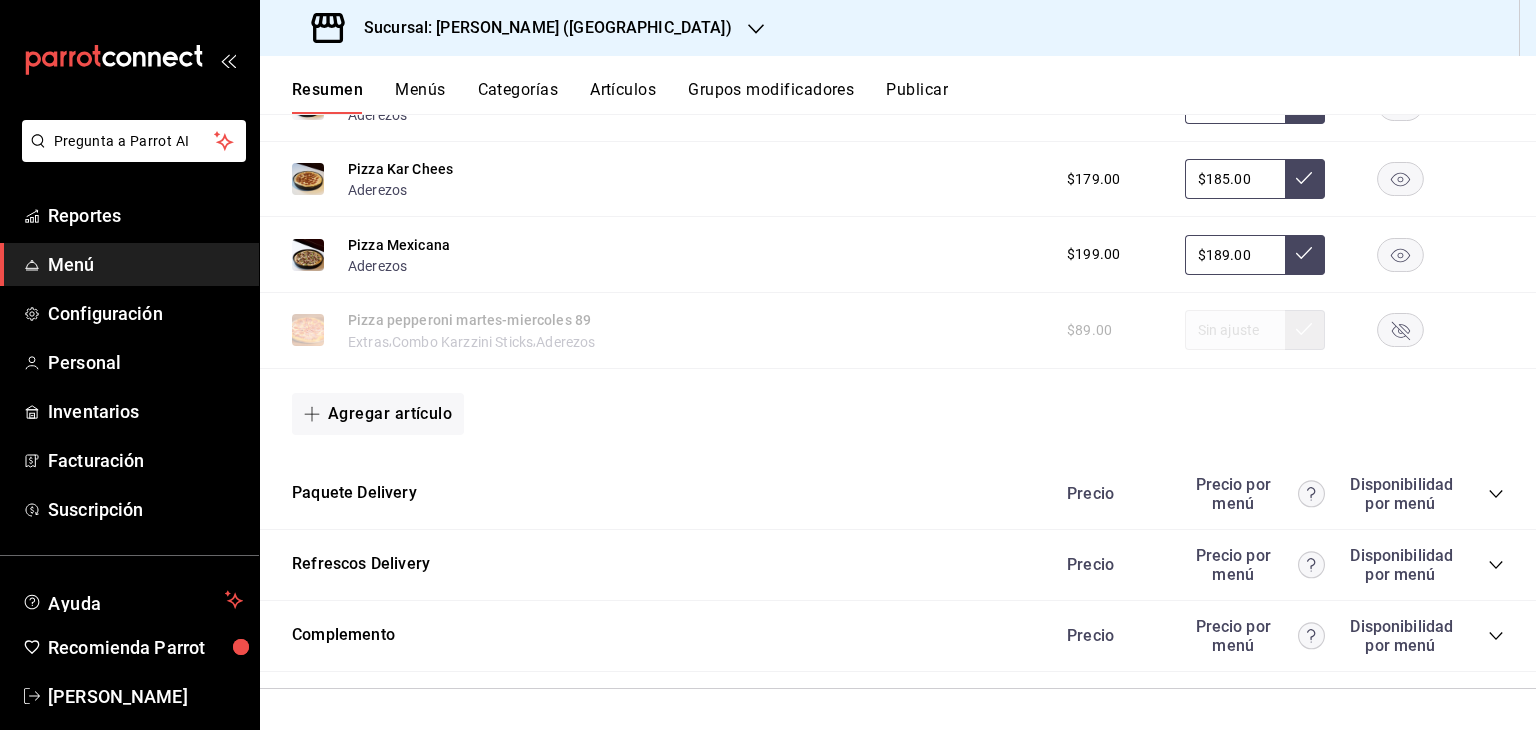 click 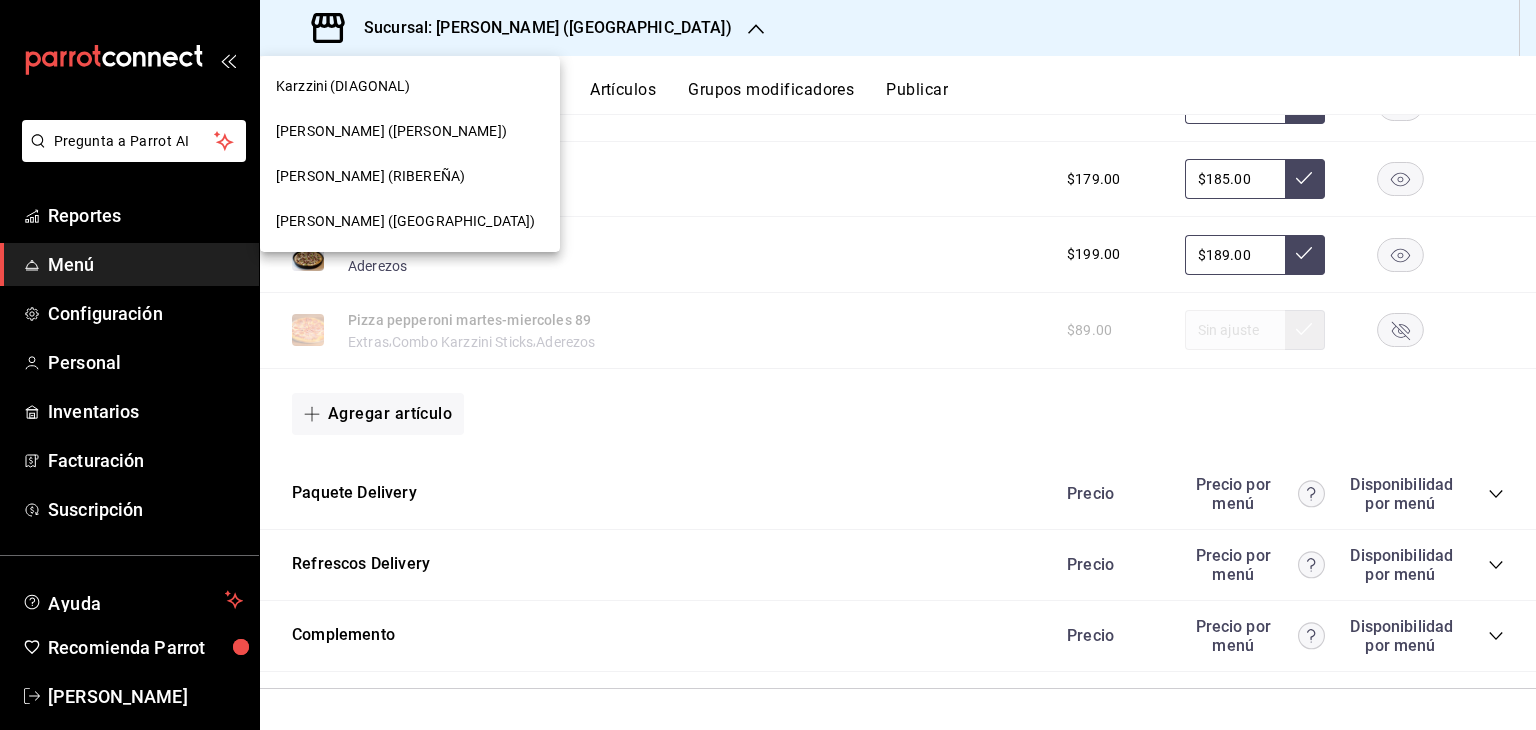 click on "Karzzini (DIAGONAL)" at bounding box center (343, 86) 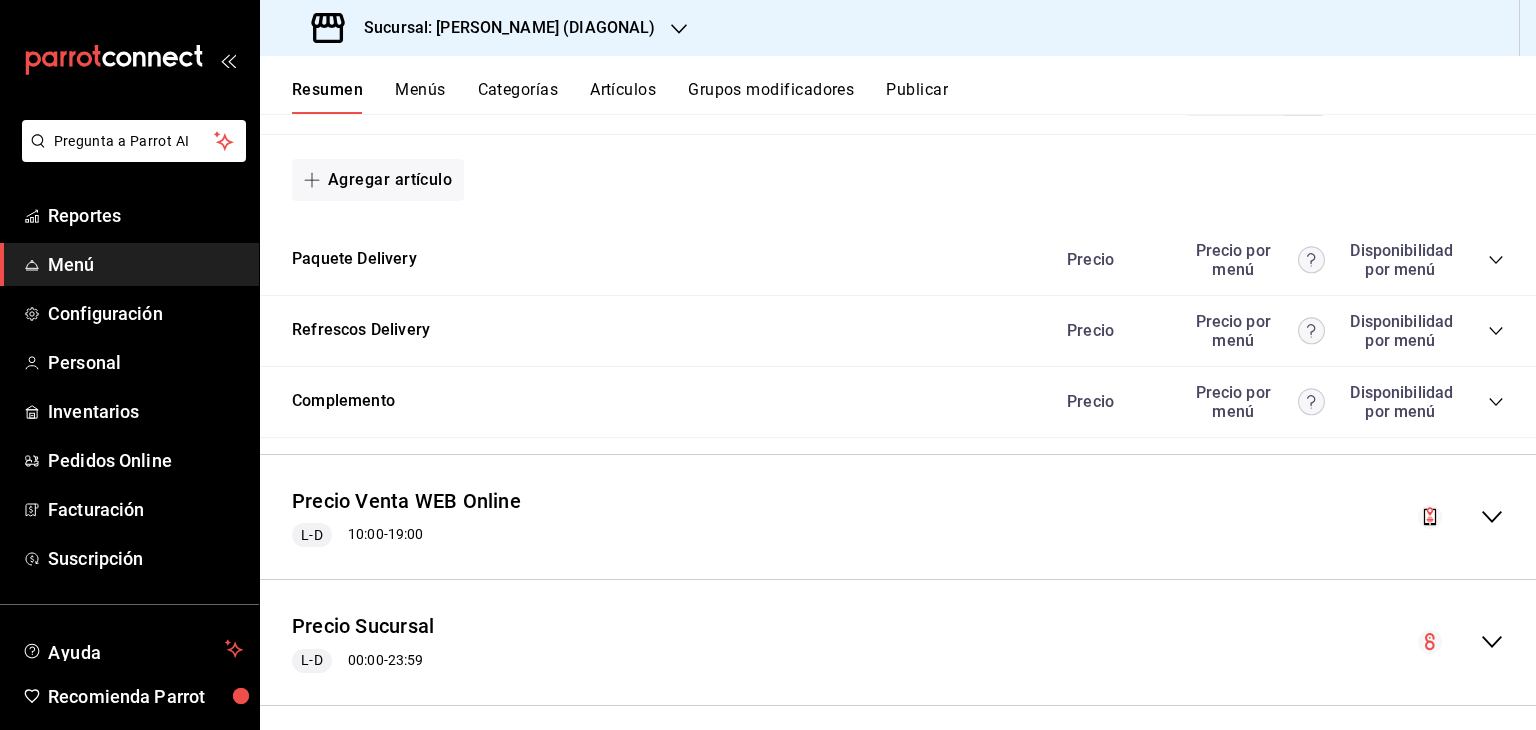 scroll, scrollTop: 1705, scrollLeft: 0, axis: vertical 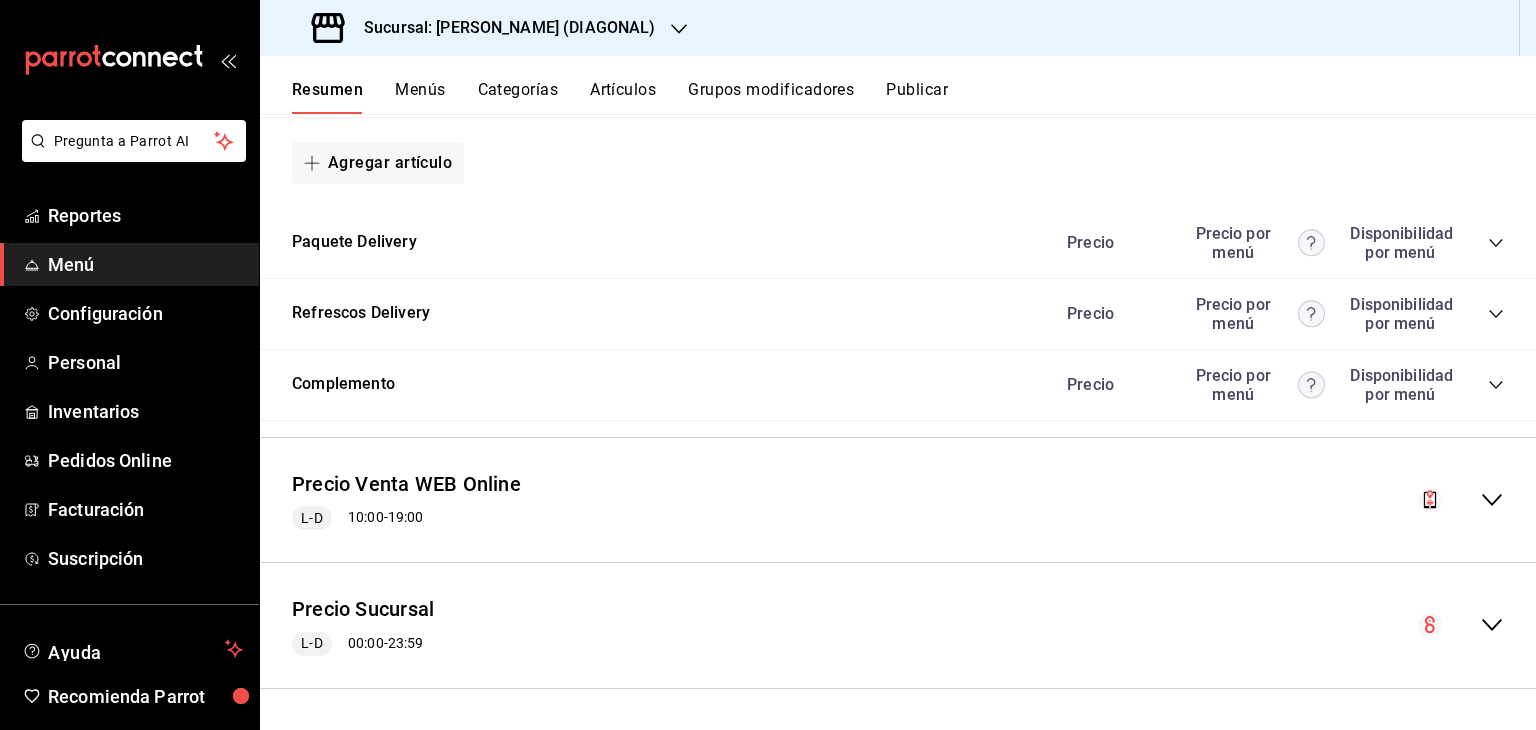 click 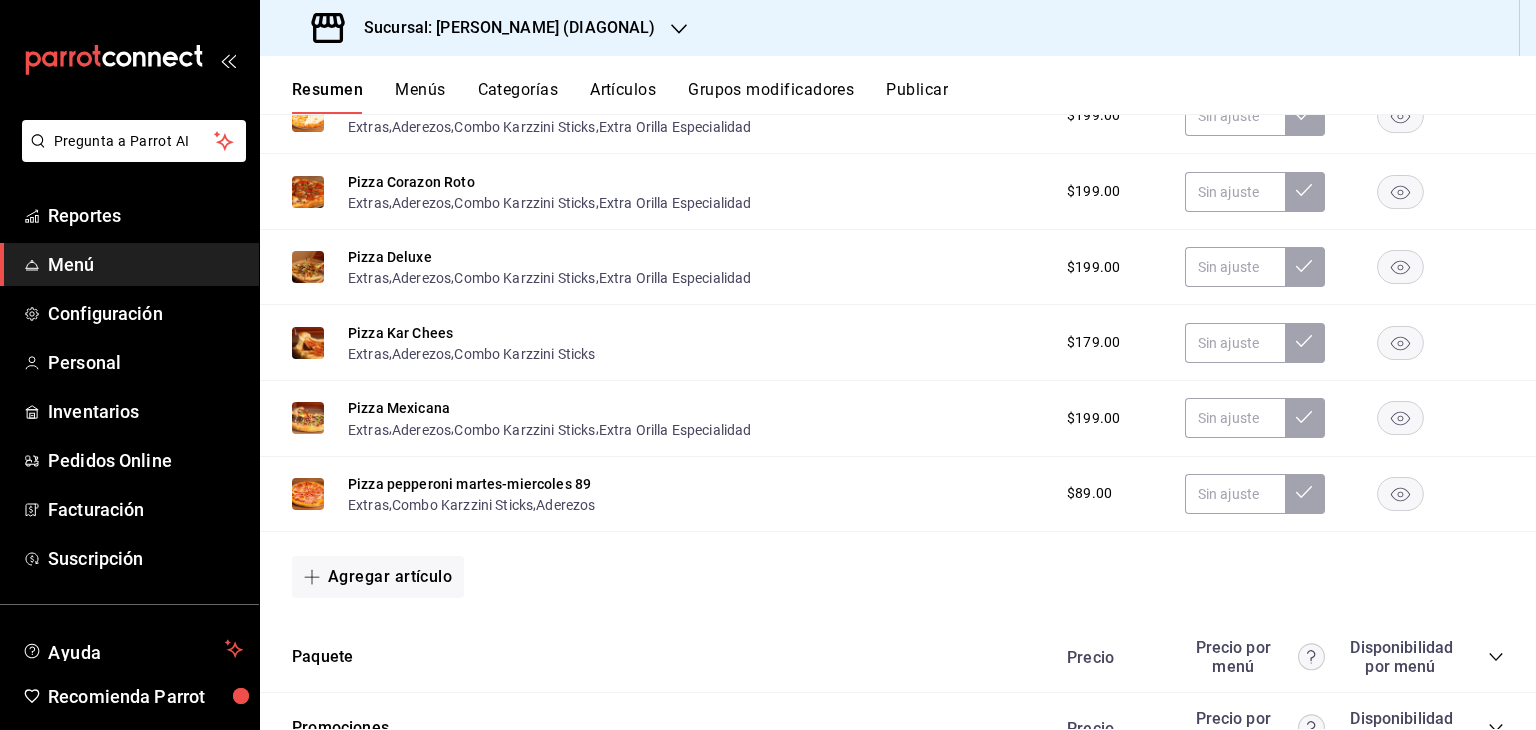scroll, scrollTop: 3037, scrollLeft: 0, axis: vertical 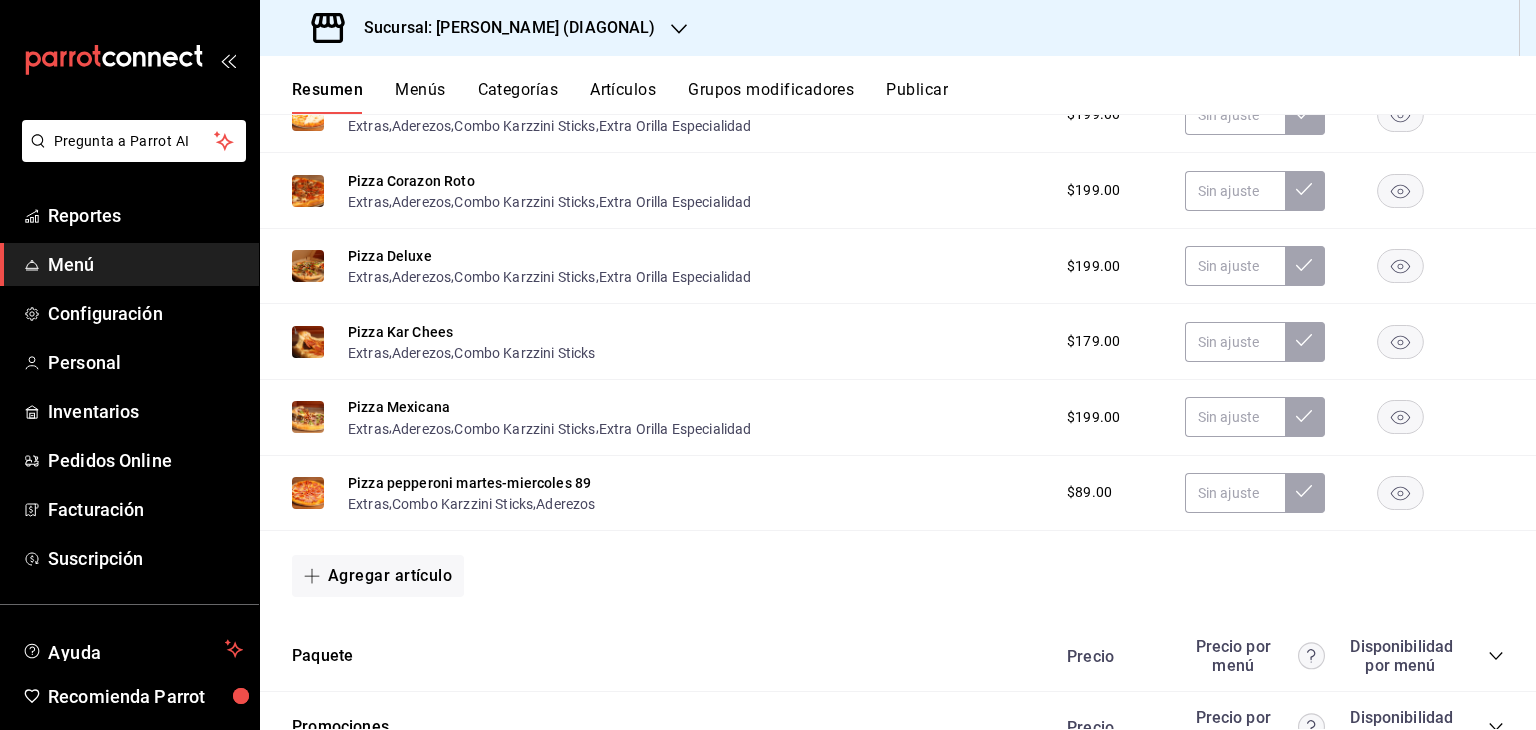 click 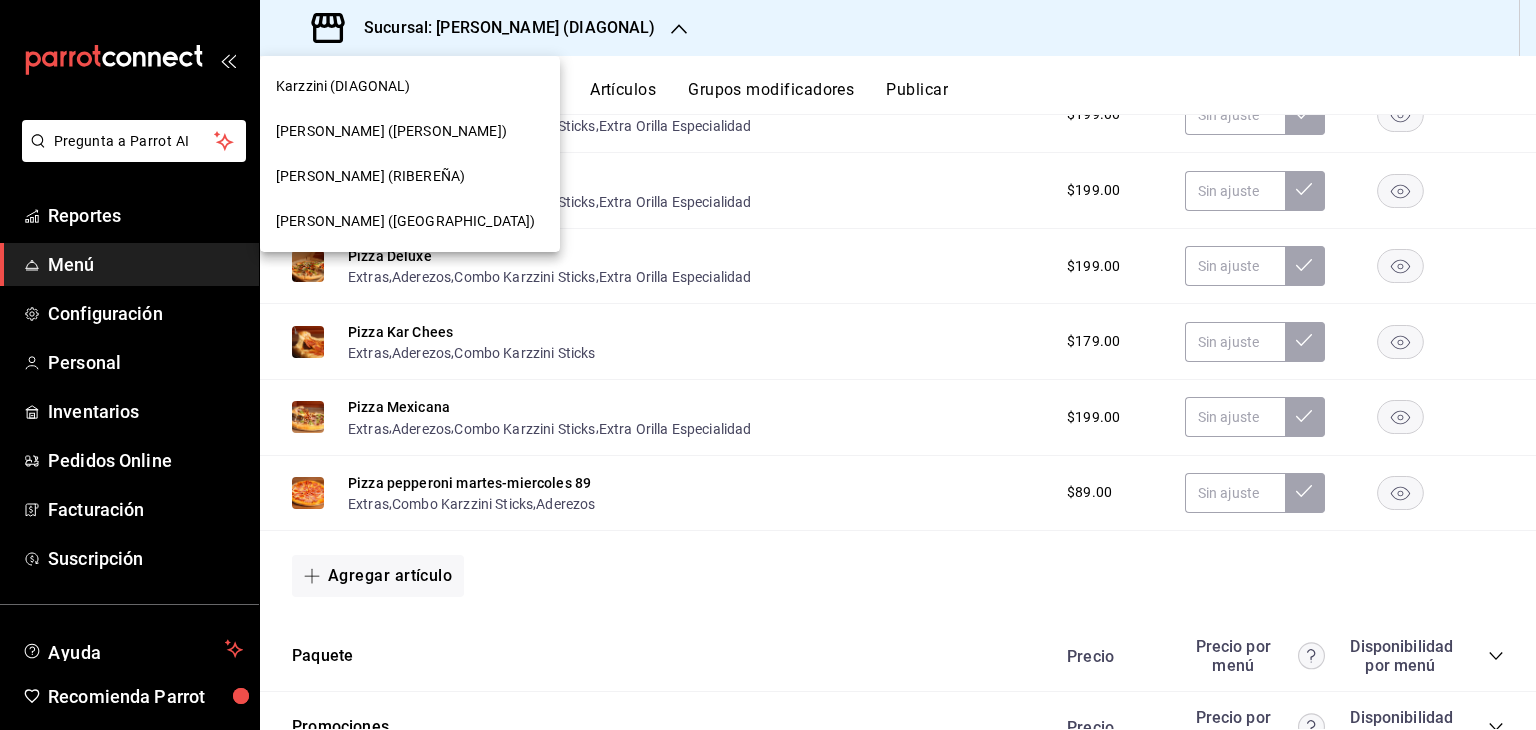 click at bounding box center [768, 365] 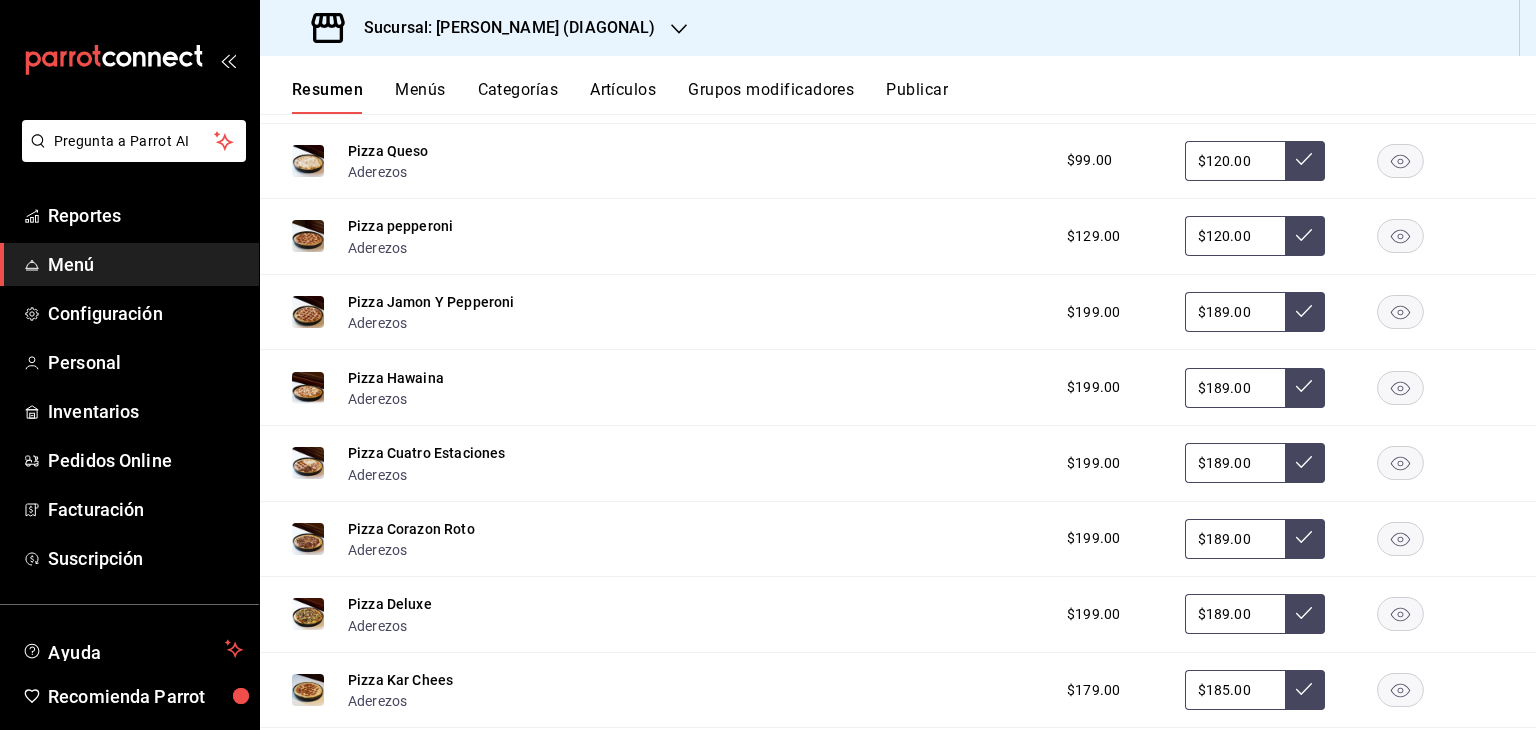 scroll, scrollTop: 0, scrollLeft: 0, axis: both 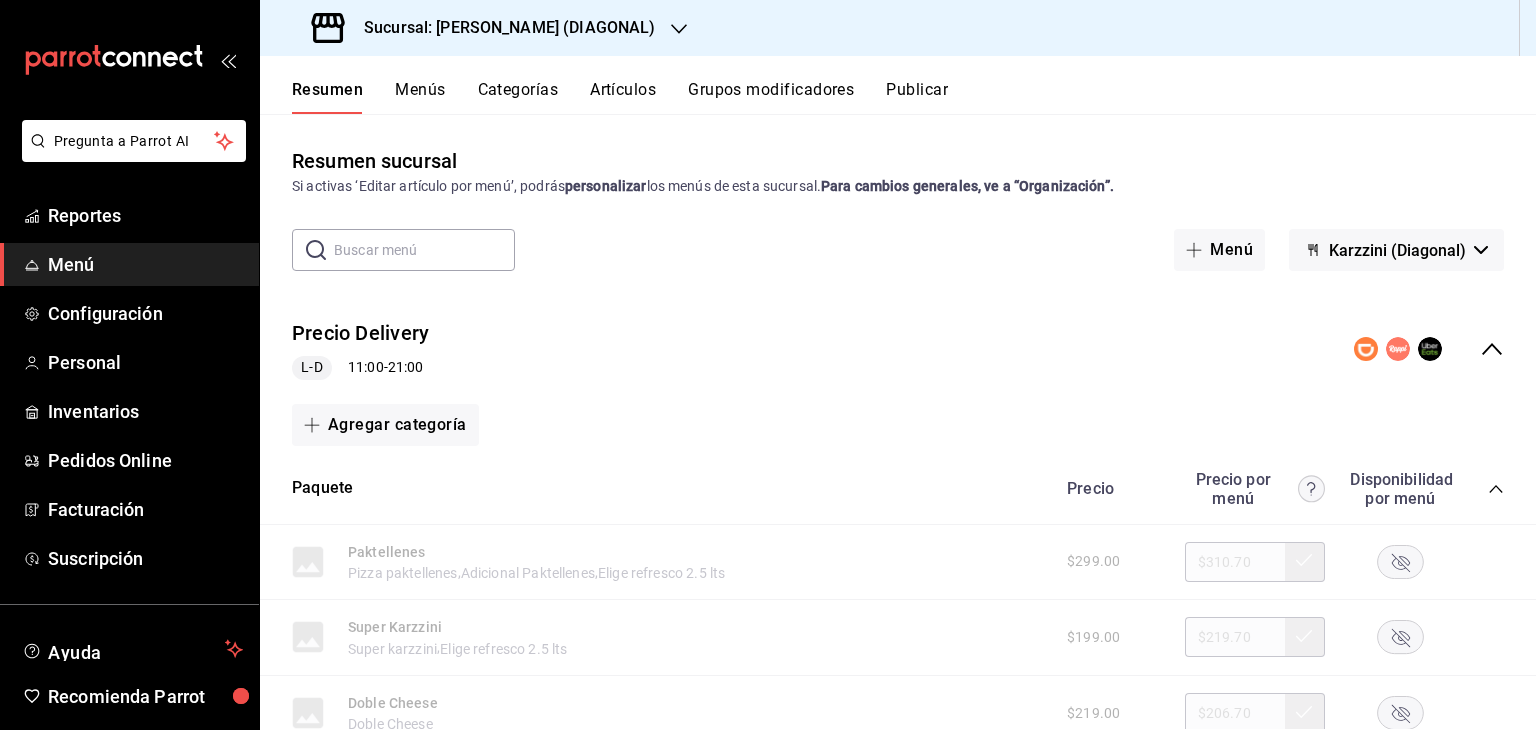click 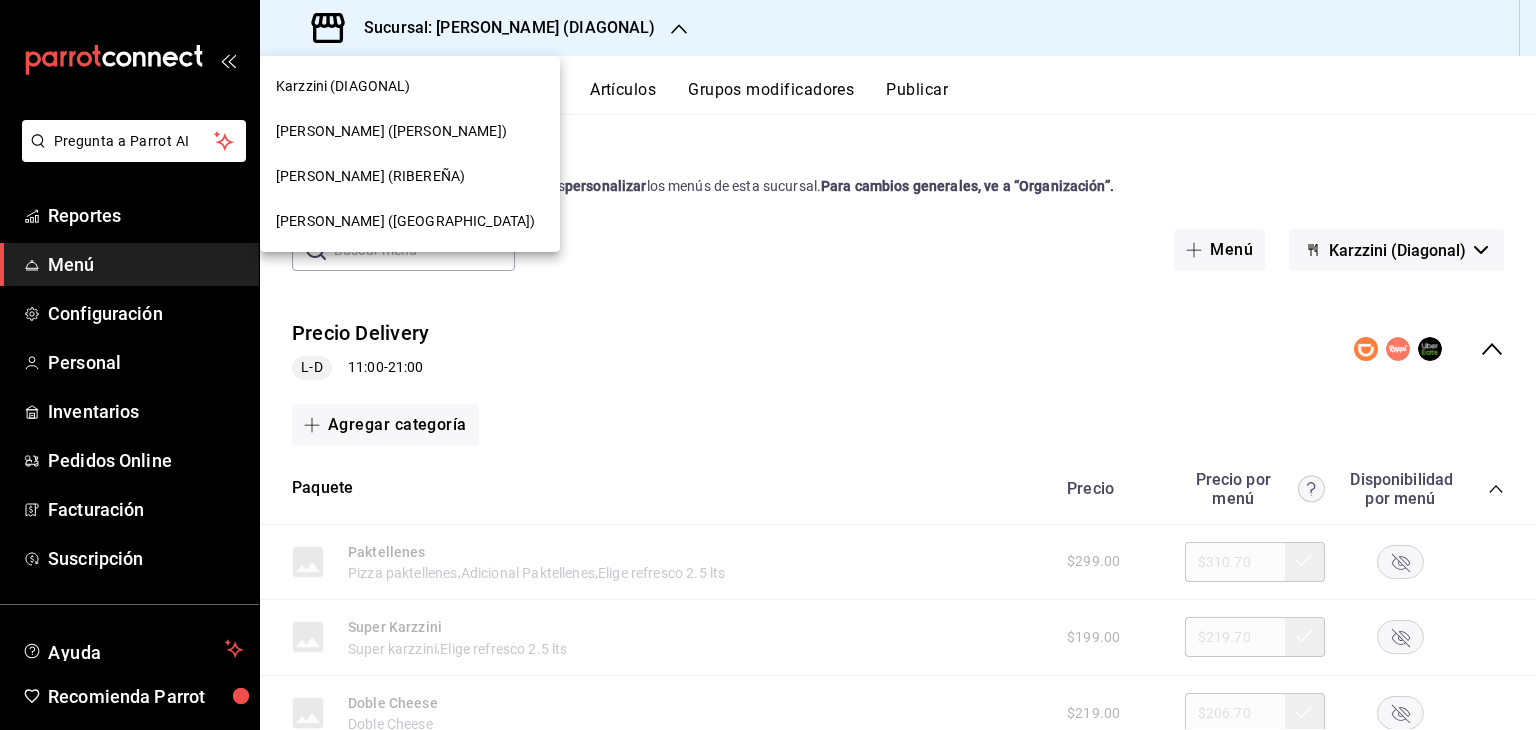 click at bounding box center (768, 365) 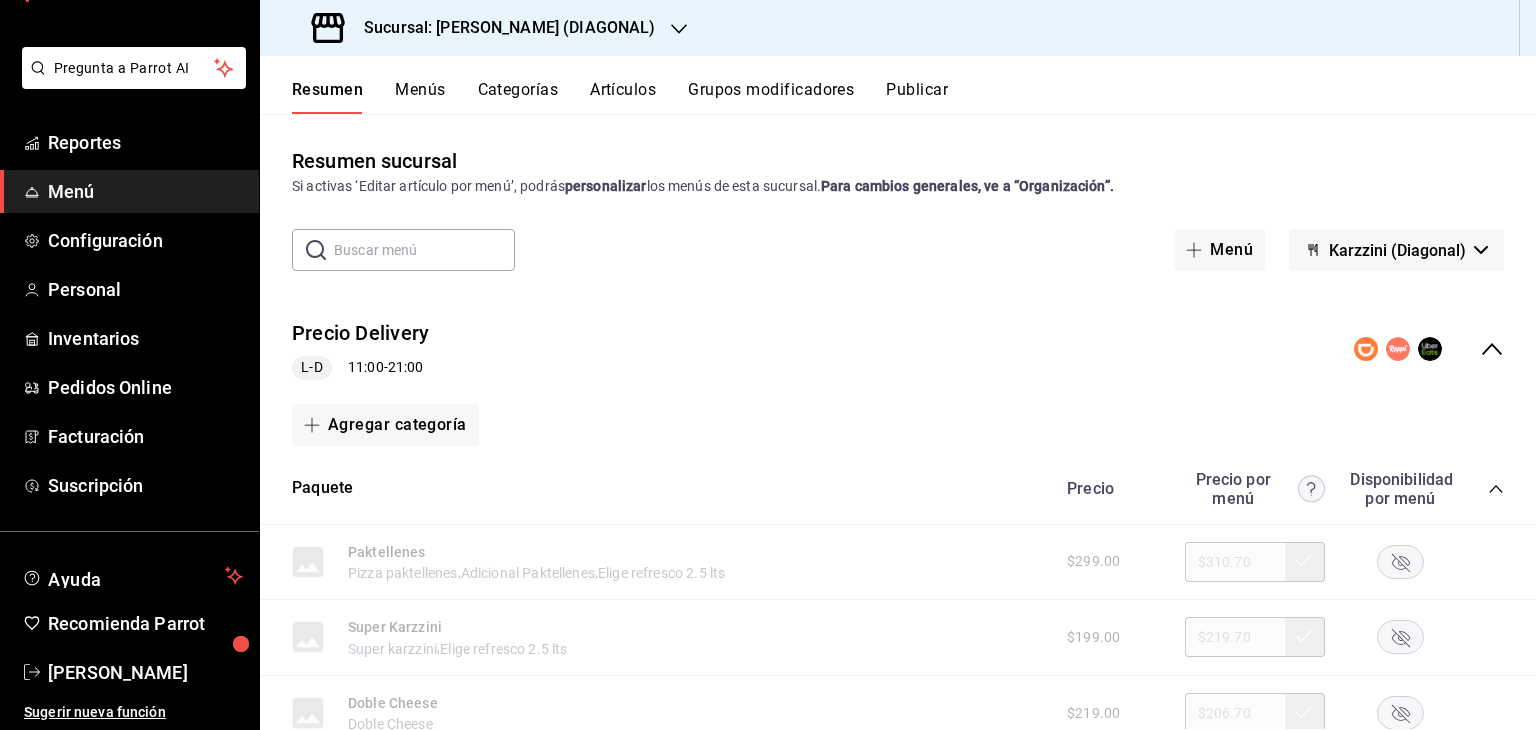 scroll, scrollTop: 0, scrollLeft: 0, axis: both 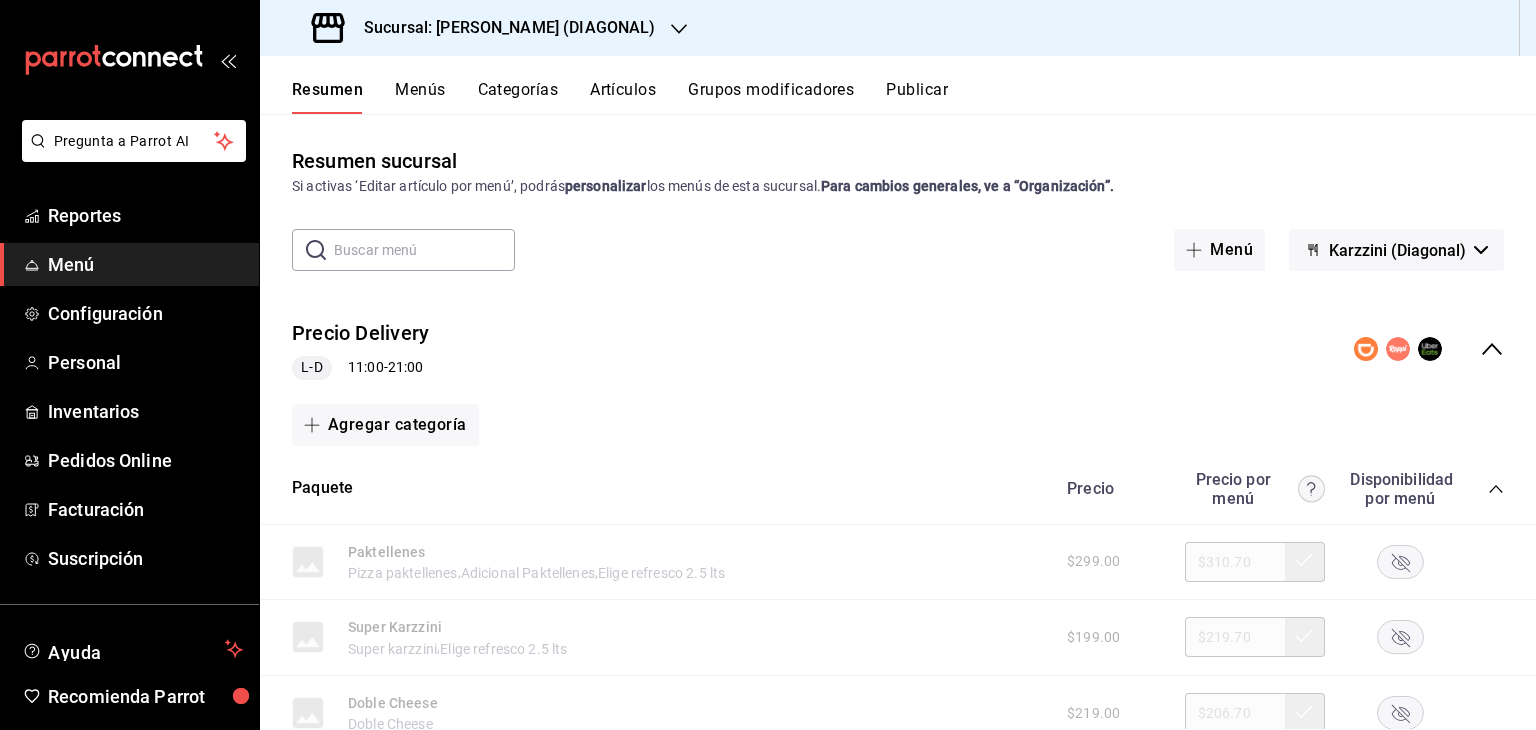 click on "Para cambios generales, ve a “Organización”." at bounding box center (967, 186) 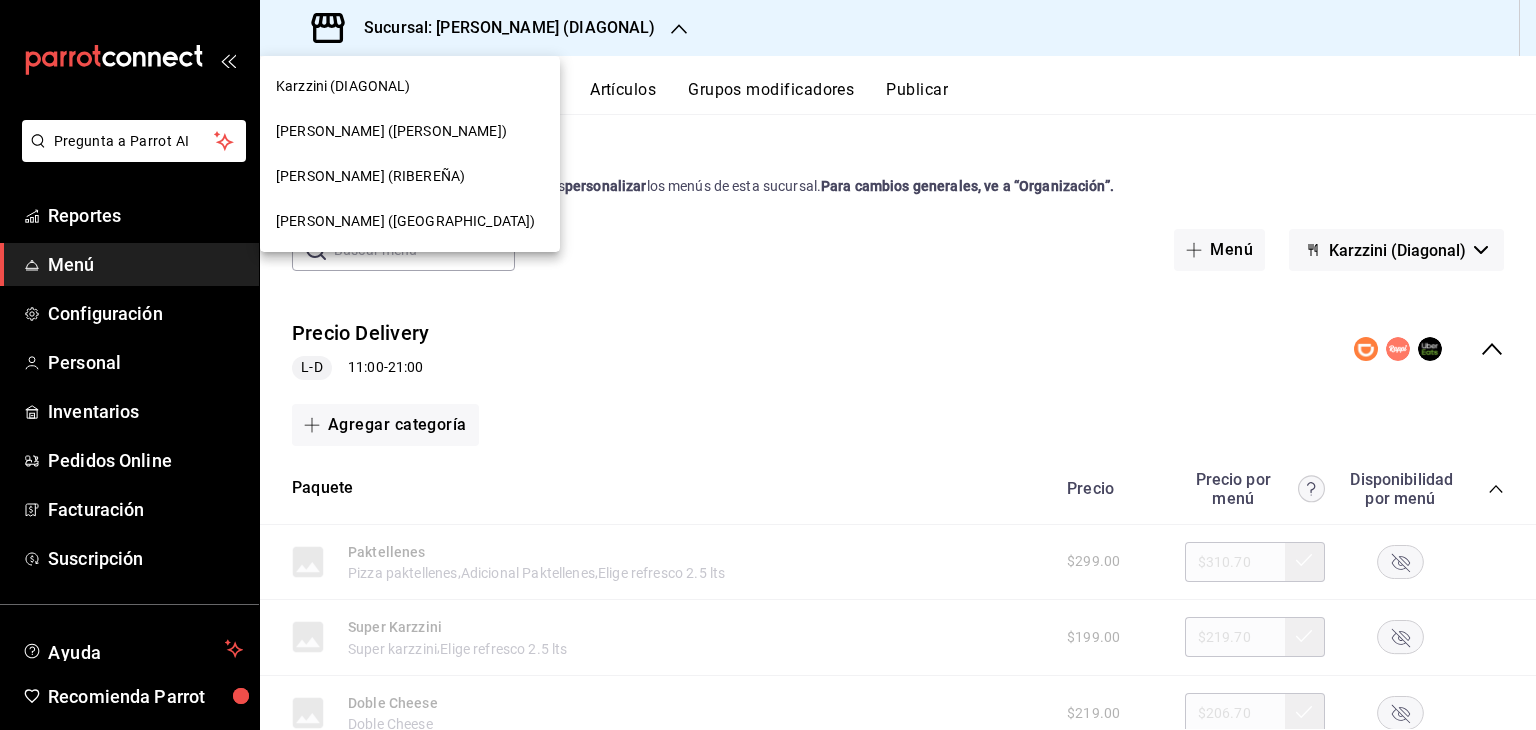 click on "[PERSON_NAME] (RIBEREÑA)" at bounding box center [370, 176] 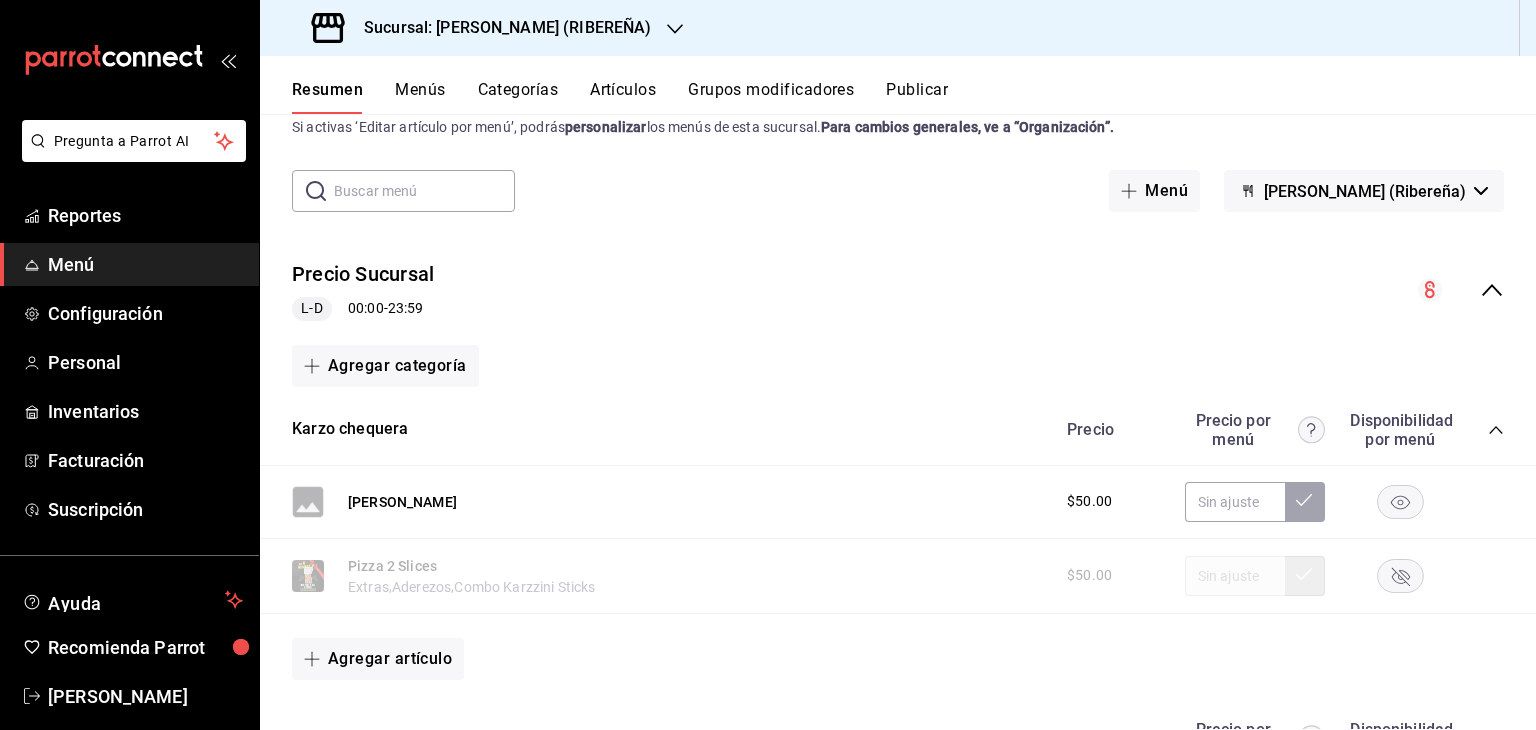 scroll, scrollTop: 0, scrollLeft: 0, axis: both 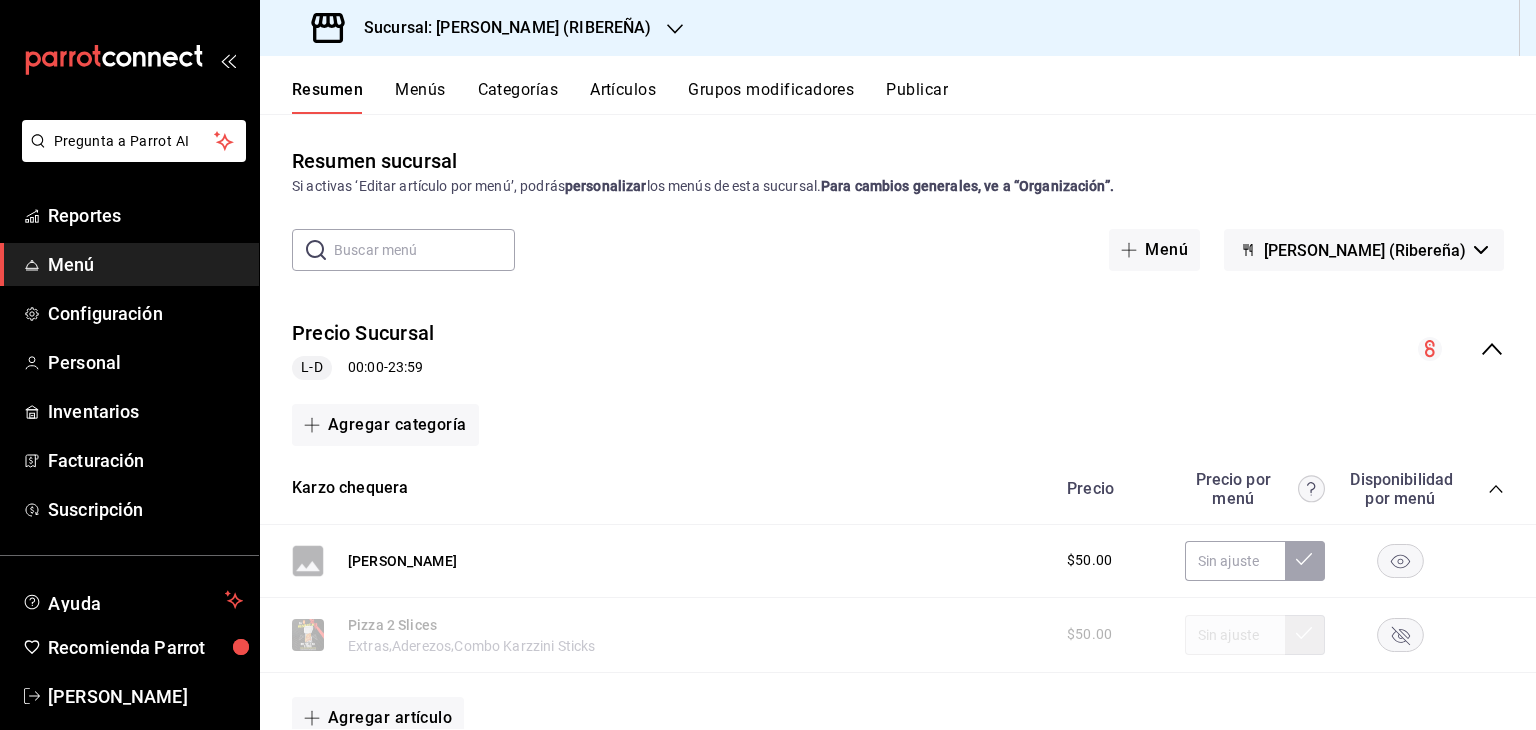 click on "Menú" at bounding box center [145, 264] 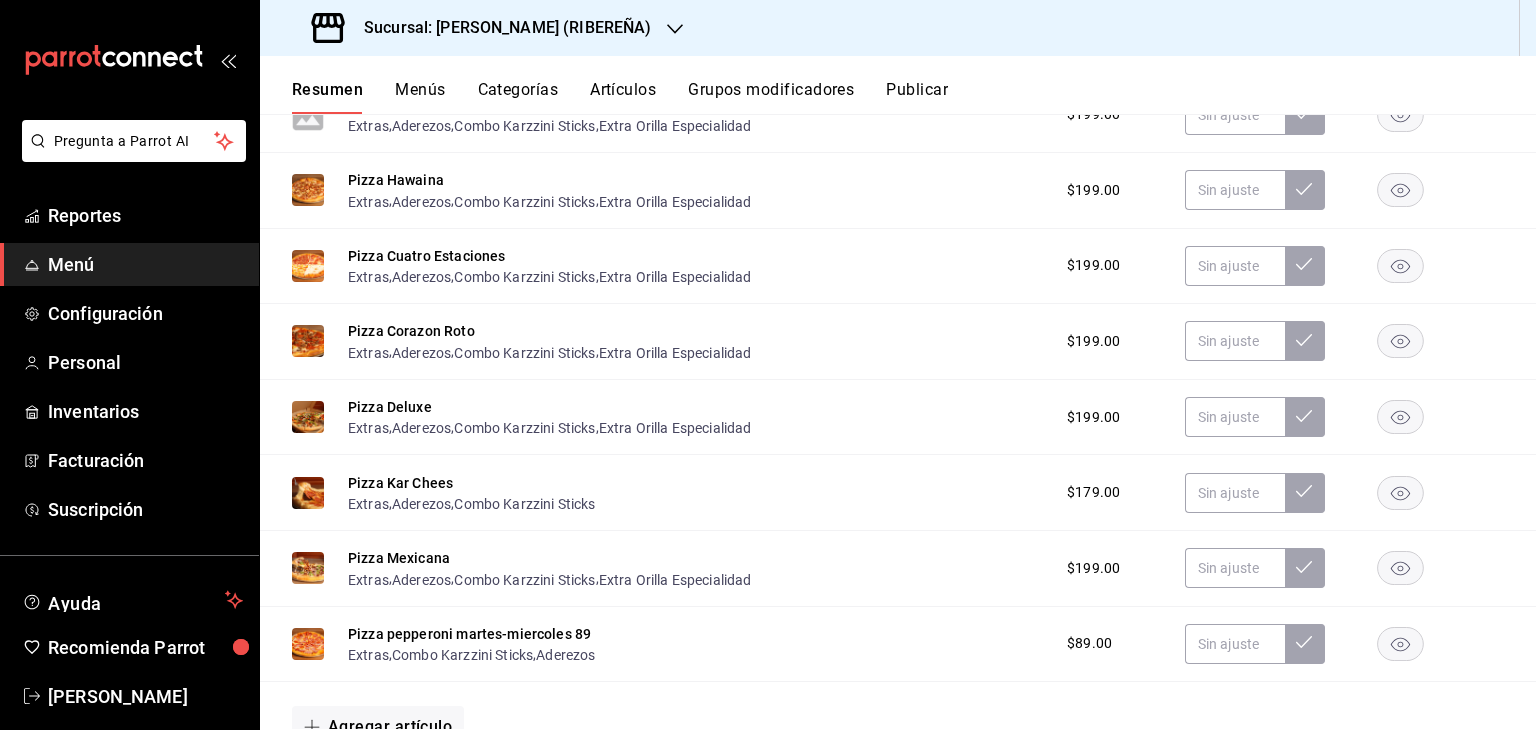 scroll, scrollTop: 876, scrollLeft: 0, axis: vertical 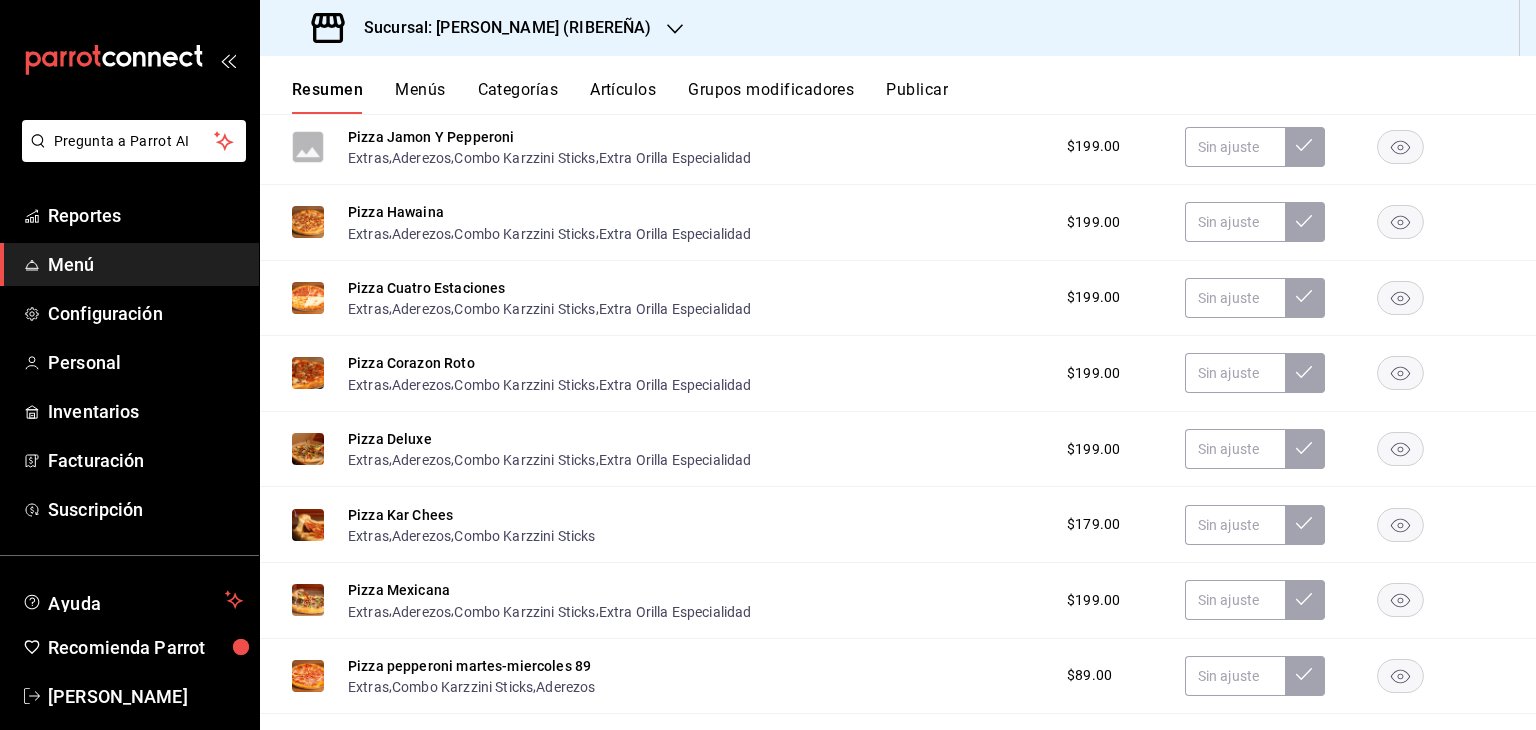 click 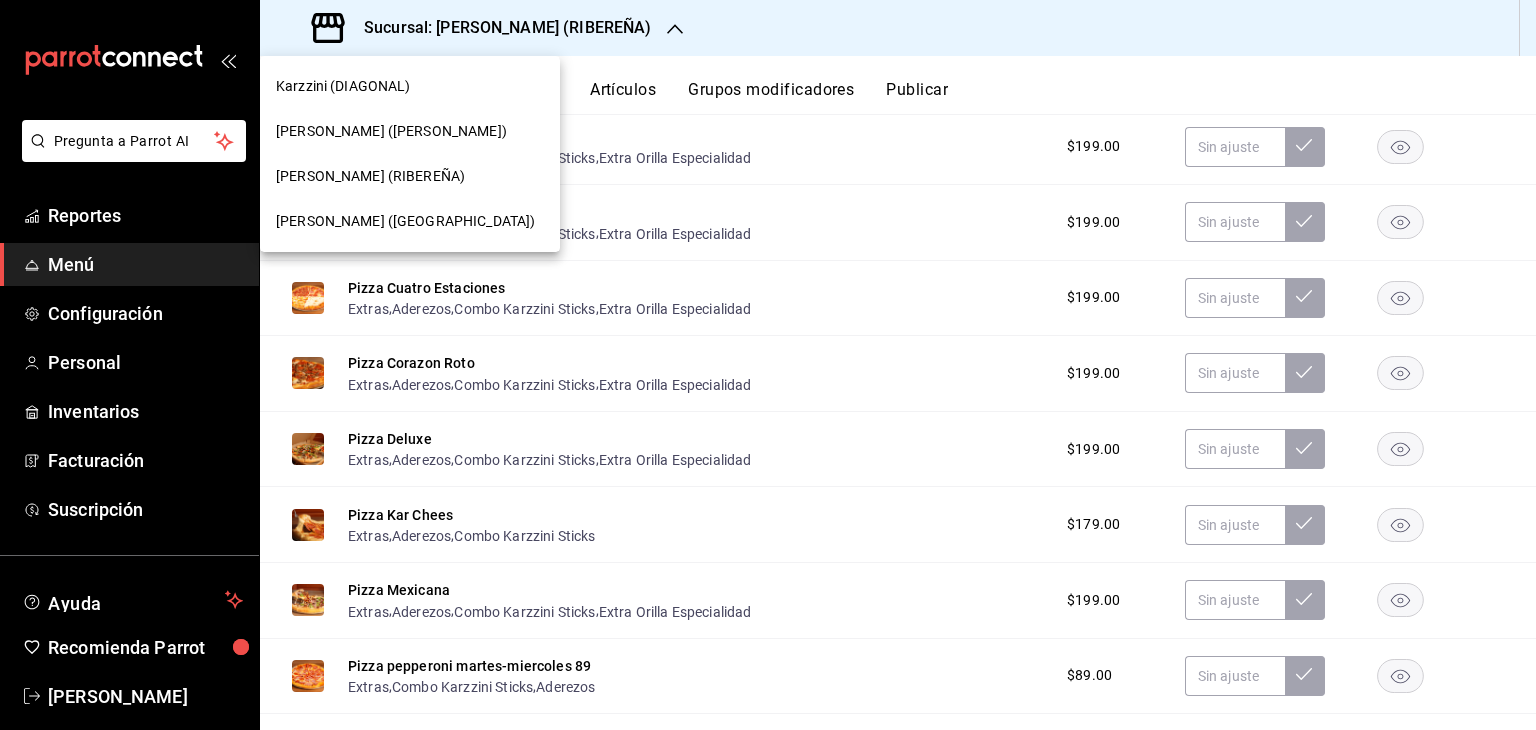 click on "Karzzini (DIAGONAL)" at bounding box center [410, 86] 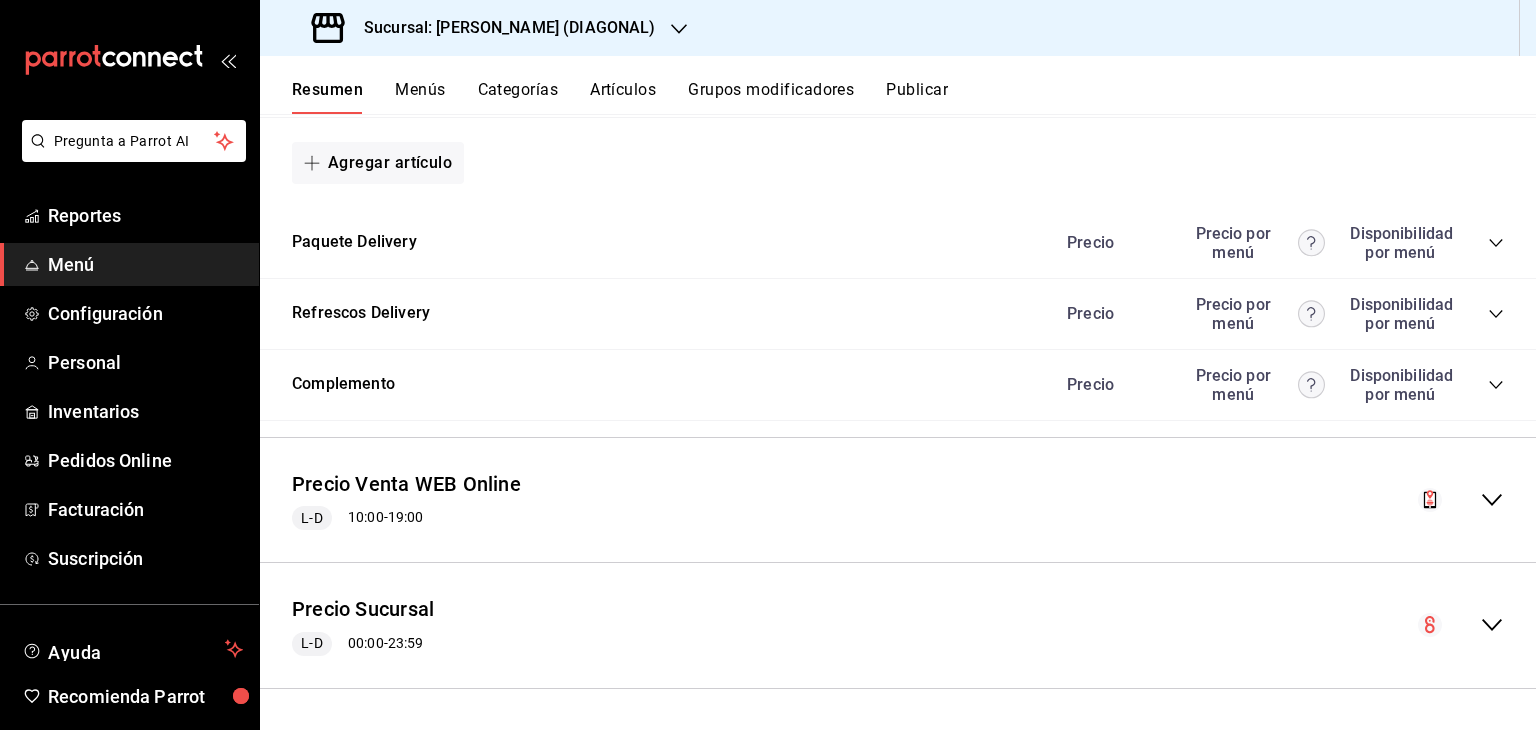 scroll, scrollTop: 1692, scrollLeft: 0, axis: vertical 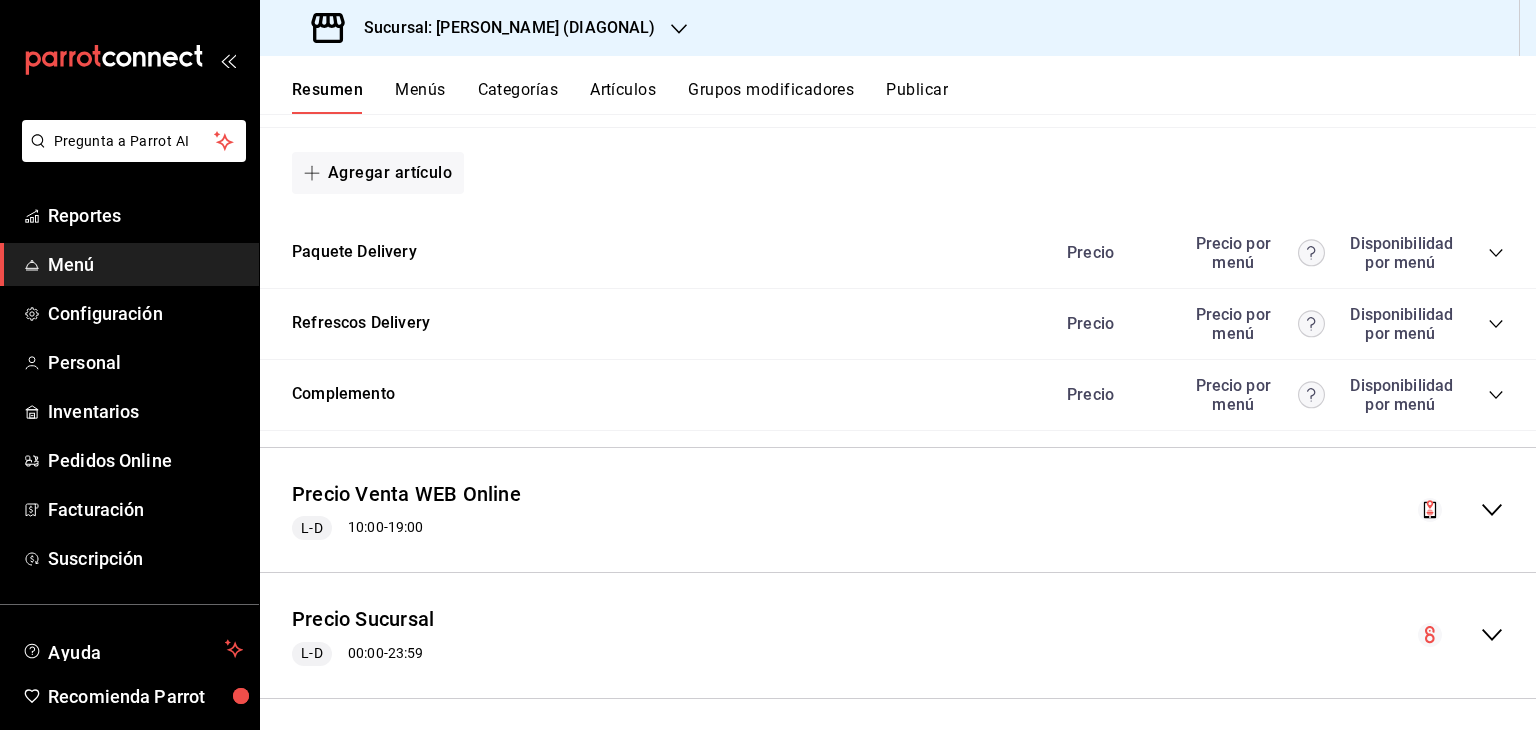 click 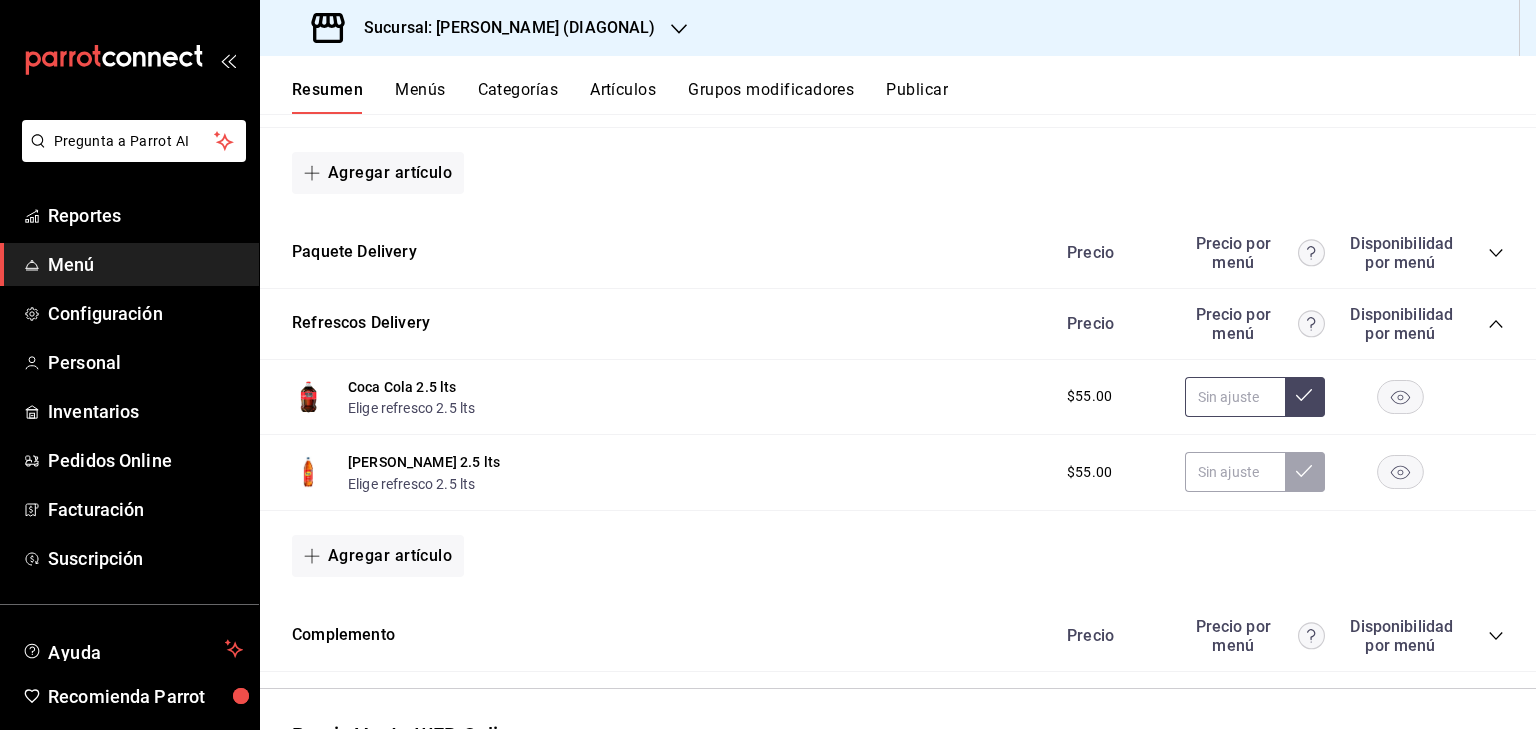 click at bounding box center (1235, 397) 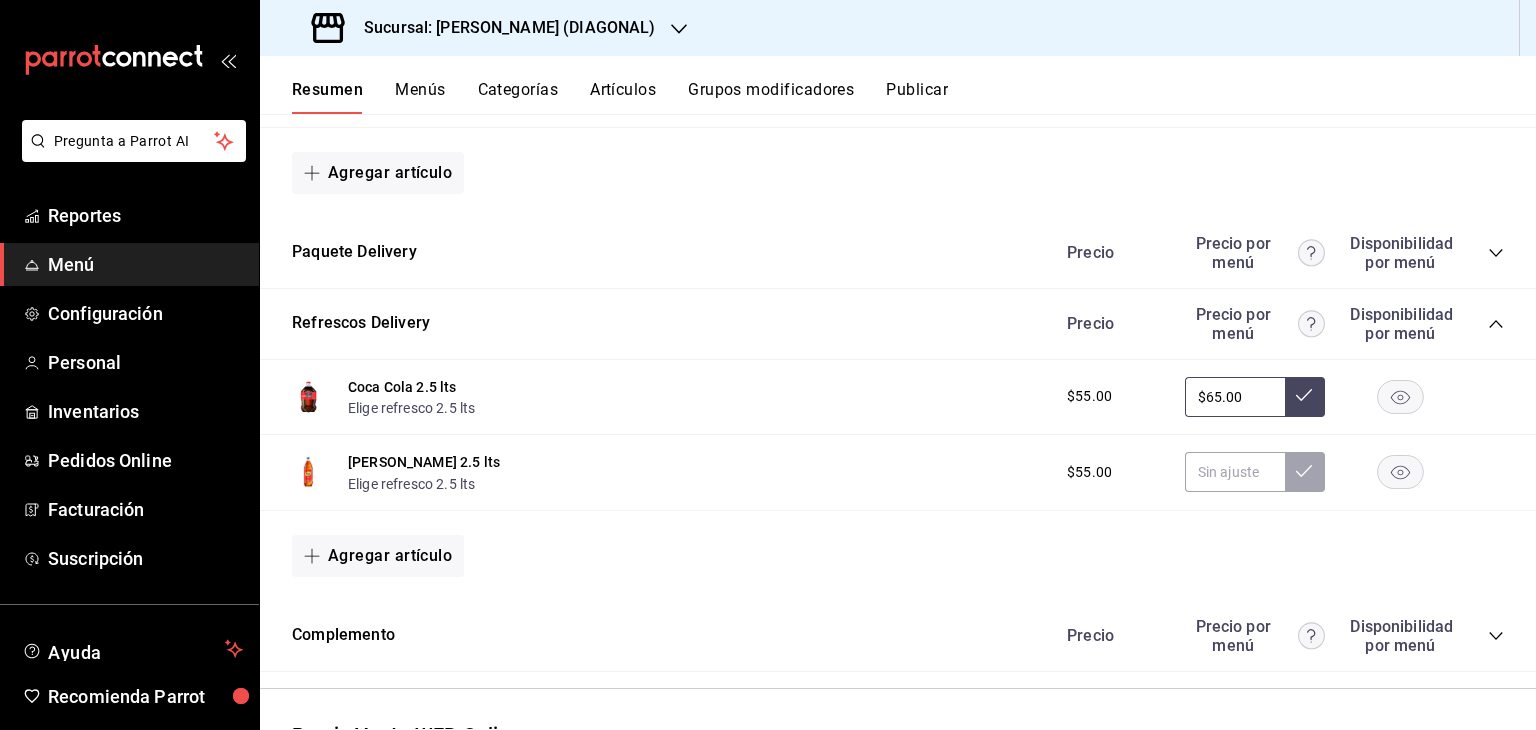type on "$65.00" 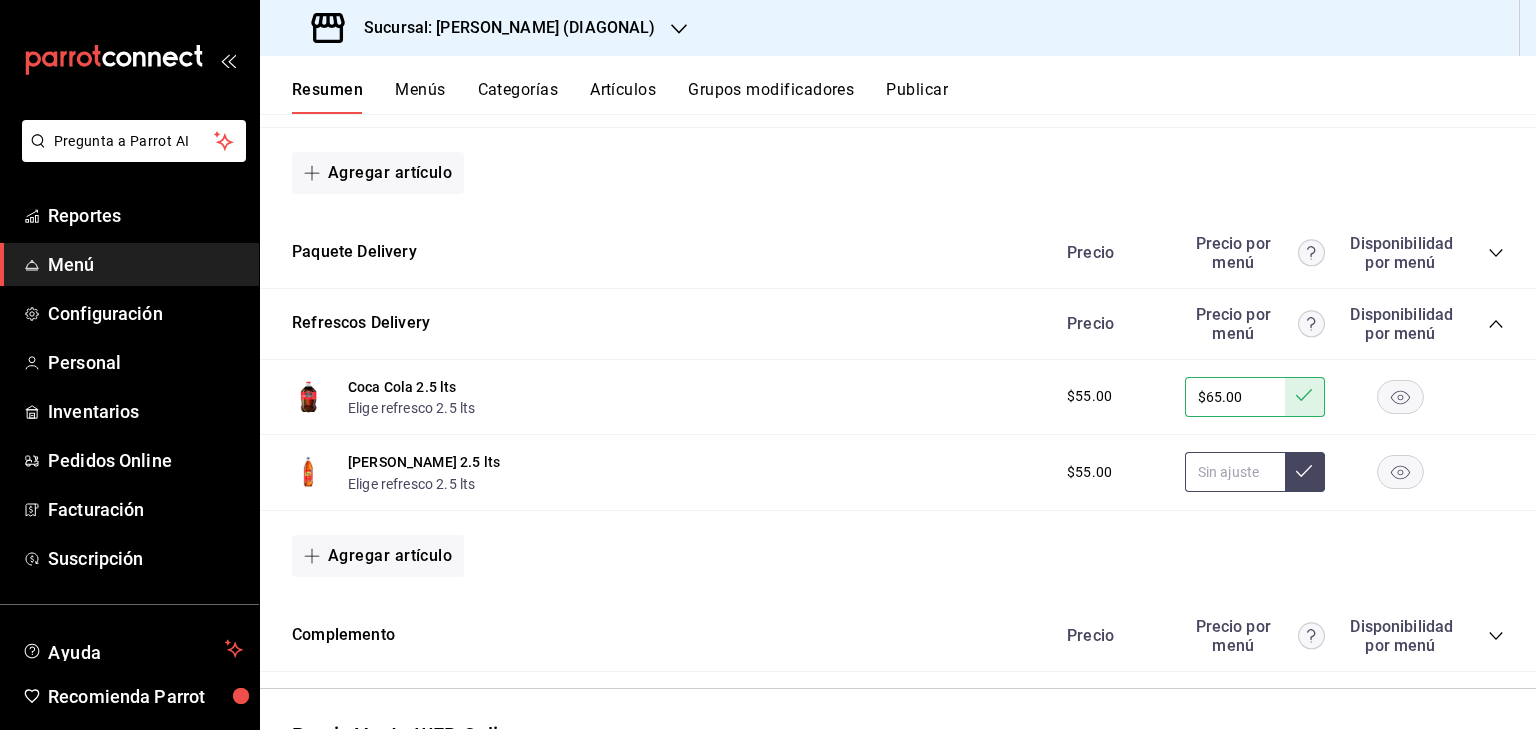 click at bounding box center (1235, 472) 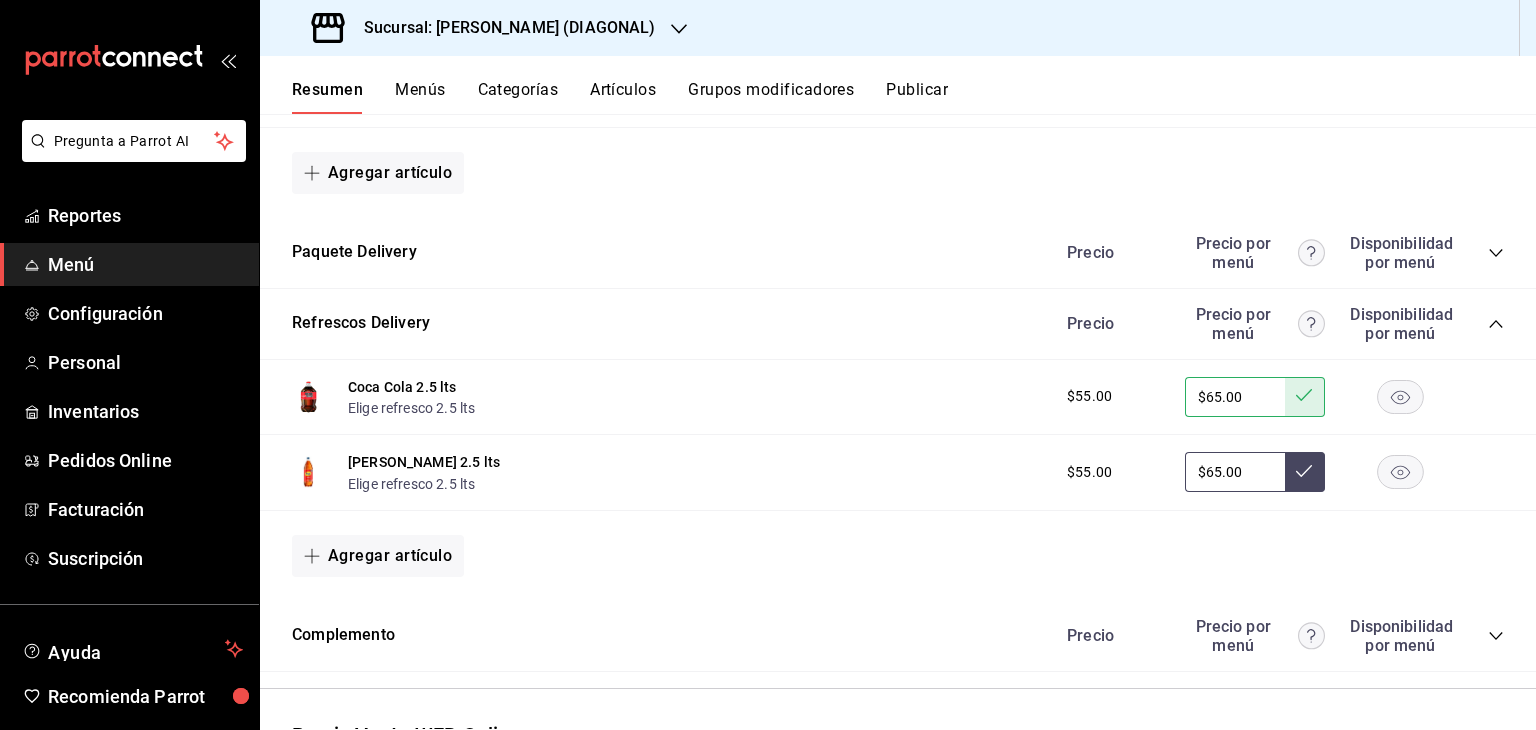 type on "$65.00" 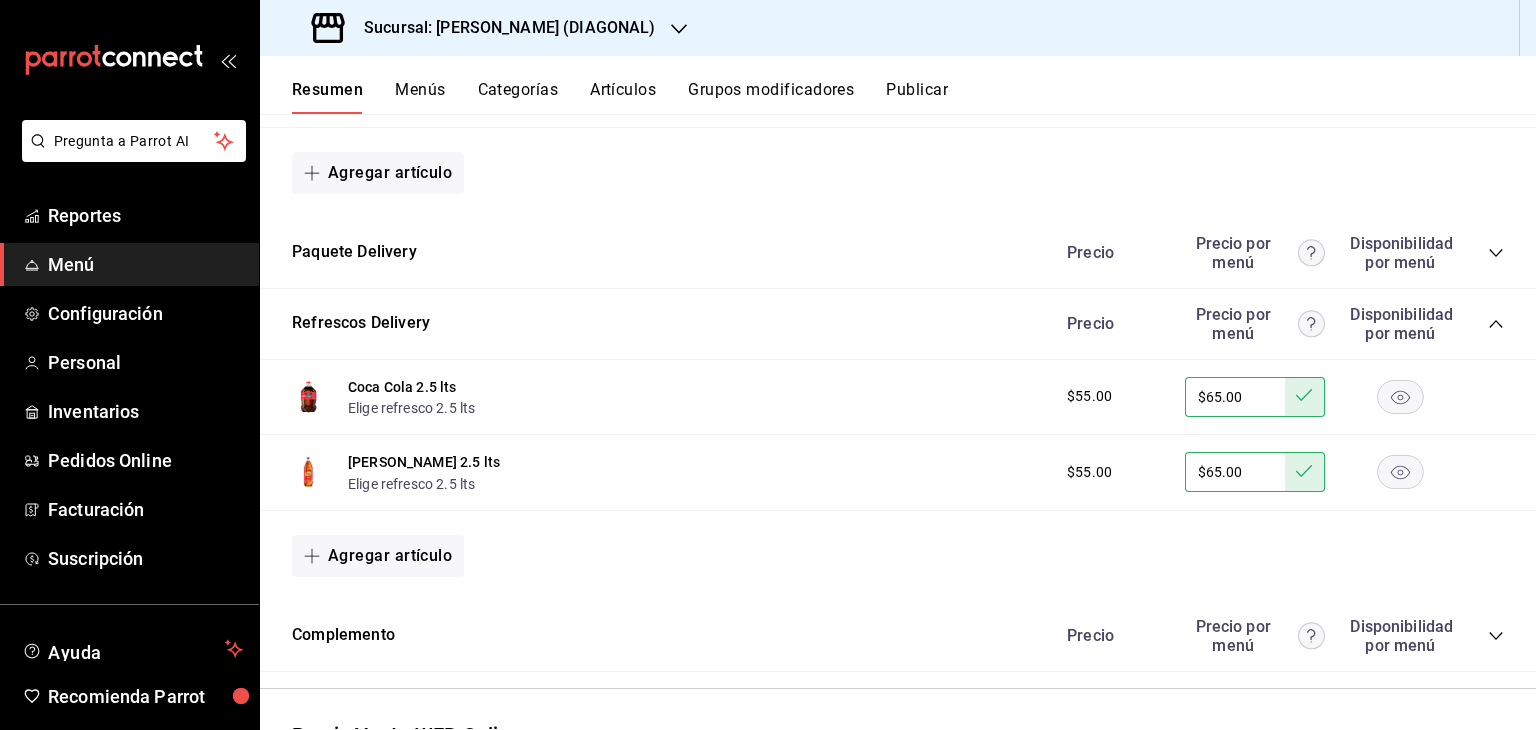click 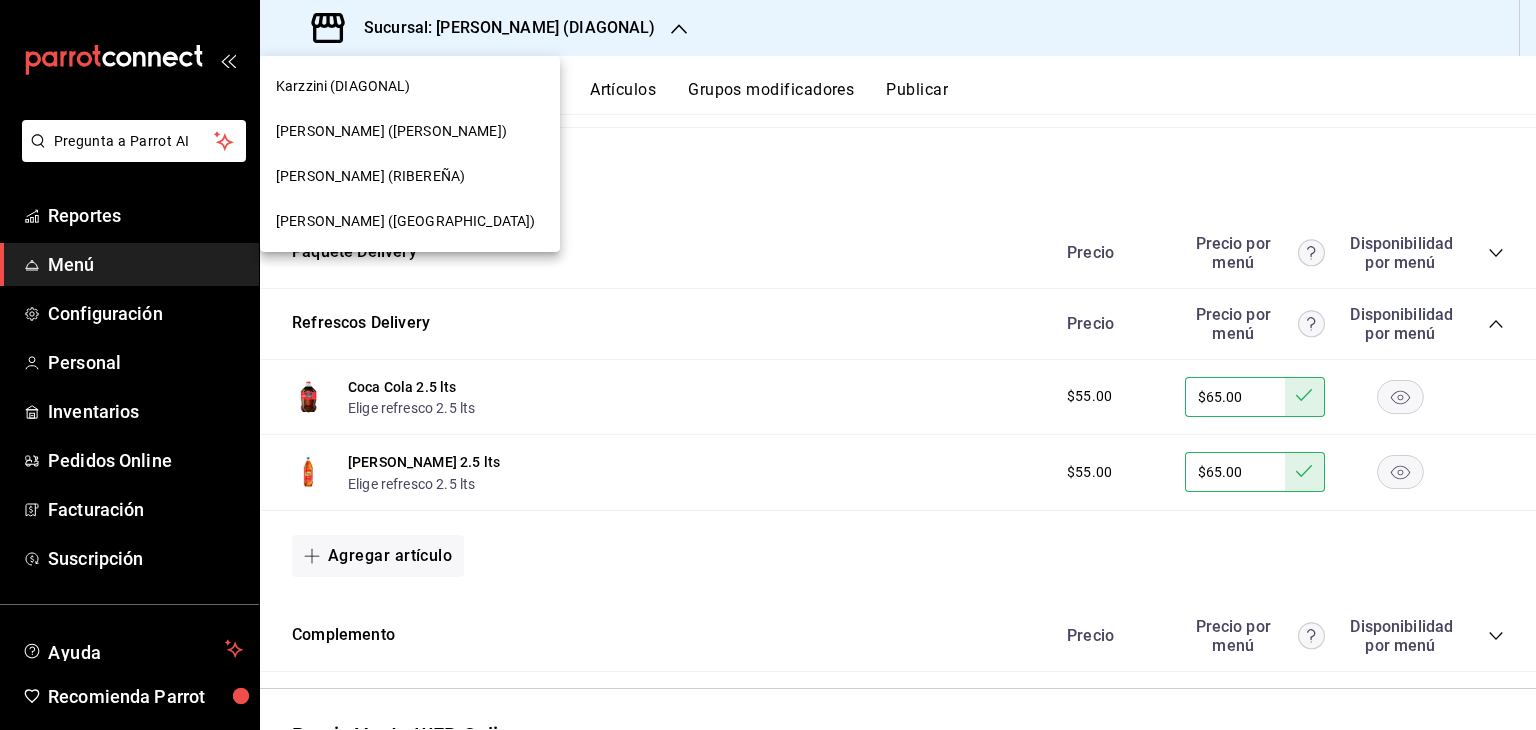 click on "[PERSON_NAME]  ([PERSON_NAME])" at bounding box center [391, 131] 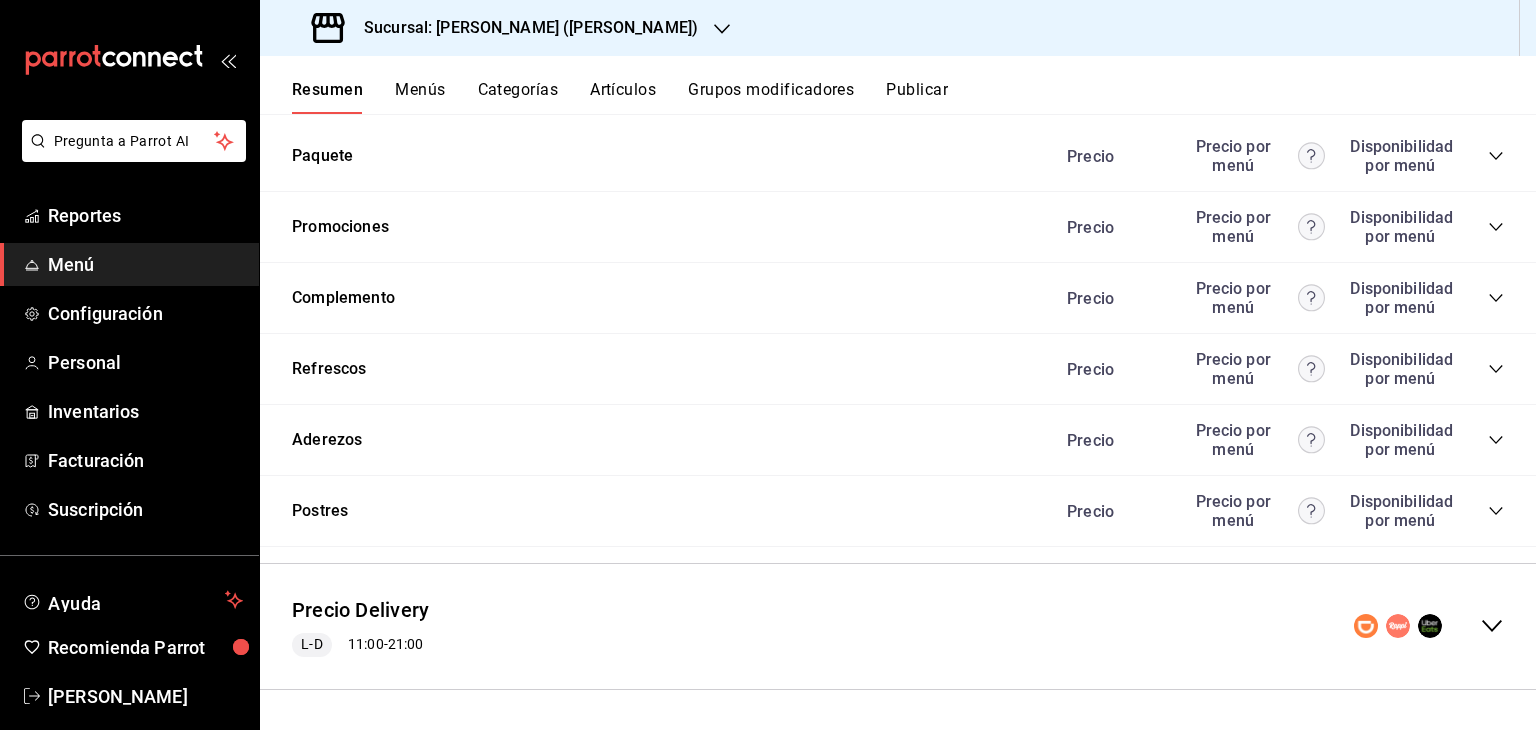scroll, scrollTop: 1563, scrollLeft: 0, axis: vertical 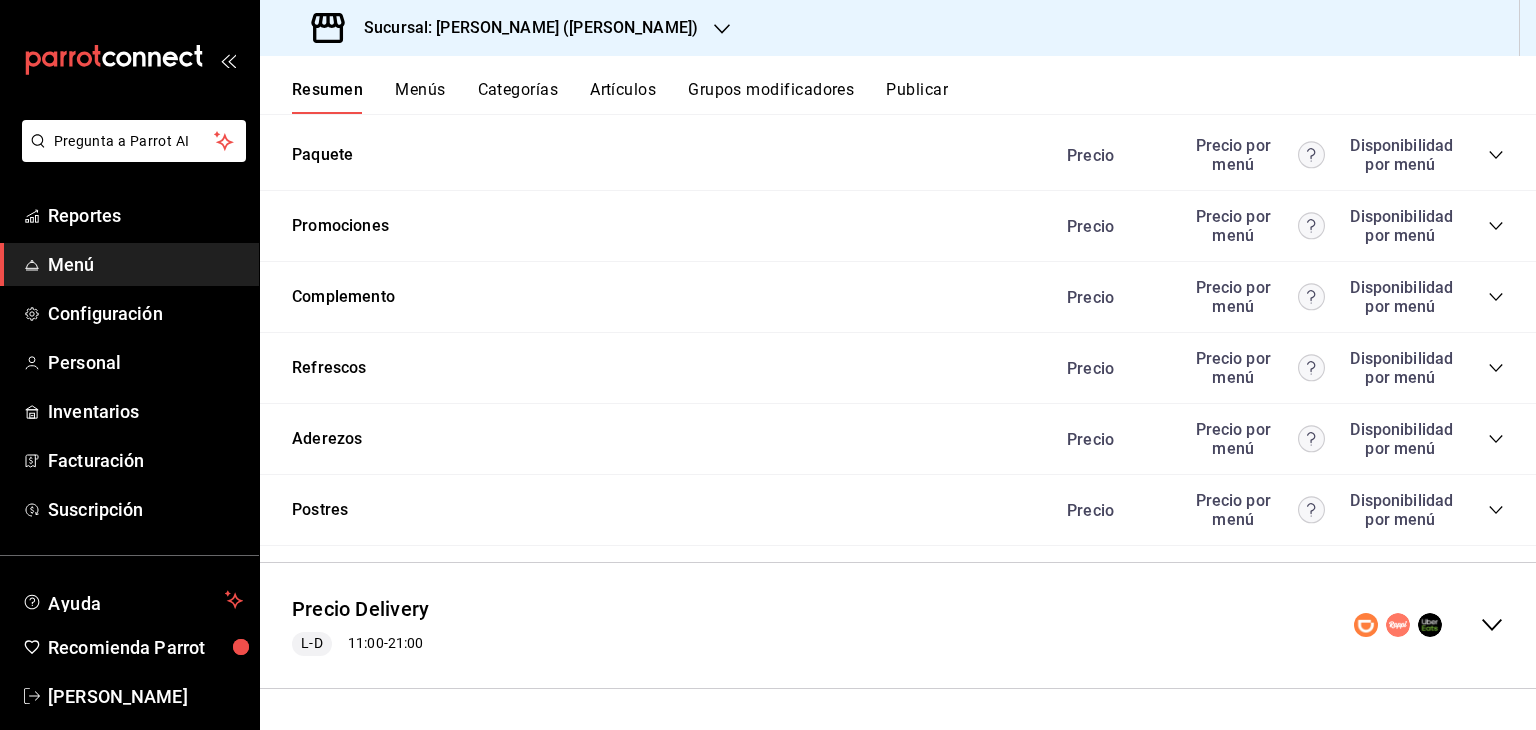 click 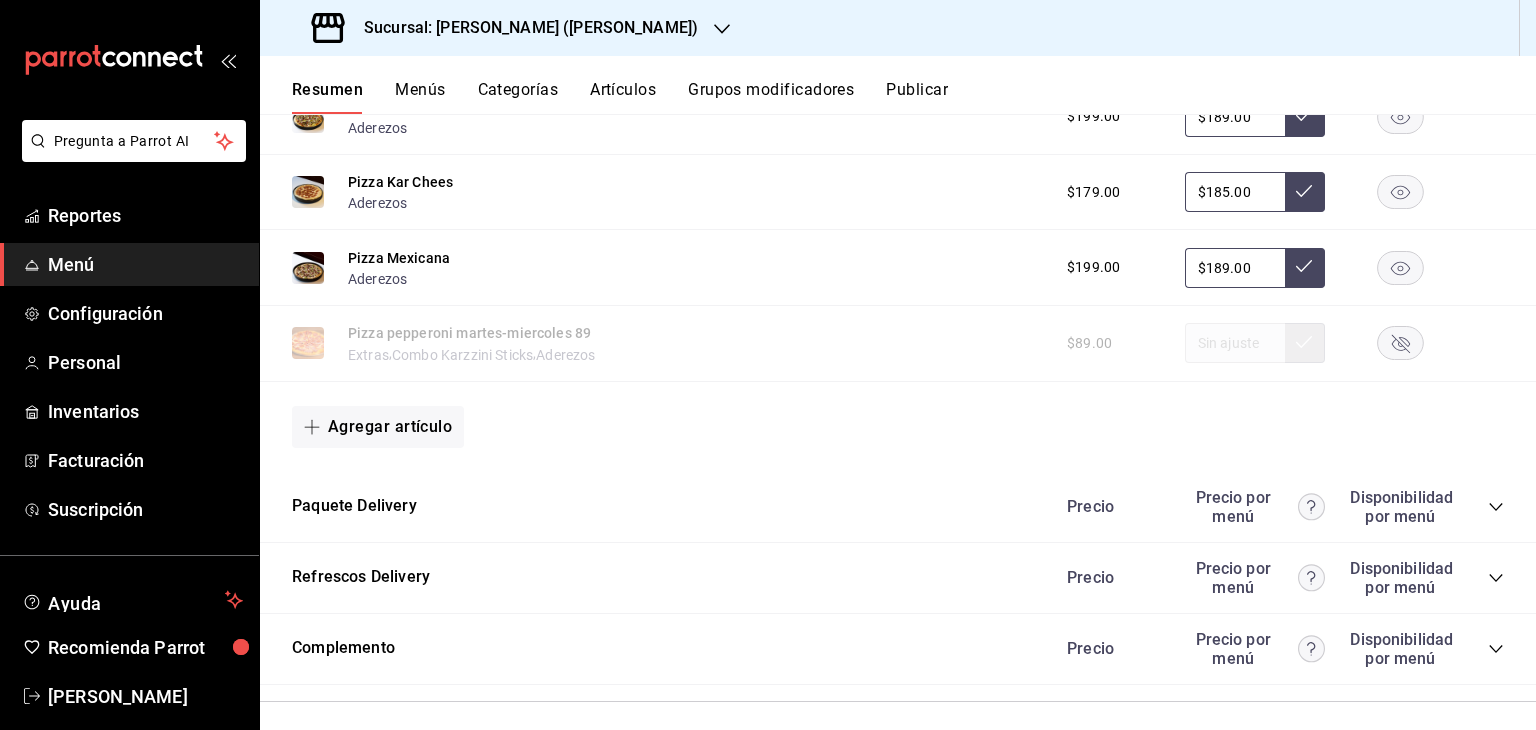 scroll, scrollTop: 3294, scrollLeft: 0, axis: vertical 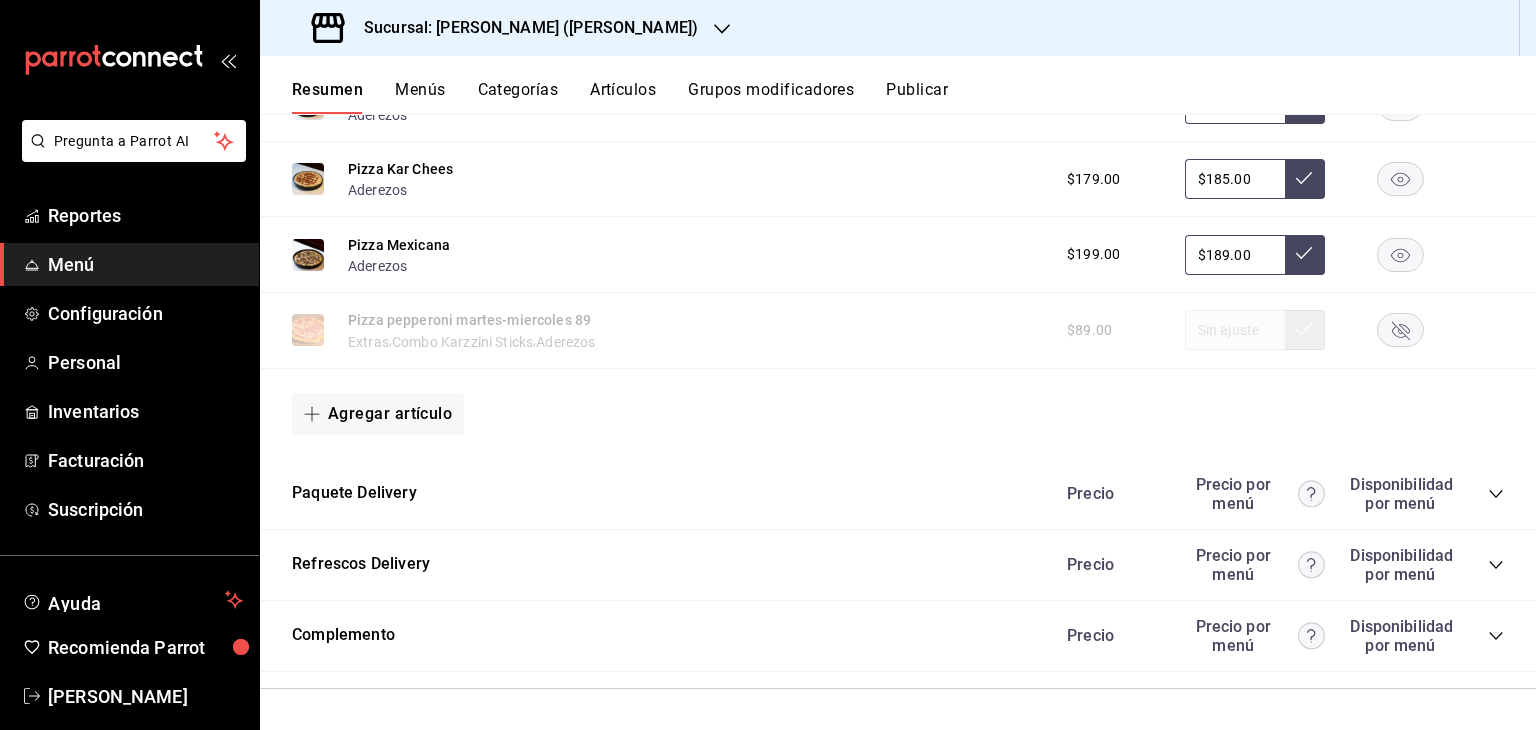 click 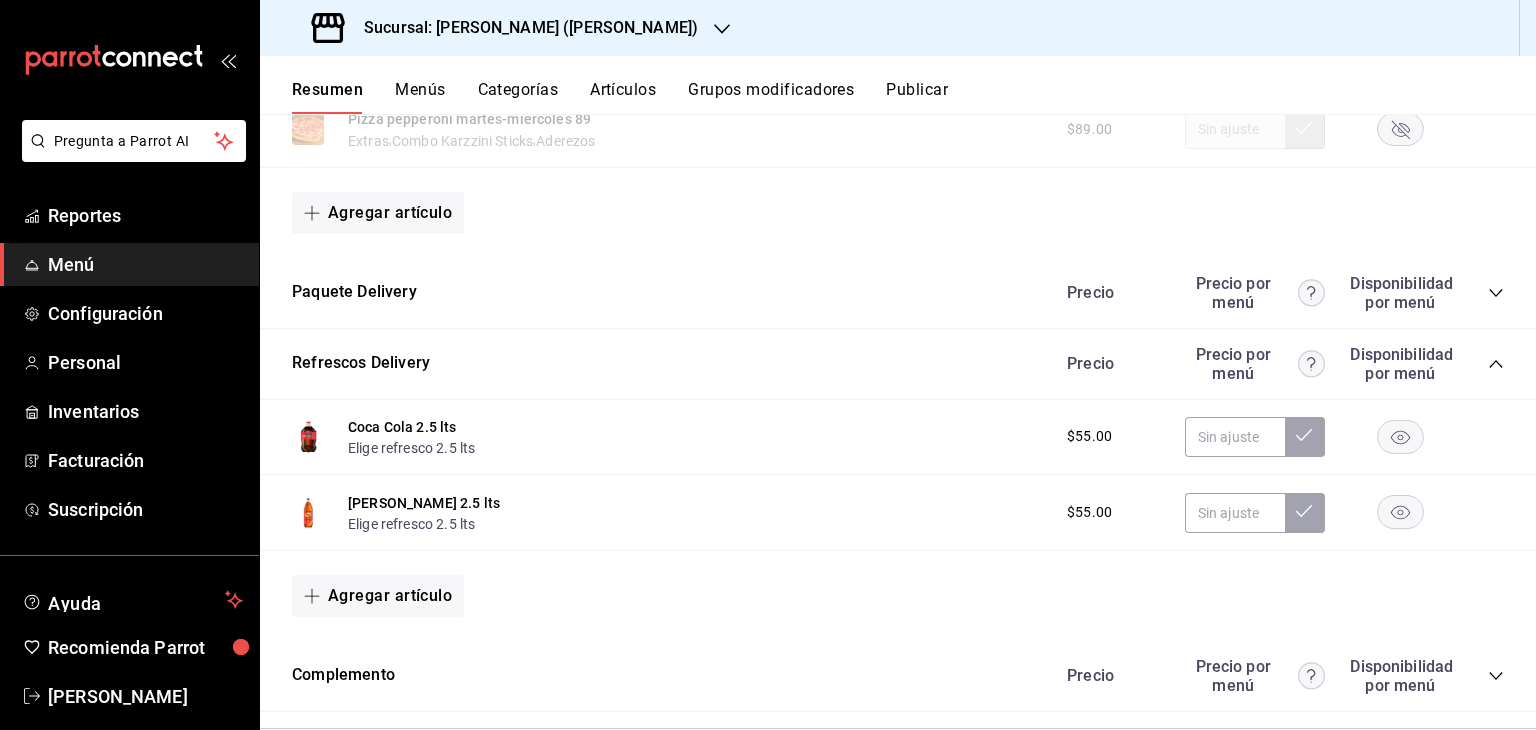 scroll, scrollTop: 3536, scrollLeft: 0, axis: vertical 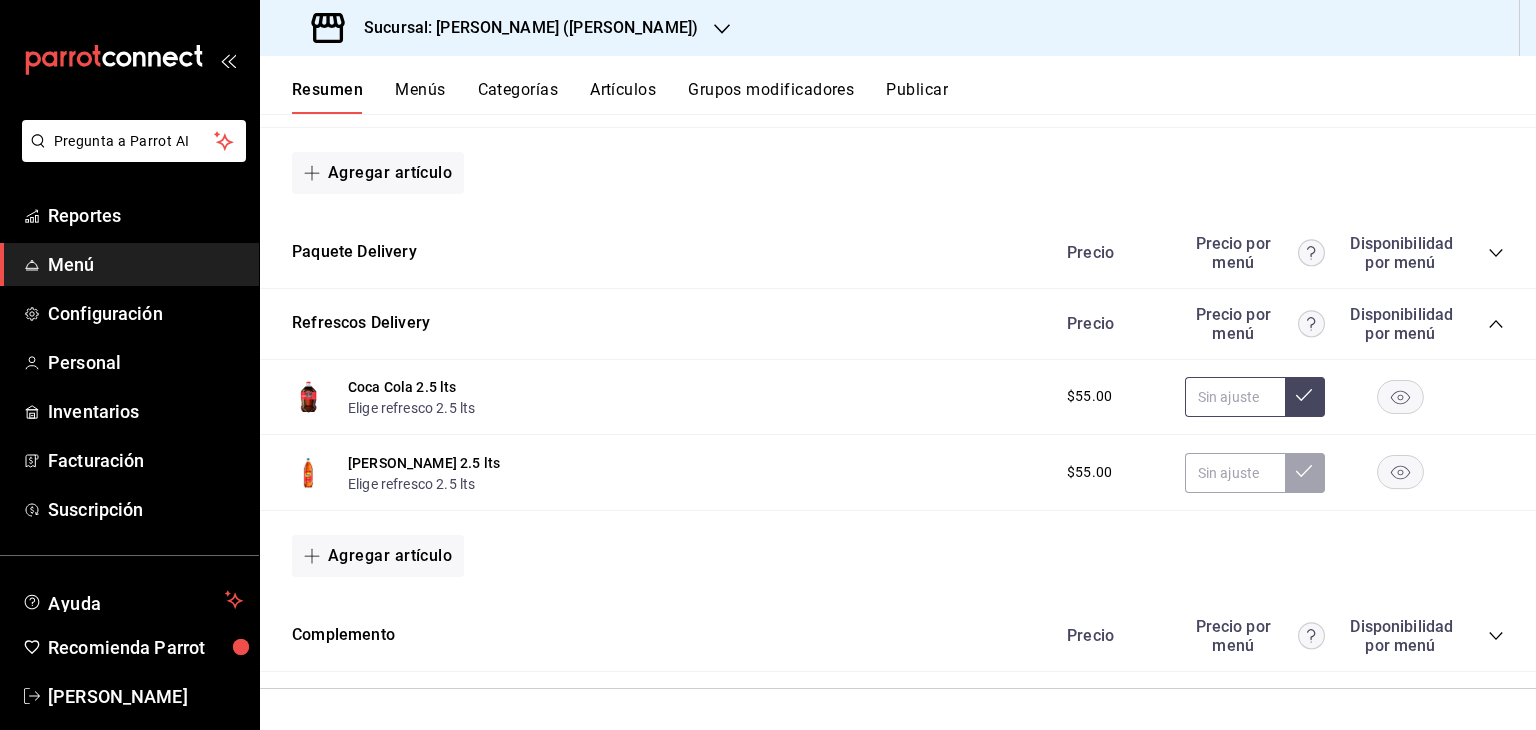 click at bounding box center [1235, 397] 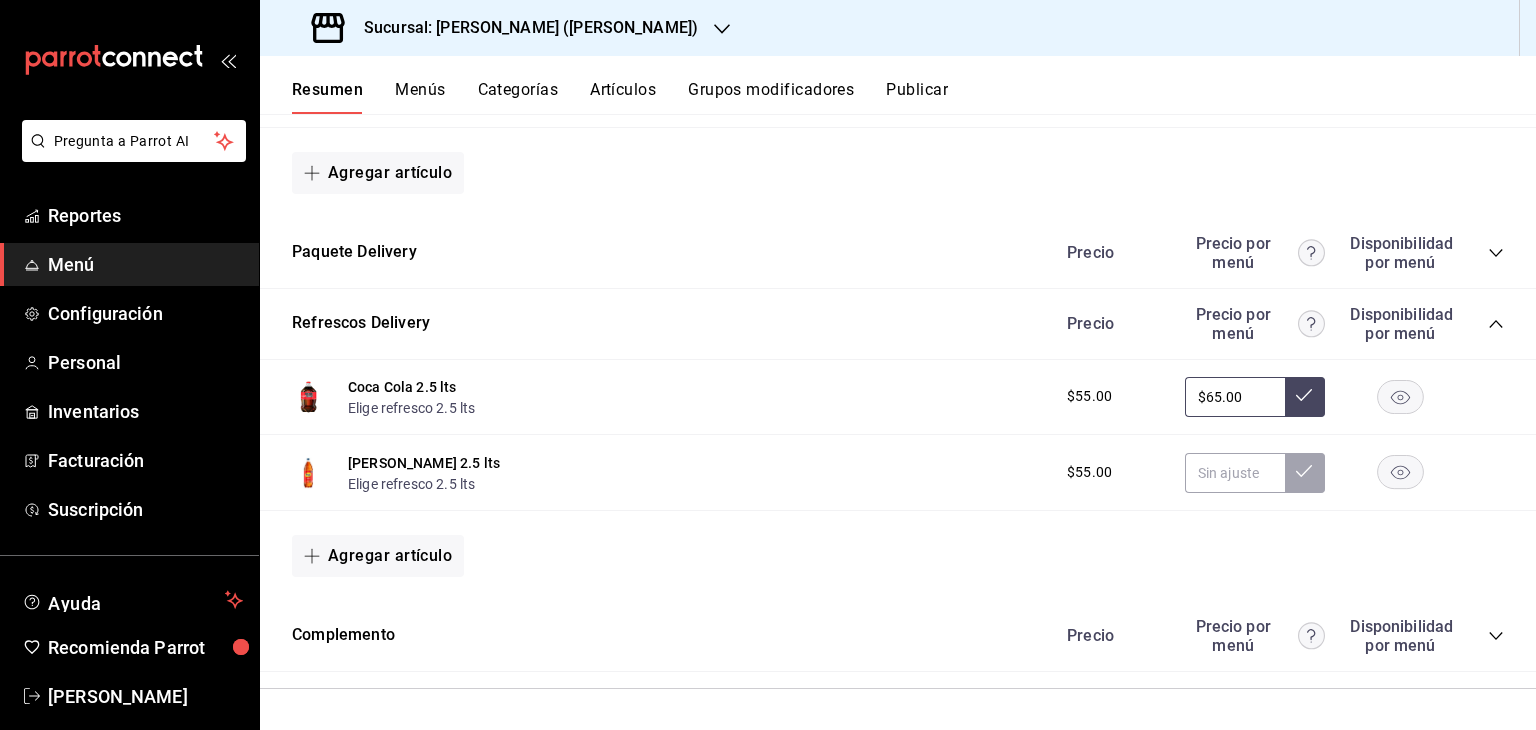type on "$65.00" 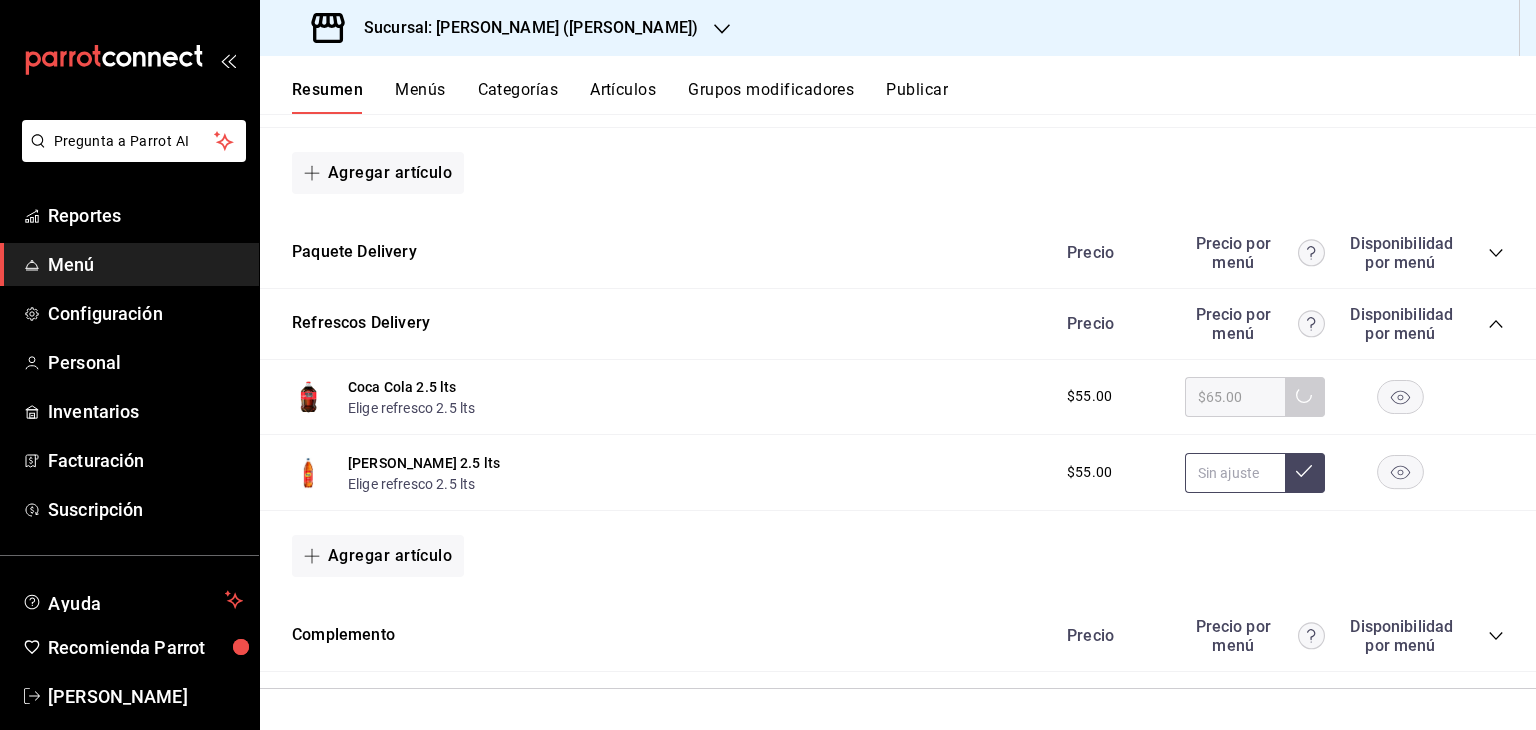 click at bounding box center (1235, 473) 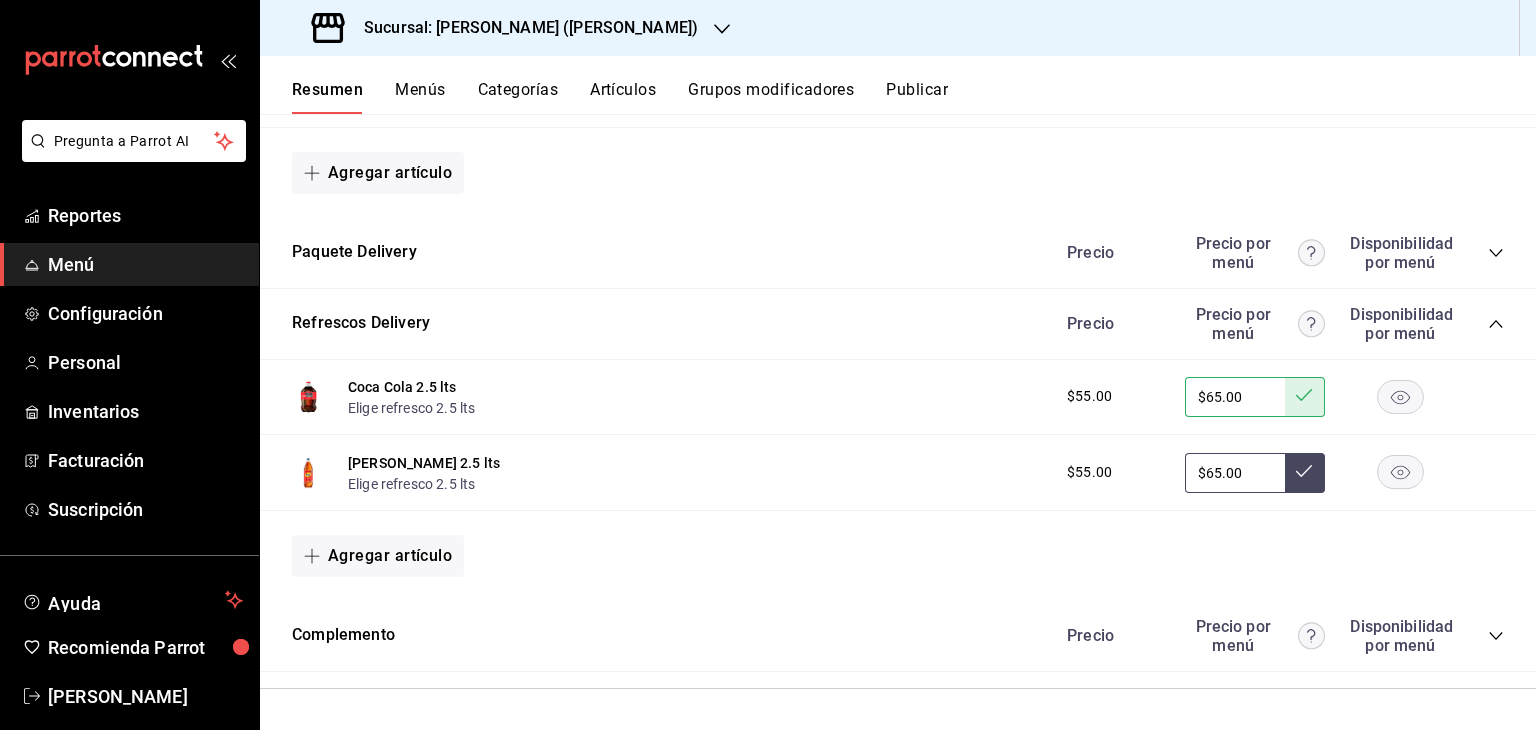 type on "$65.00" 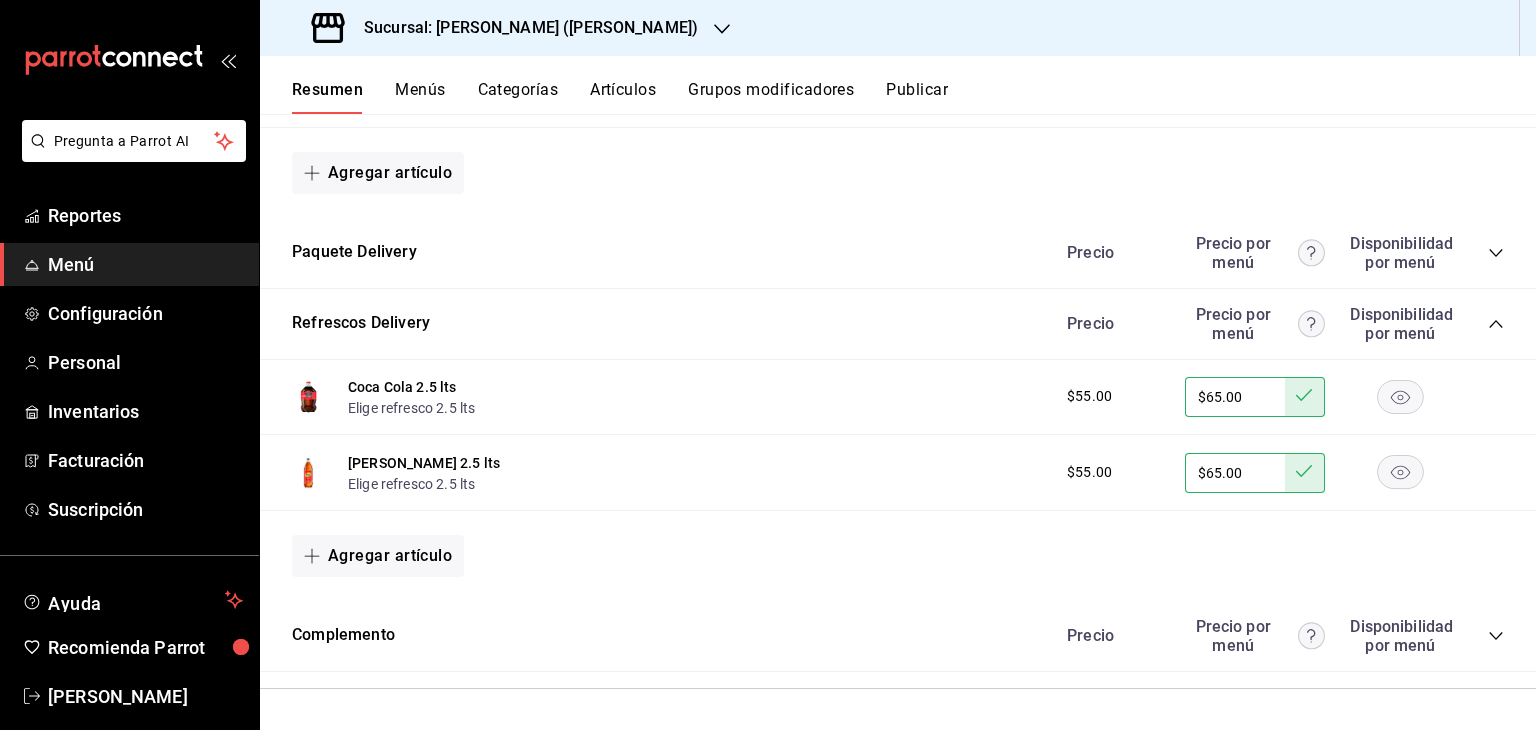 click 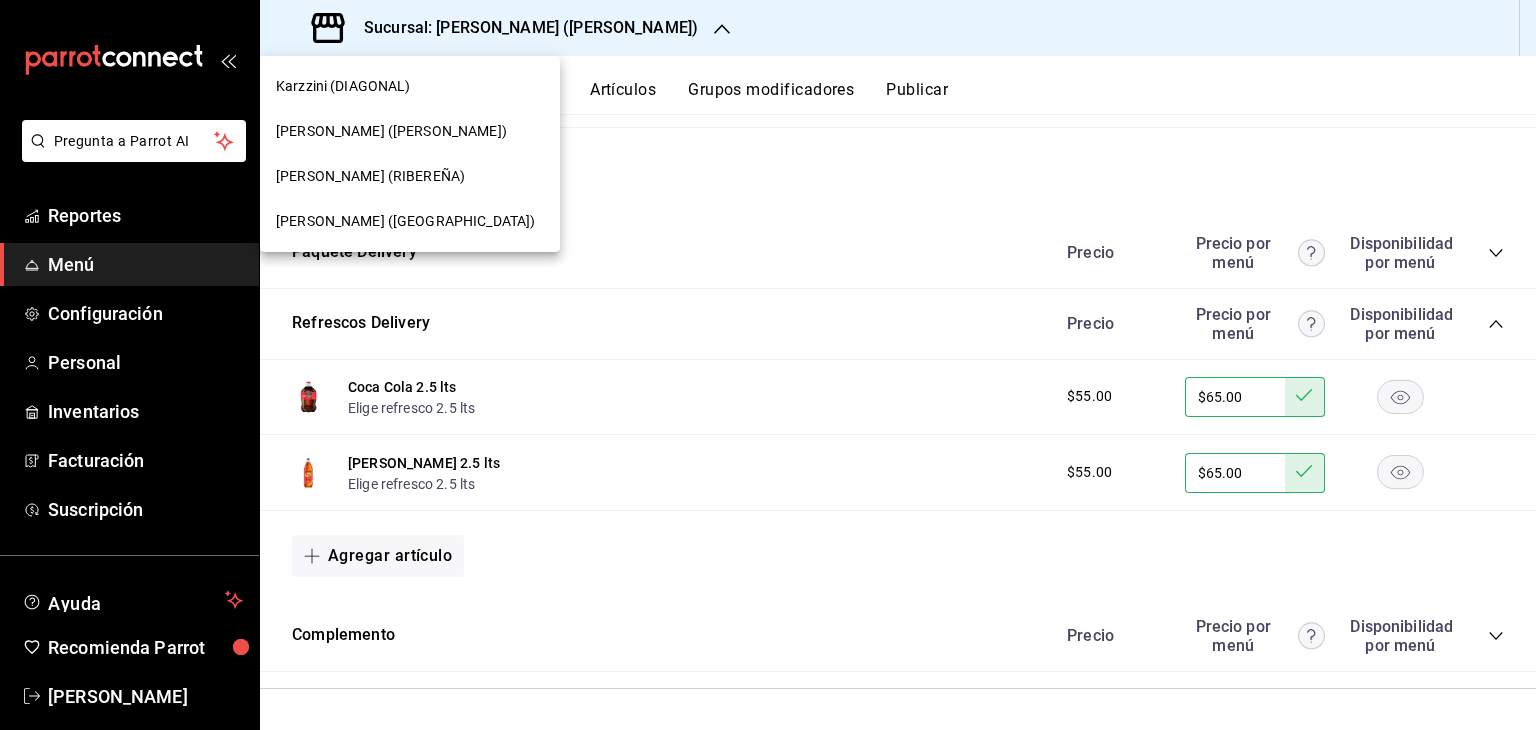 click on "[PERSON_NAME] ([GEOGRAPHIC_DATA])" at bounding box center [410, 221] 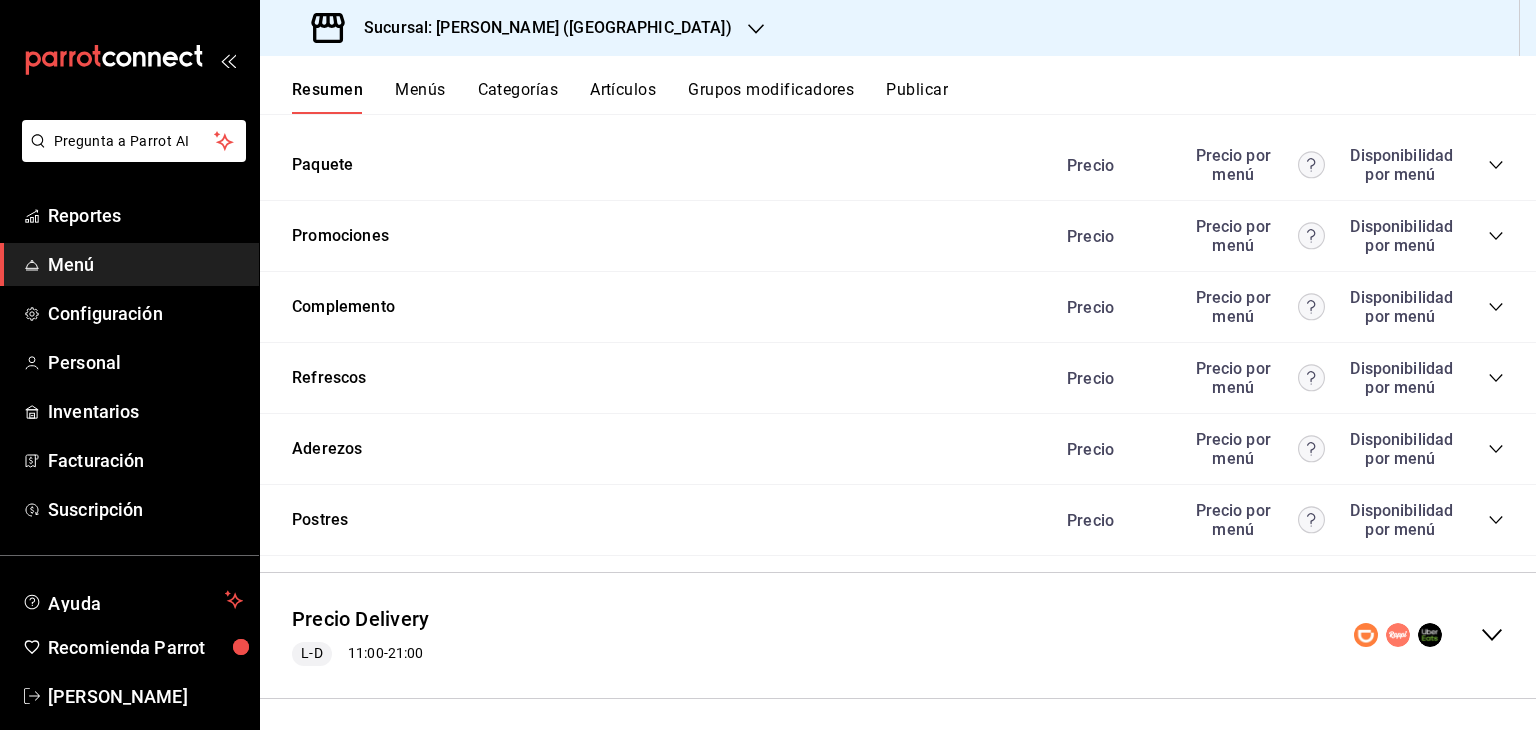 scroll, scrollTop: 1563, scrollLeft: 0, axis: vertical 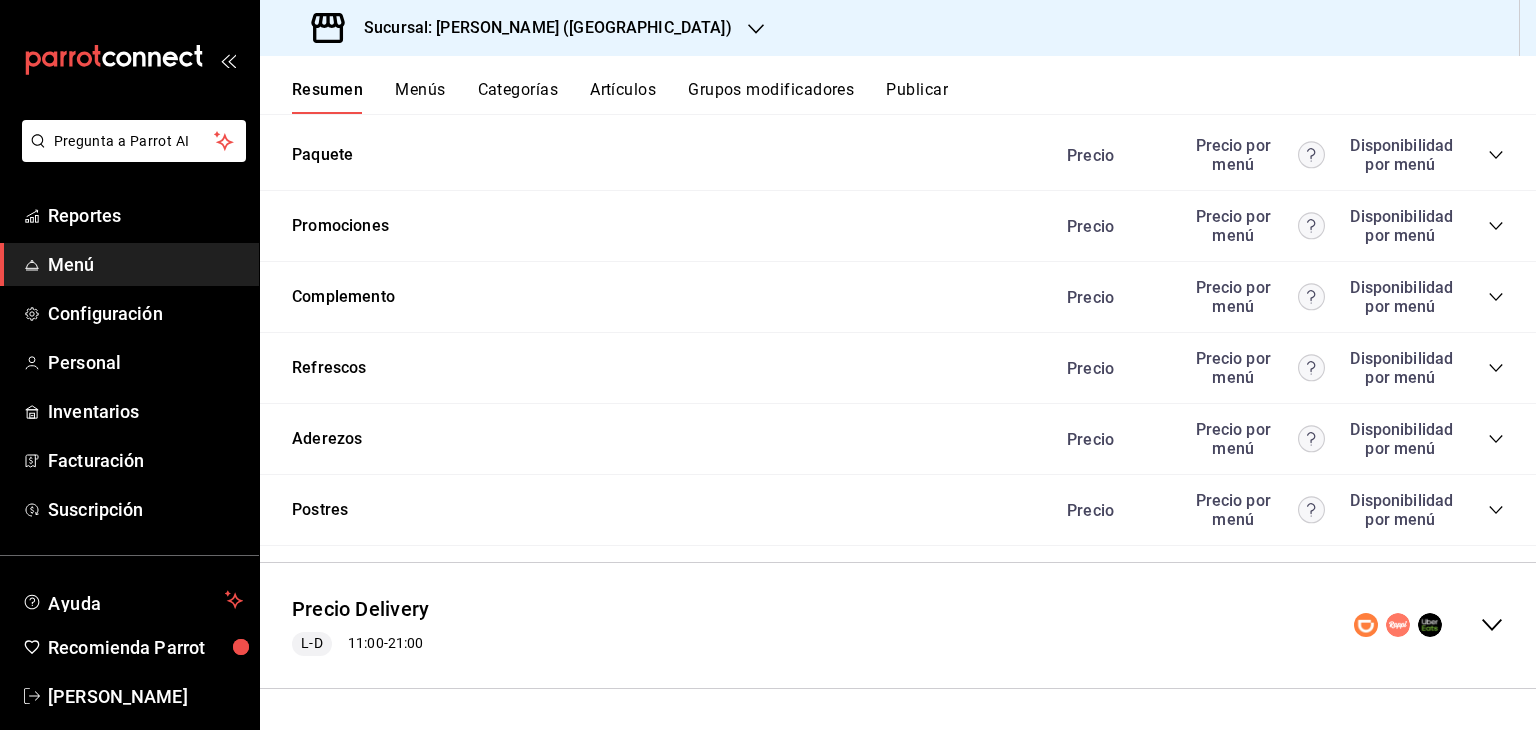 click 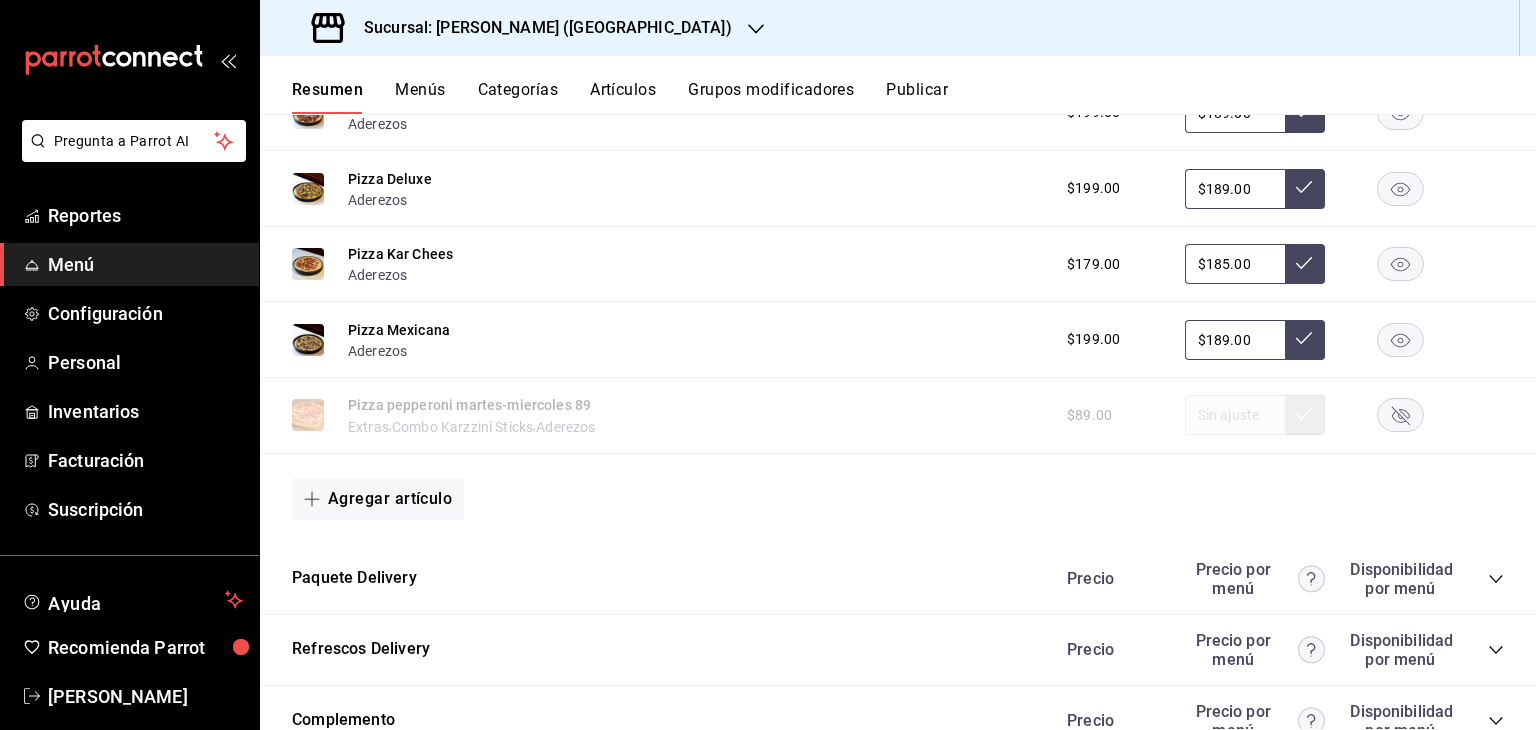 scroll, scrollTop: 3294, scrollLeft: 0, axis: vertical 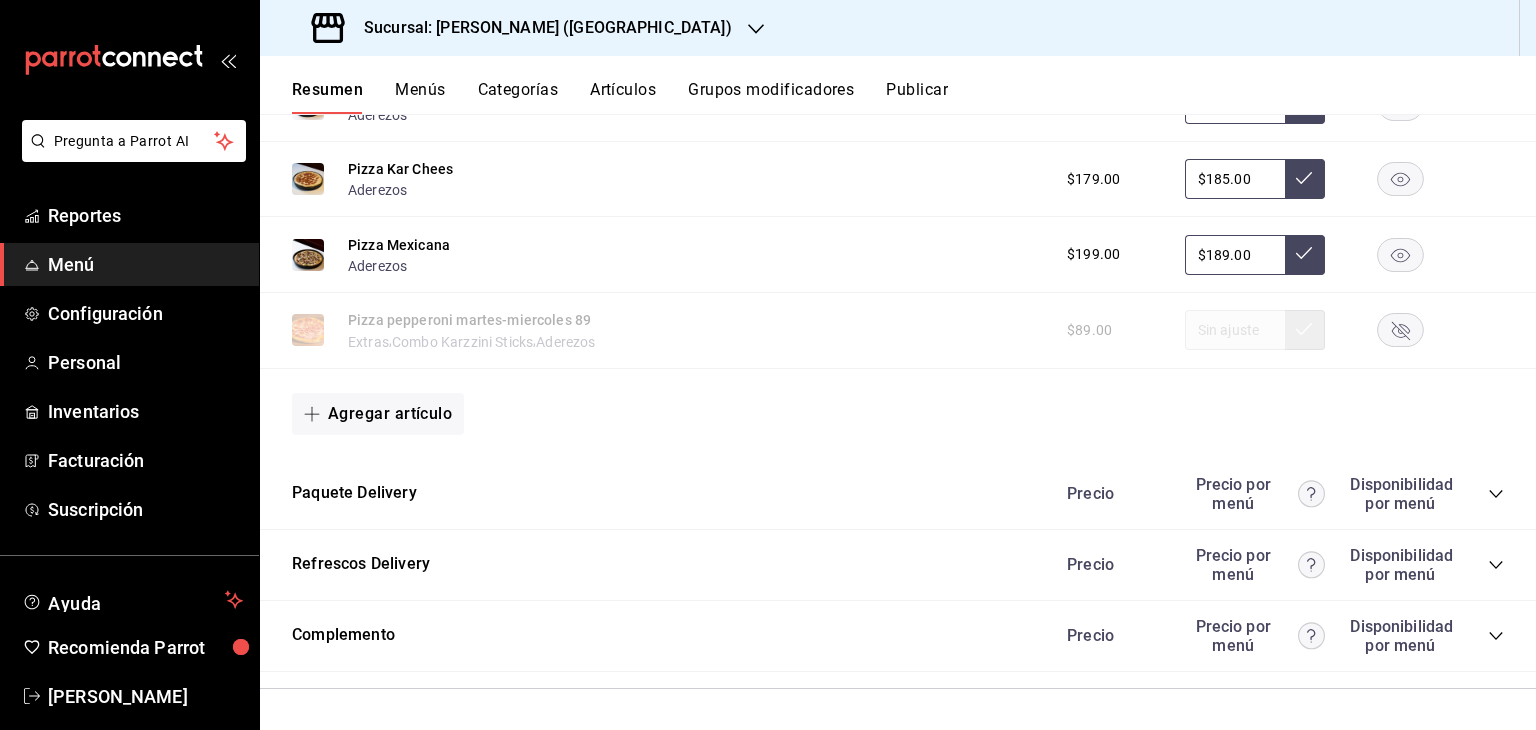 click 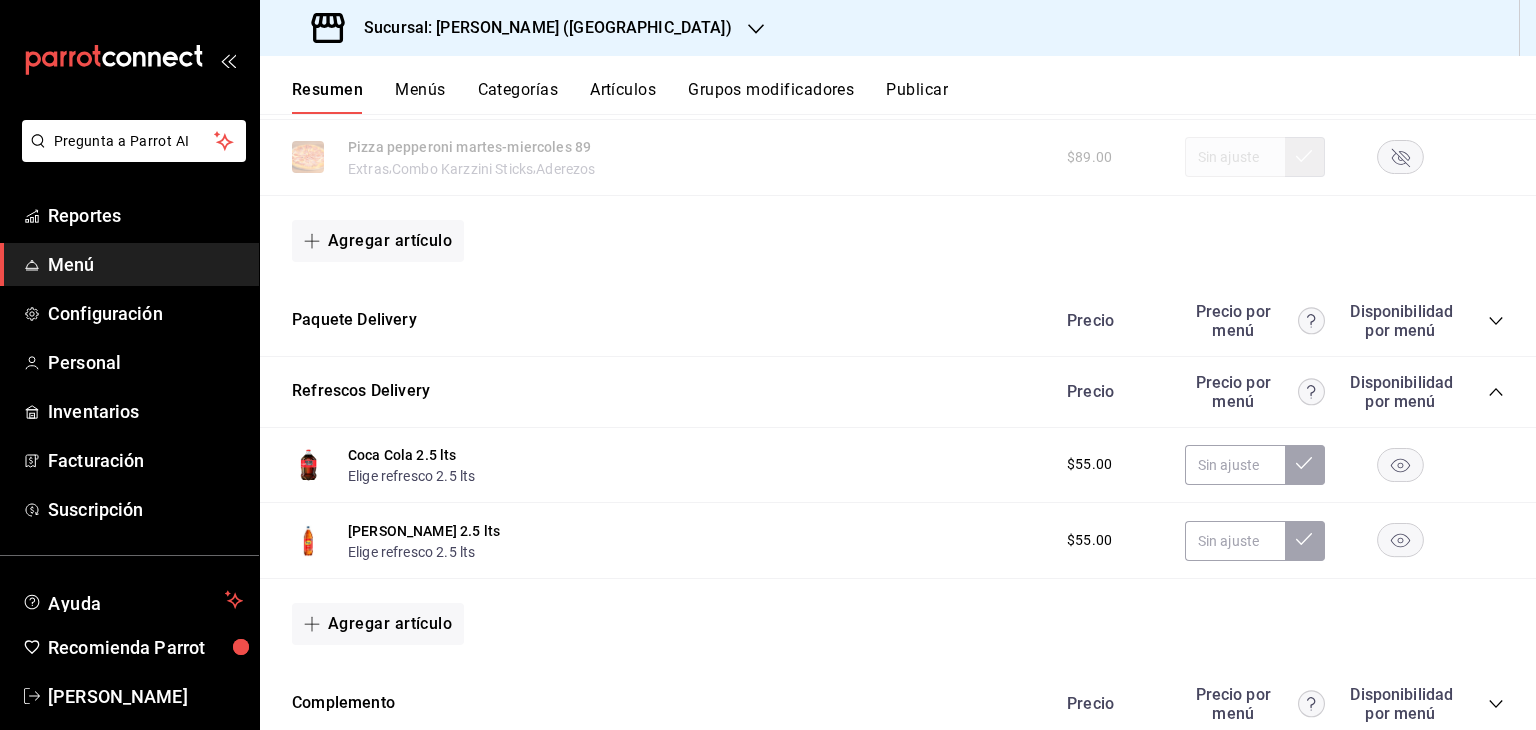 scroll, scrollTop: 3536, scrollLeft: 0, axis: vertical 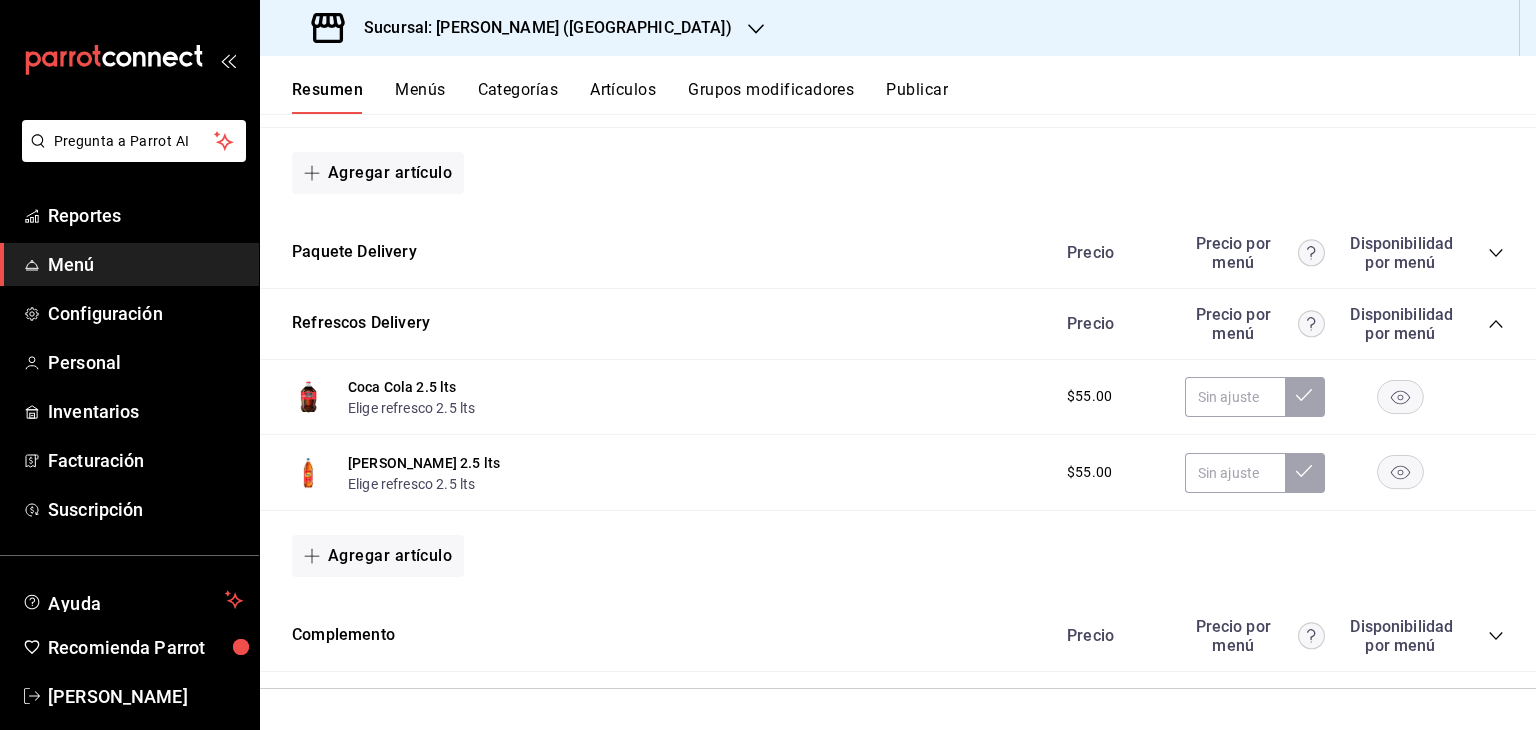 click on "Agregar artículo" at bounding box center (898, 556) 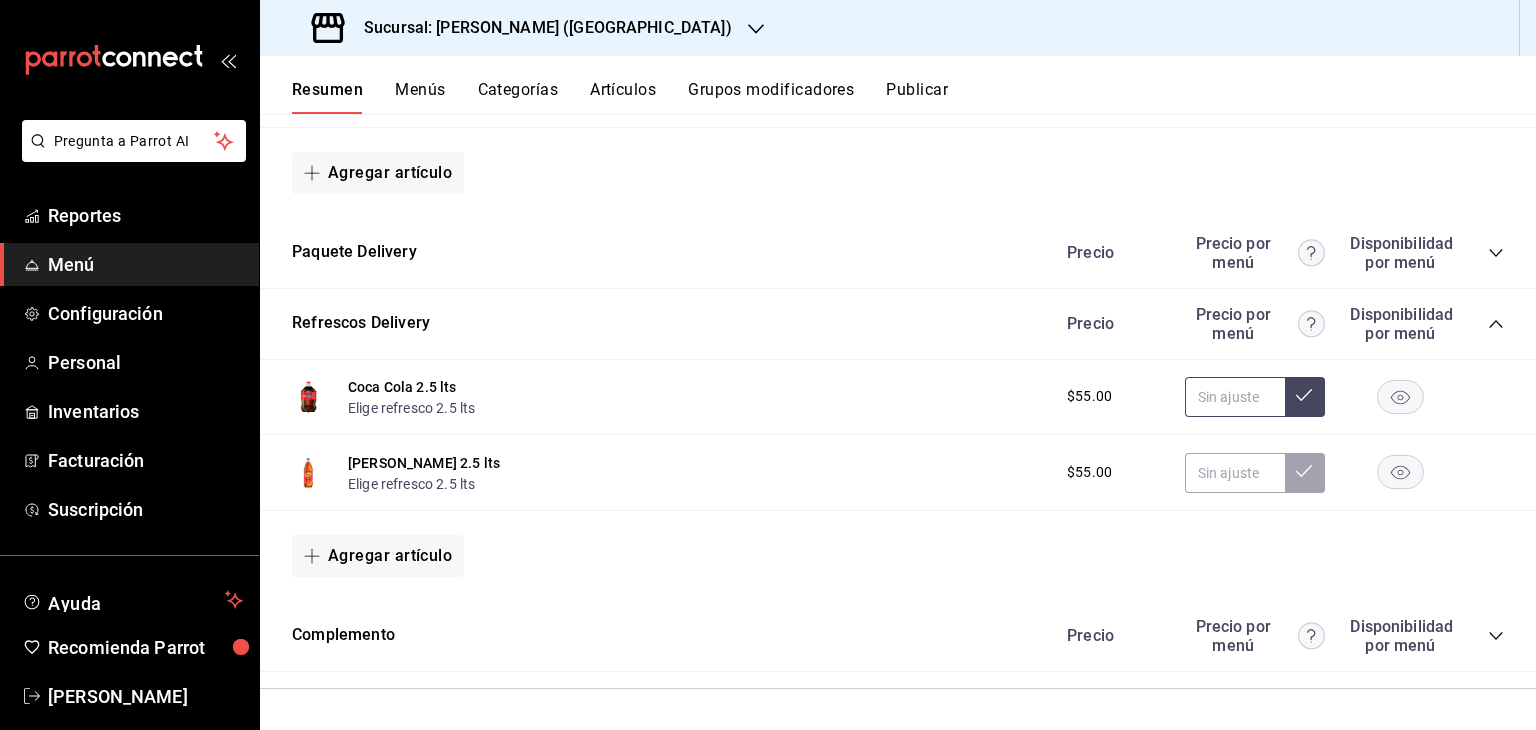 click at bounding box center [1235, 397] 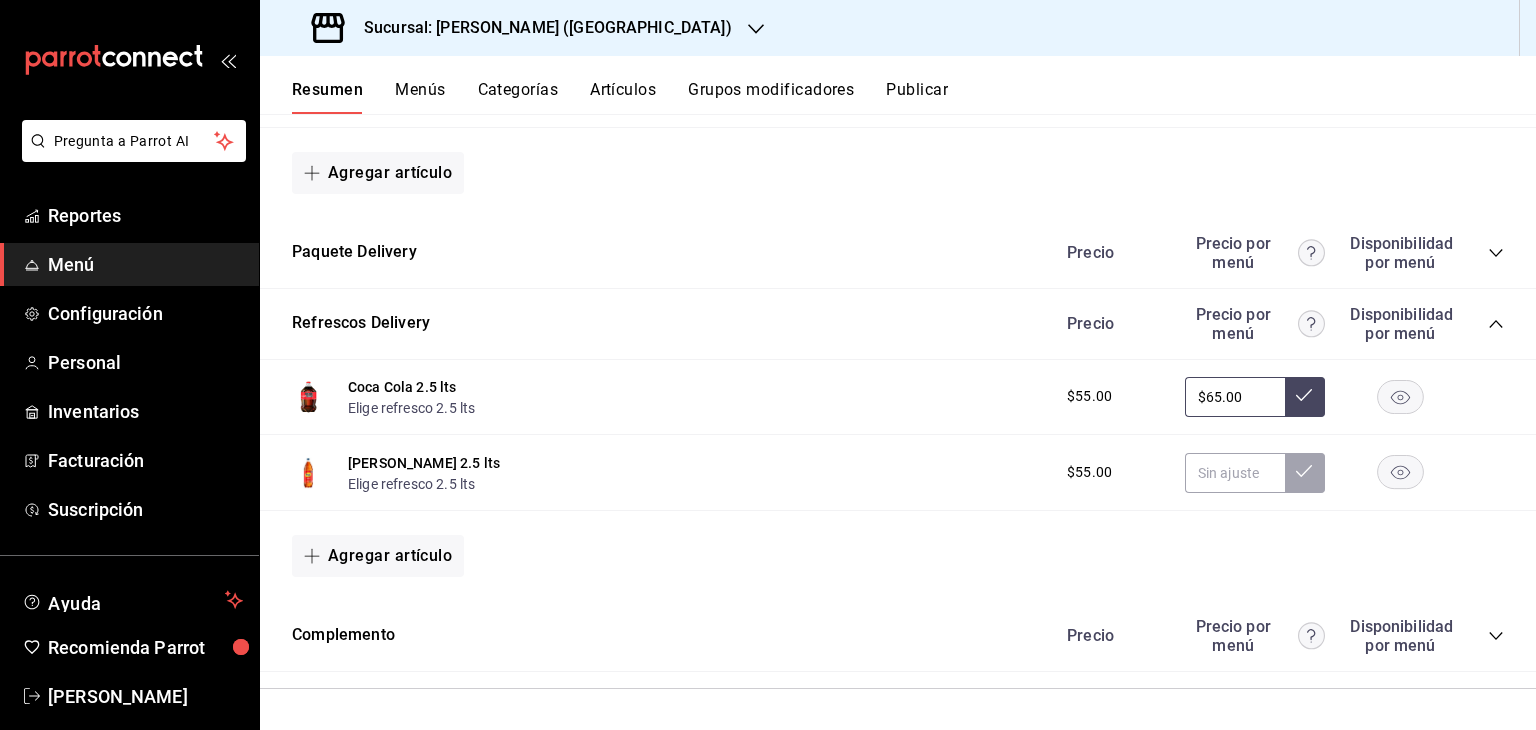type on "$65.00" 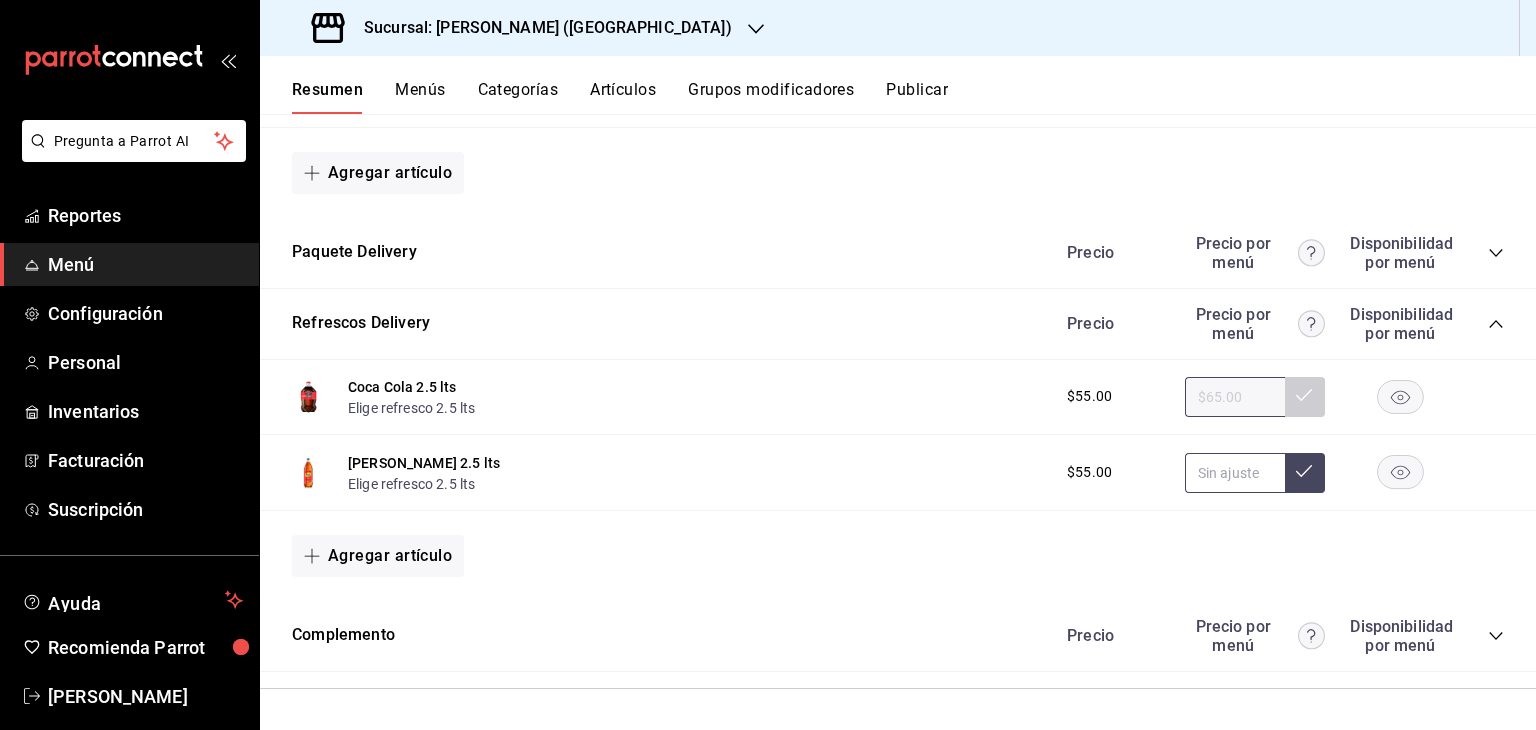 click at bounding box center [1235, 473] 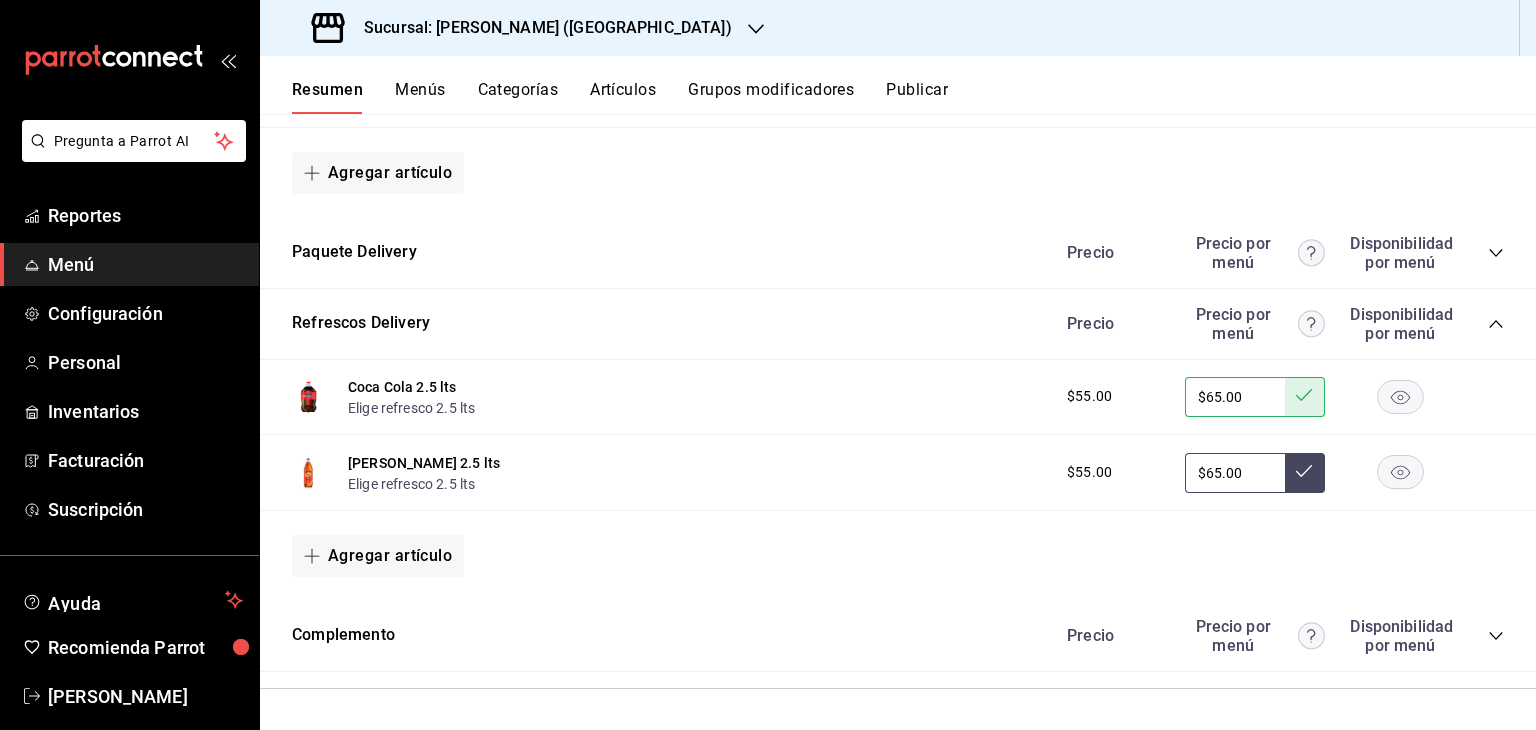 type on "$65.00" 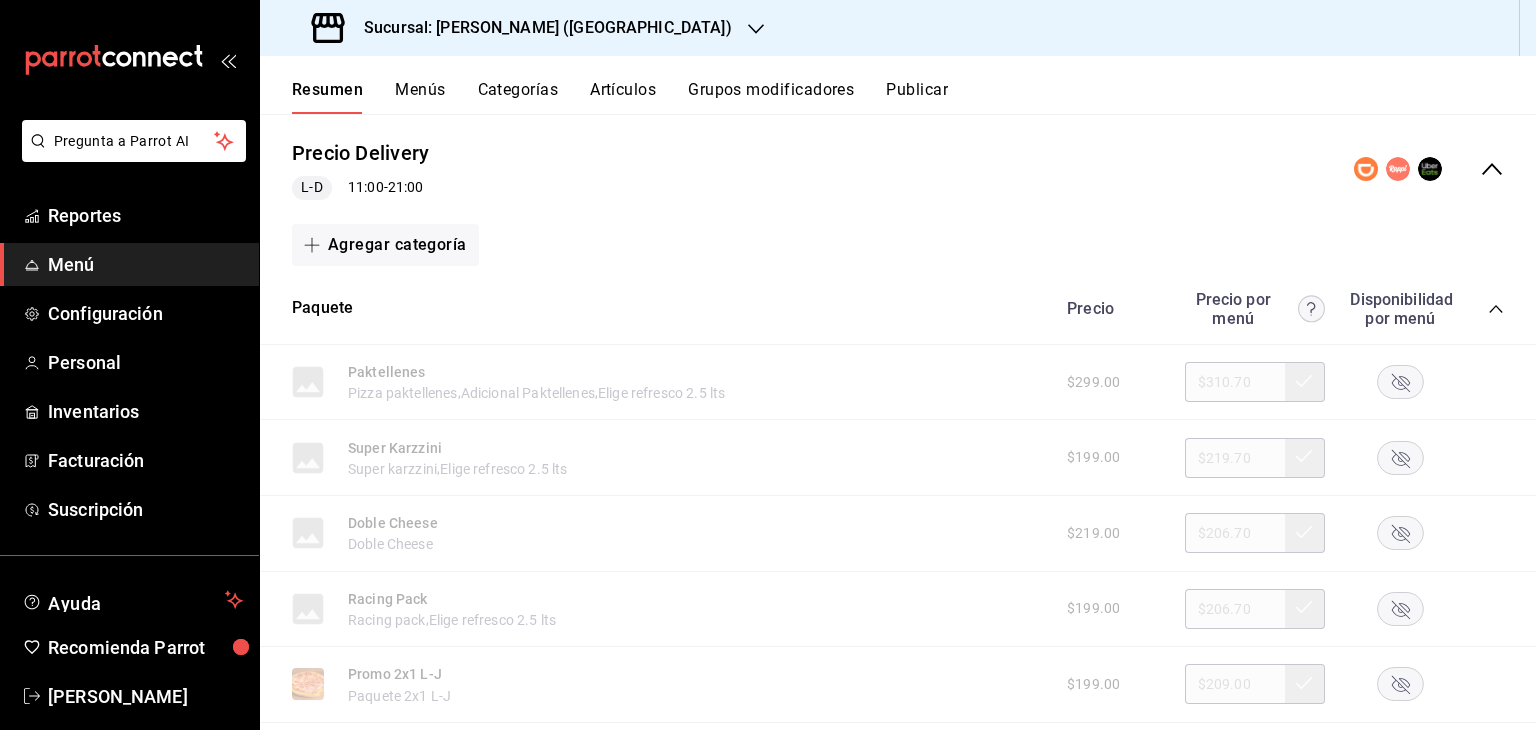 scroll, scrollTop: 2014, scrollLeft: 0, axis: vertical 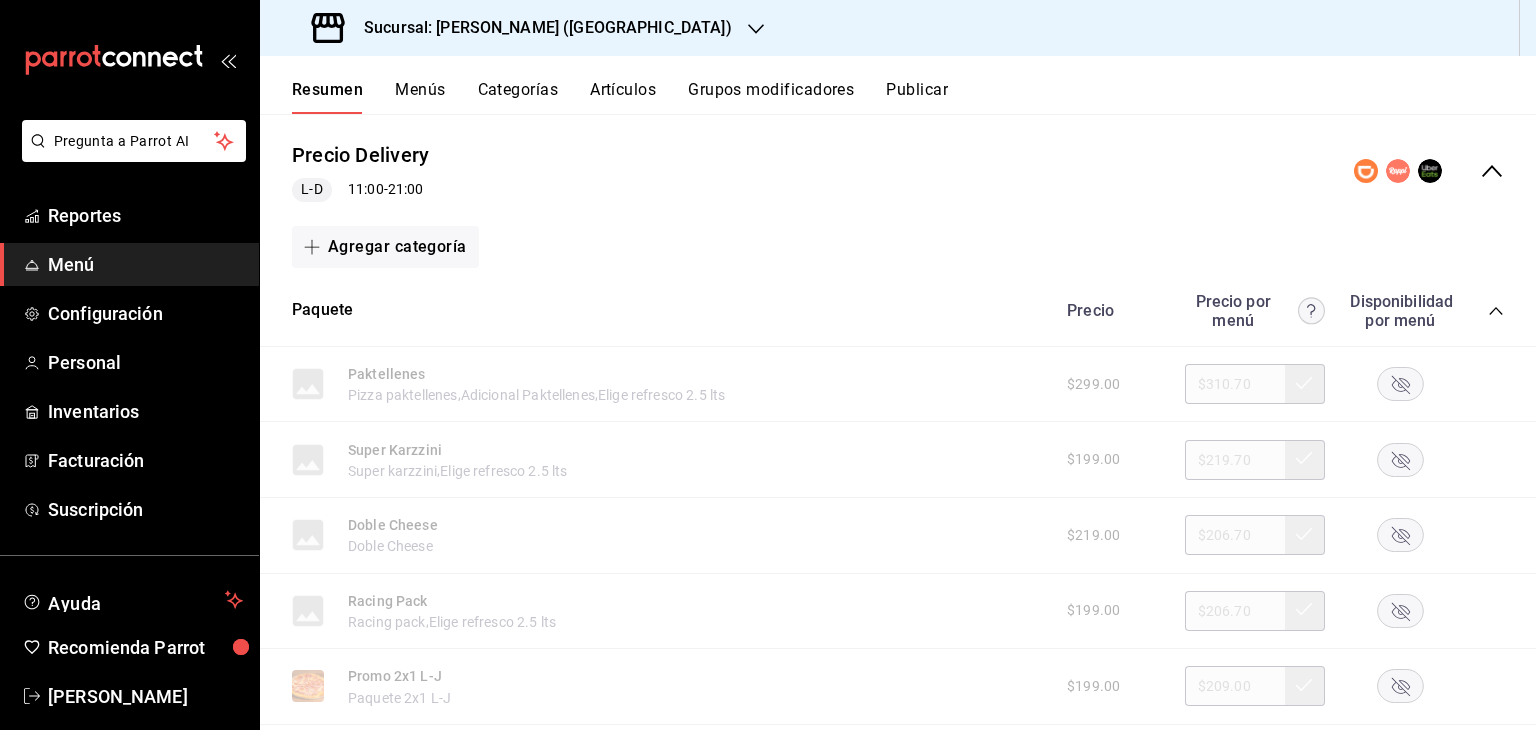click on "Publicar" at bounding box center (917, 97) 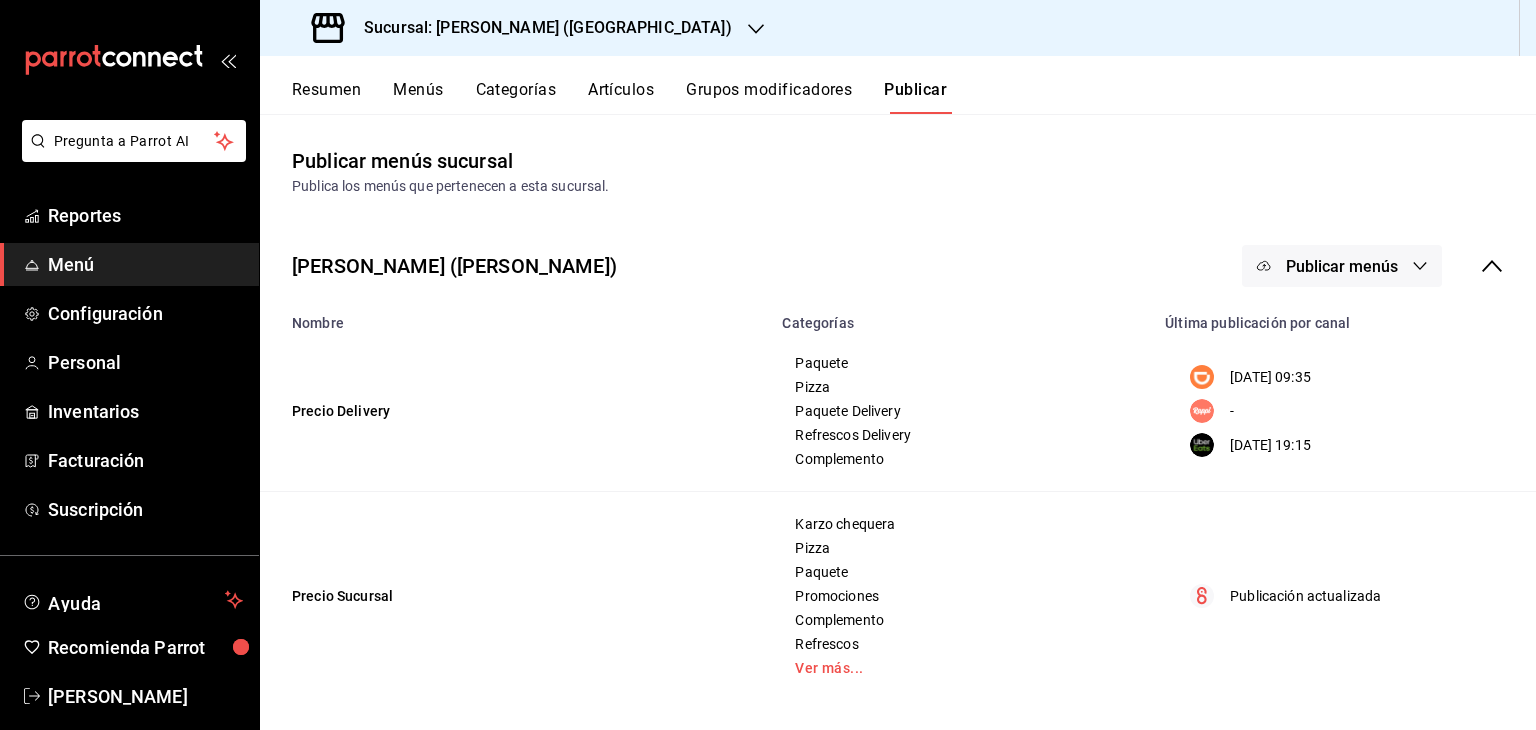 click 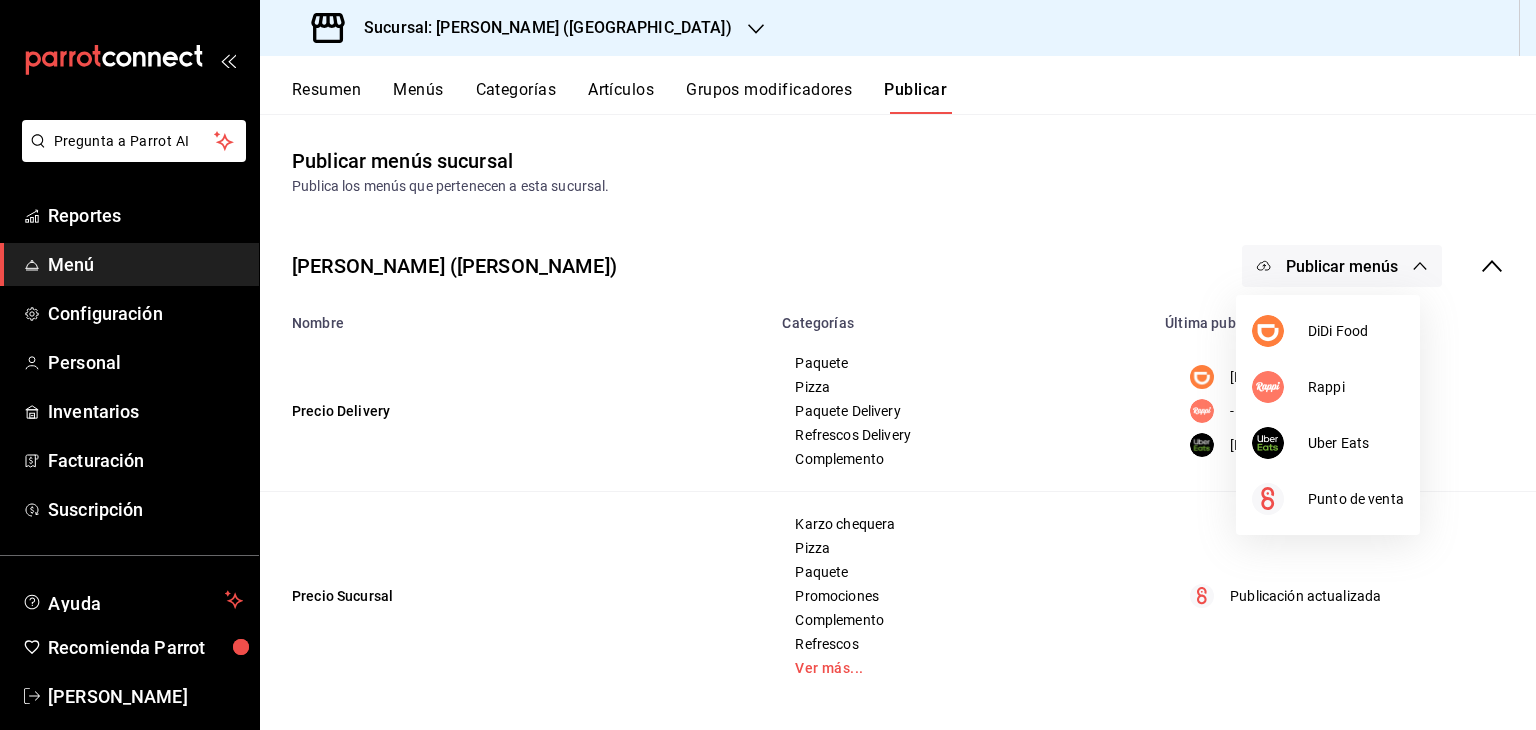 click on "DiDi Food" at bounding box center (1356, 331) 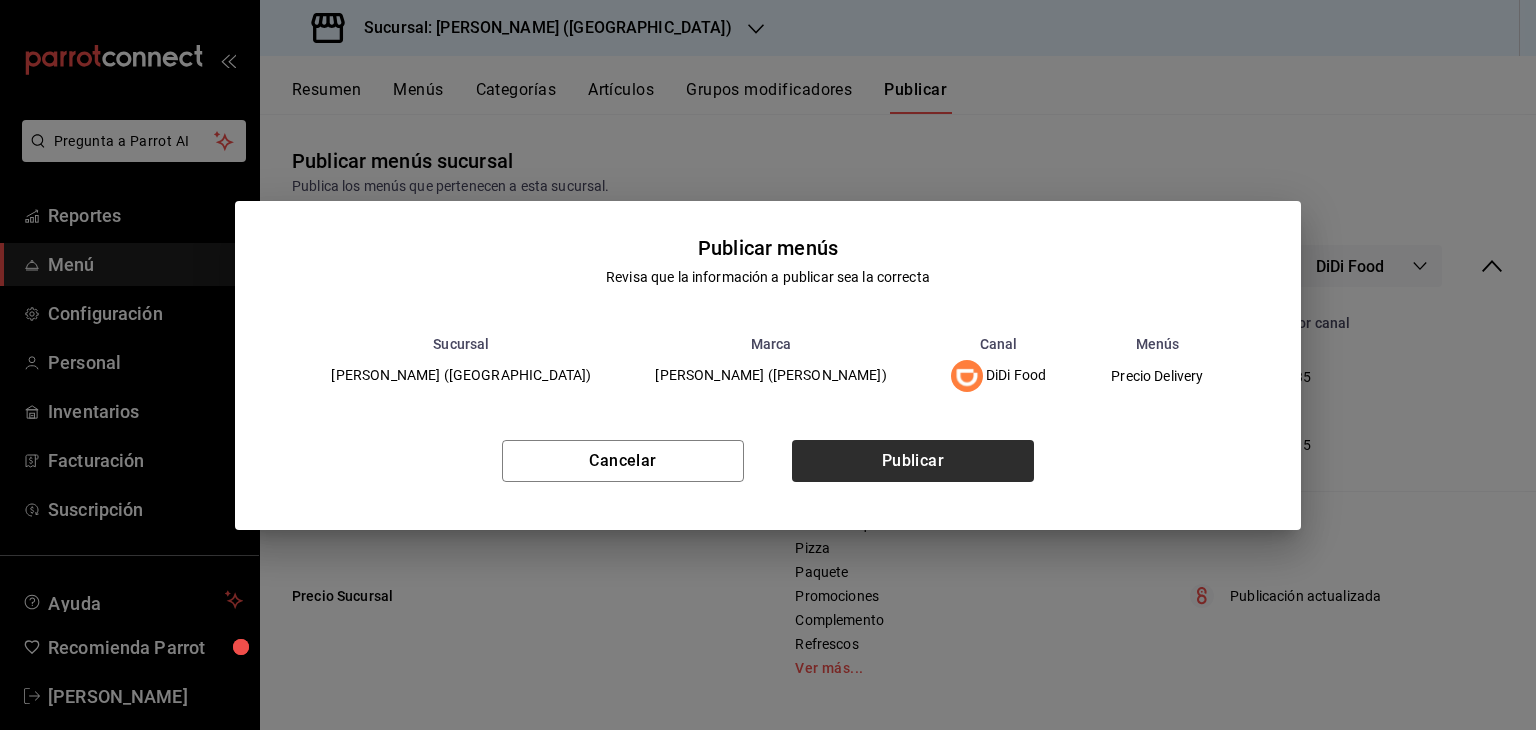 click on "Publicar" at bounding box center (913, 461) 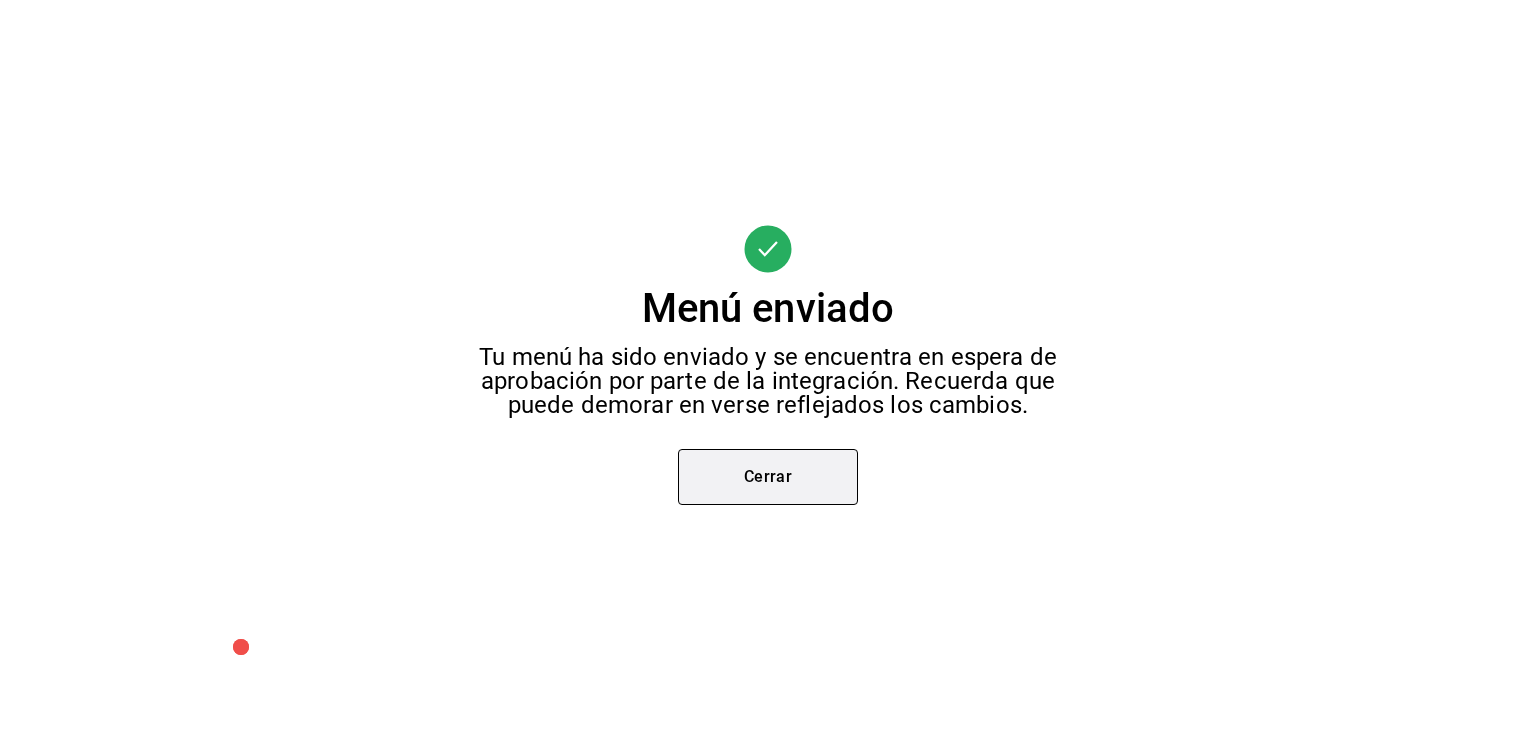 click on "Cerrar" at bounding box center [768, 477] 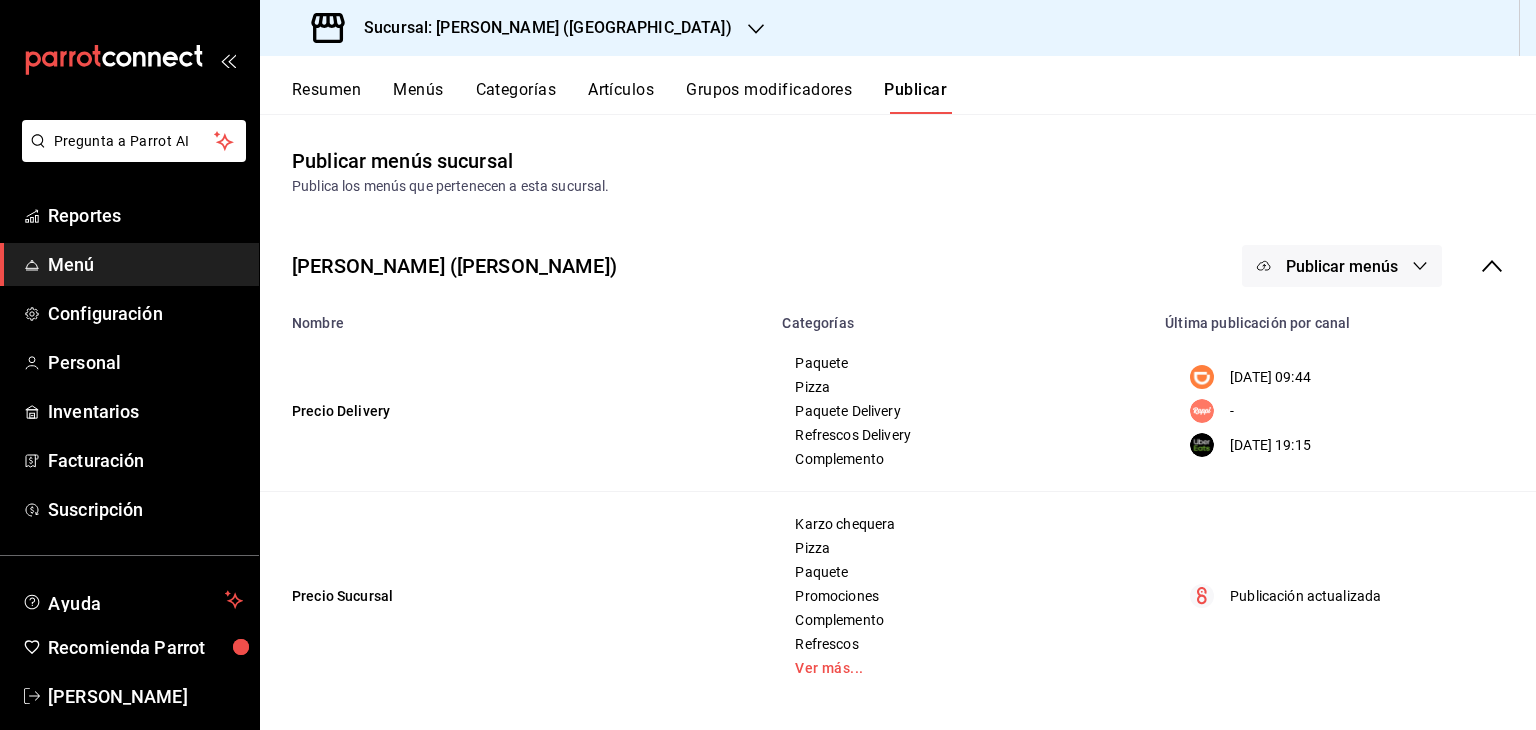 click on "Publicar menús" at bounding box center (1342, 266) 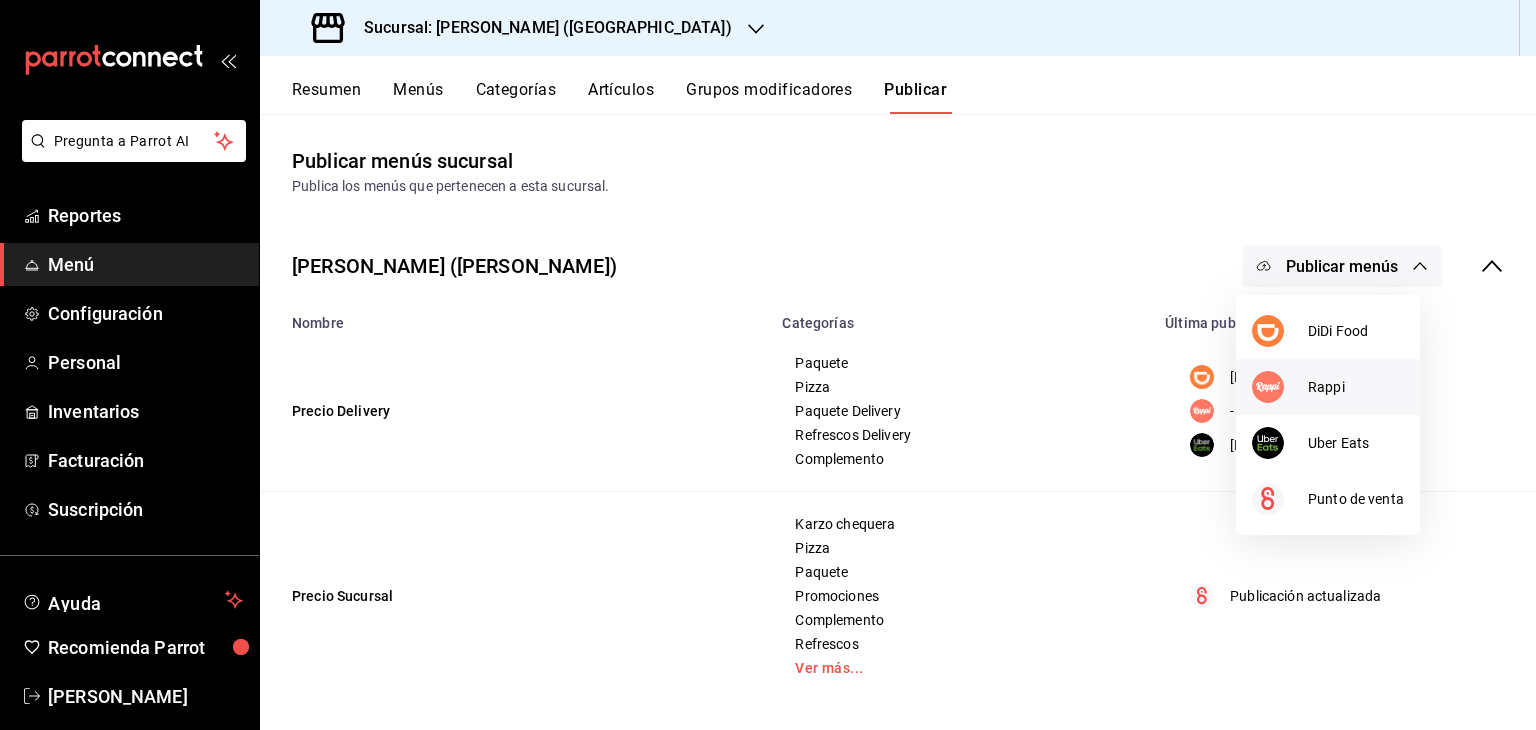 click on "Rappi" at bounding box center [1356, 387] 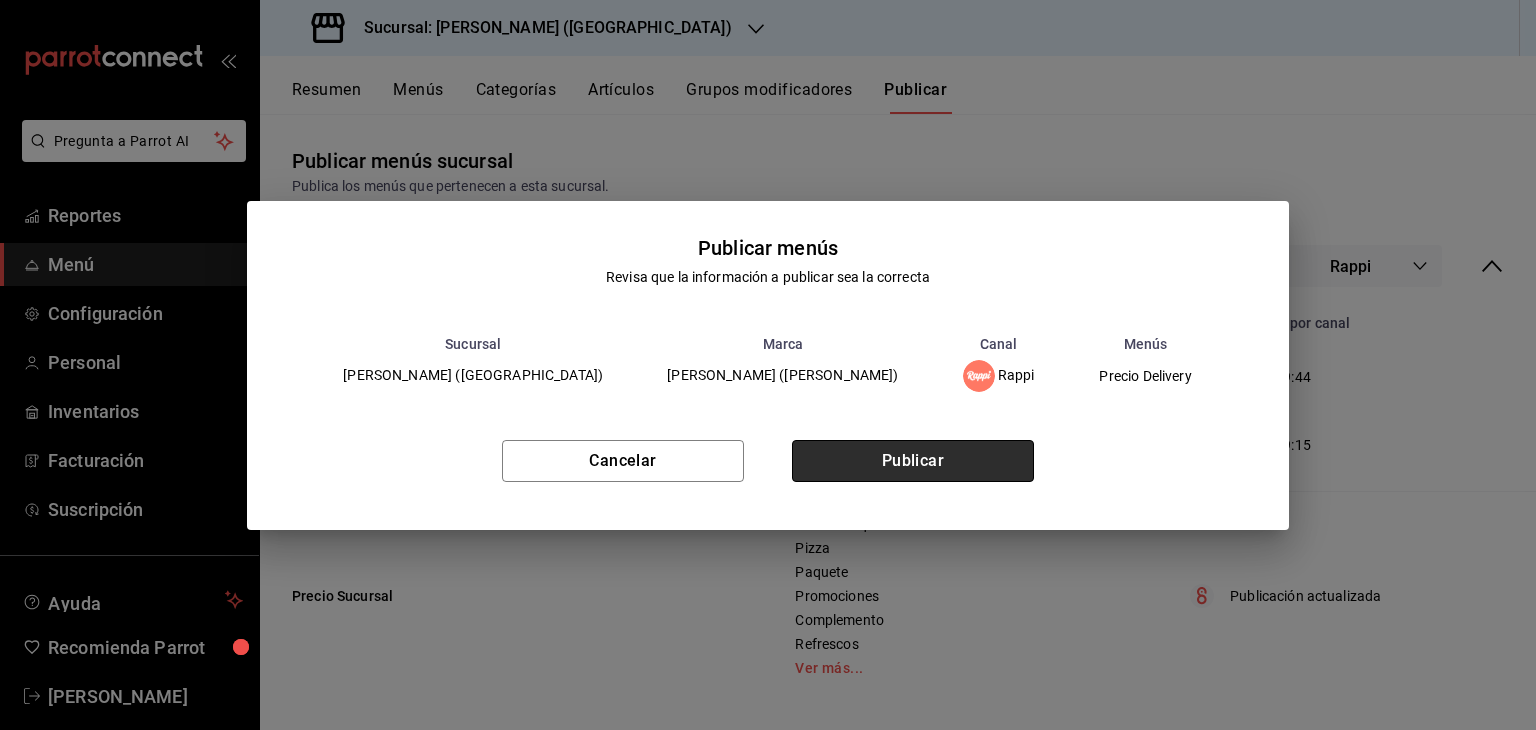 click on "Publicar" at bounding box center [913, 461] 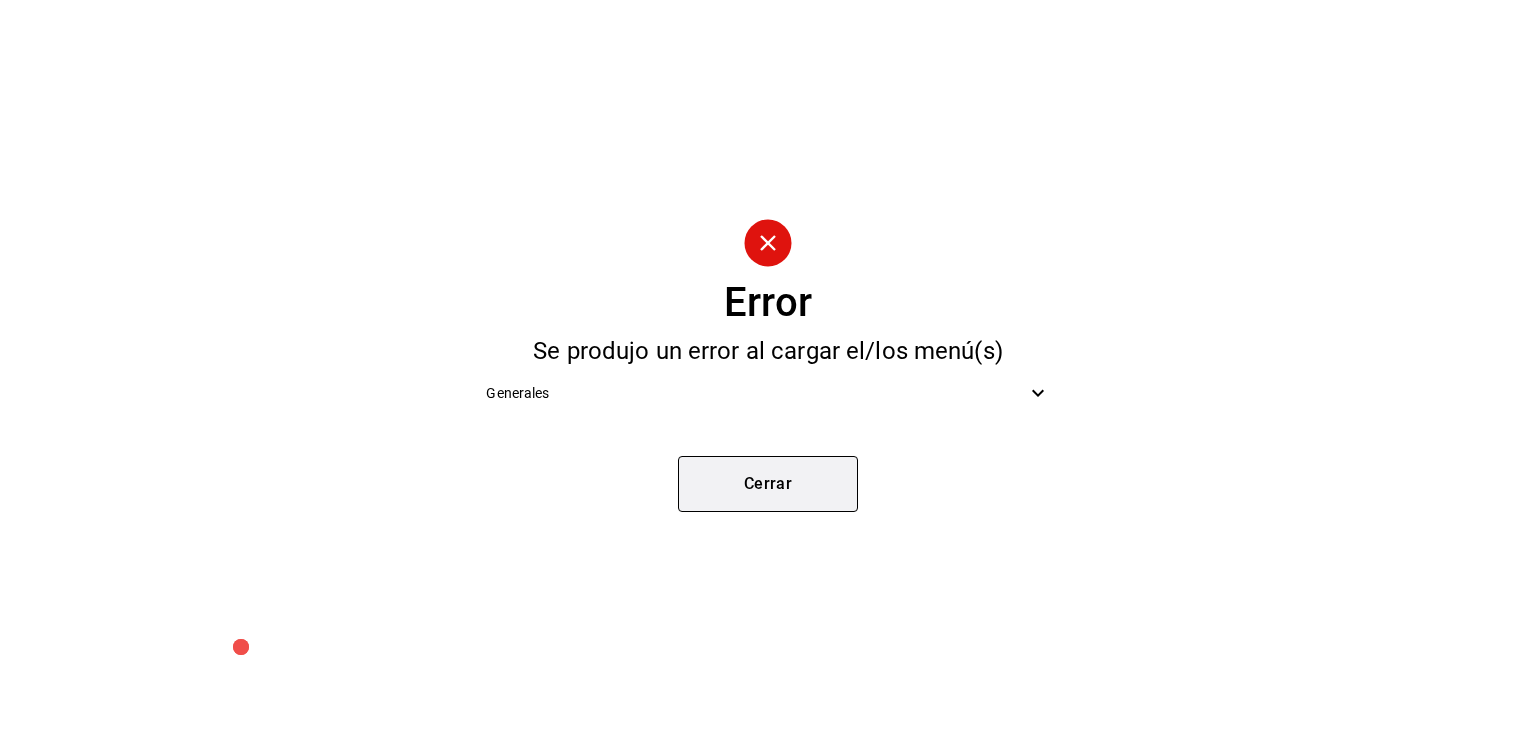 click on "Cerrar" at bounding box center (768, 484) 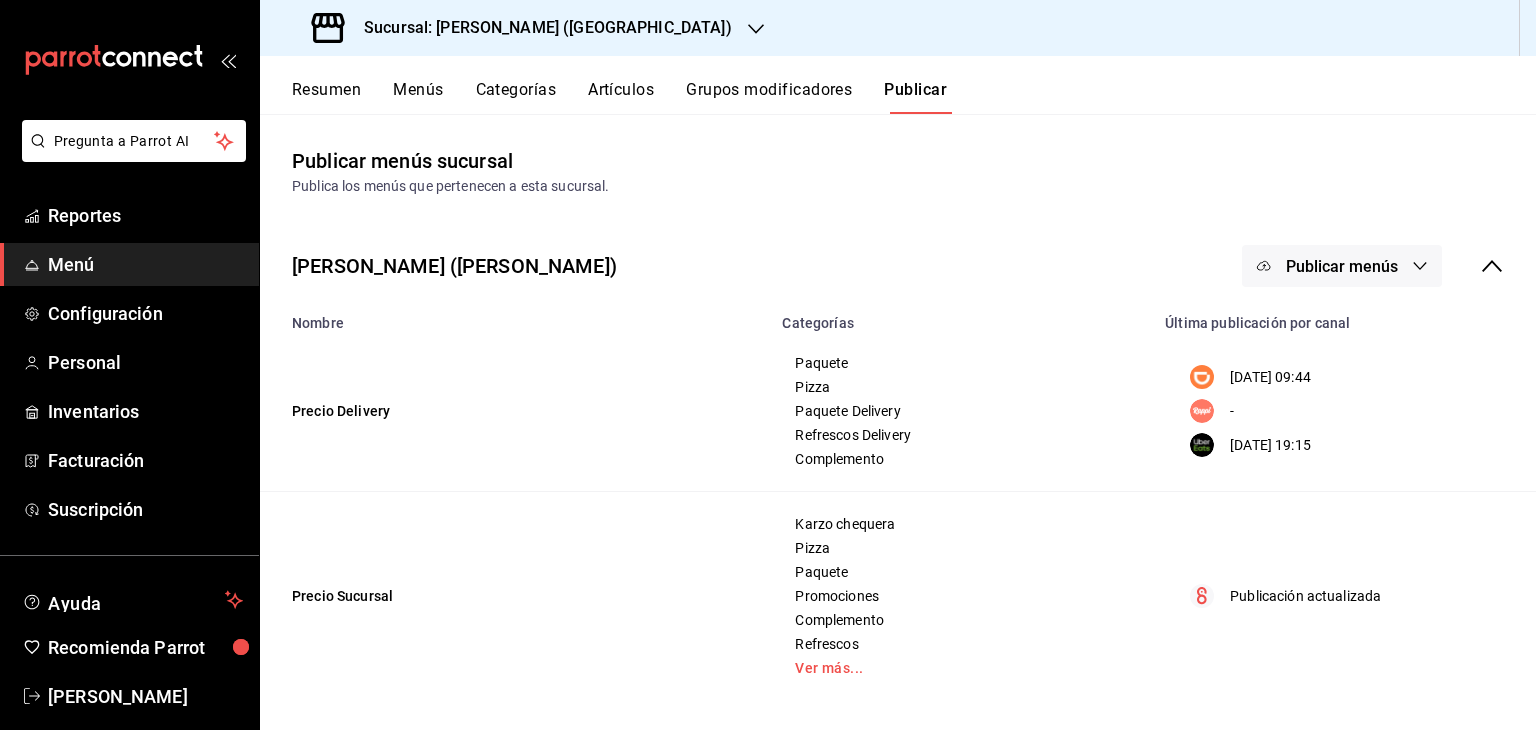 click 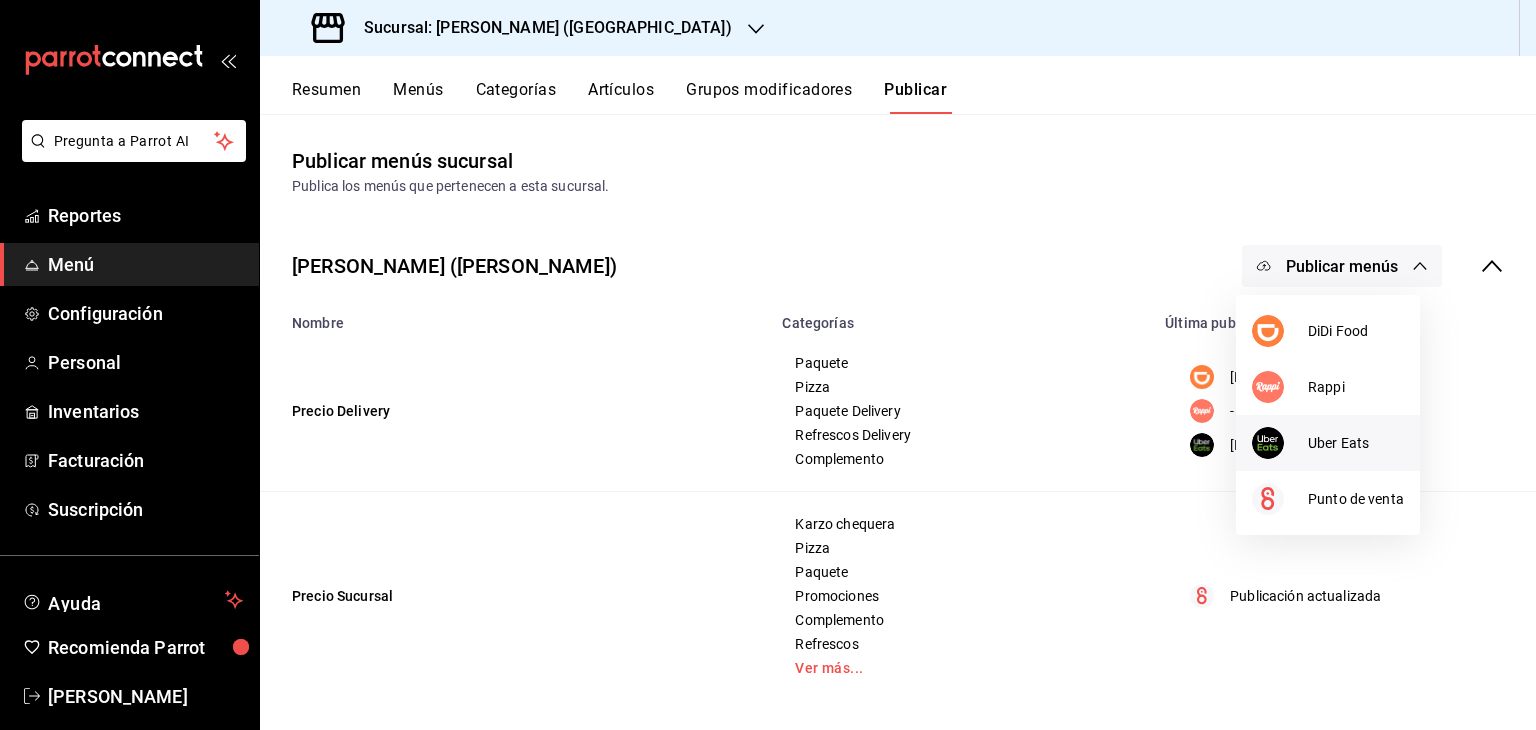click on "Uber Eats" at bounding box center [1356, 443] 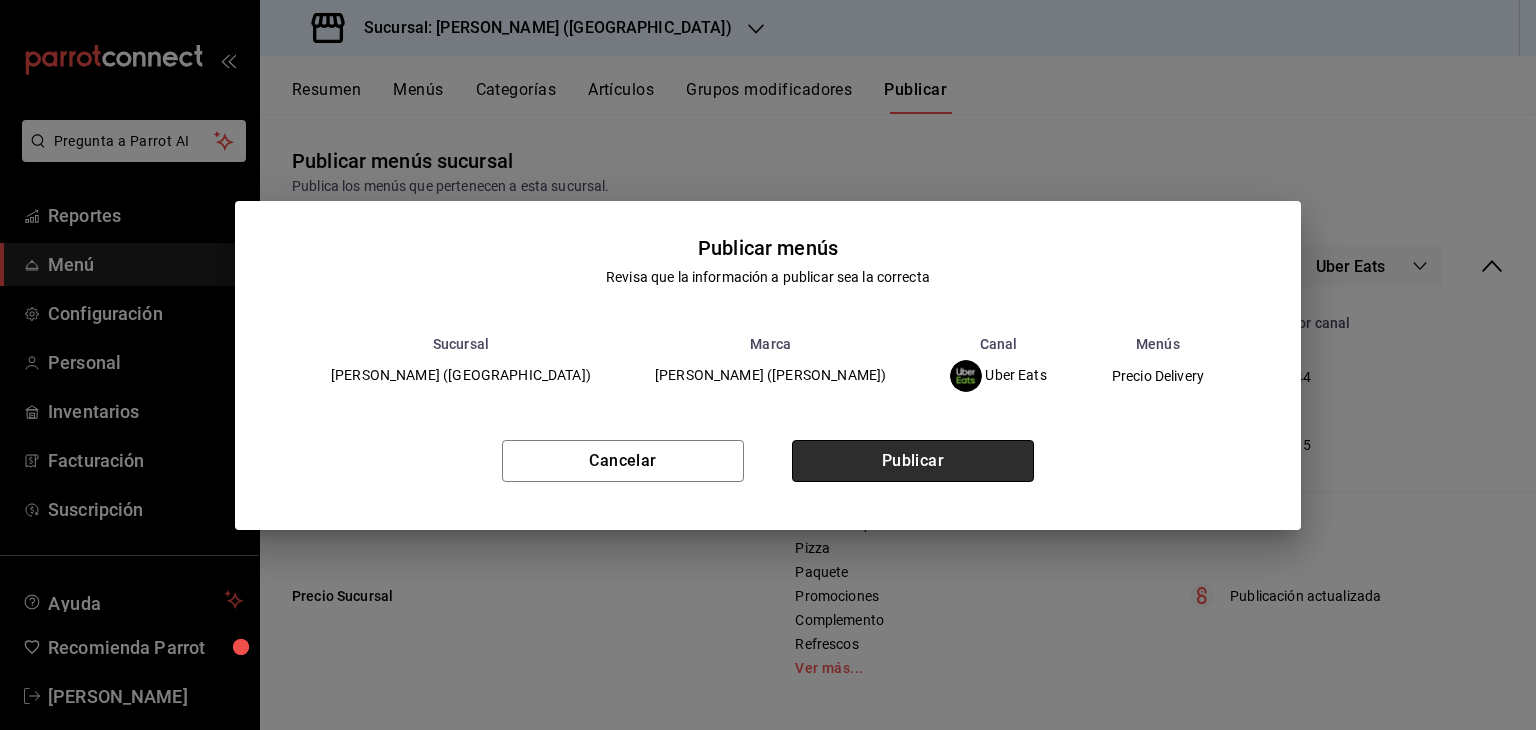 click on "Publicar" at bounding box center [913, 461] 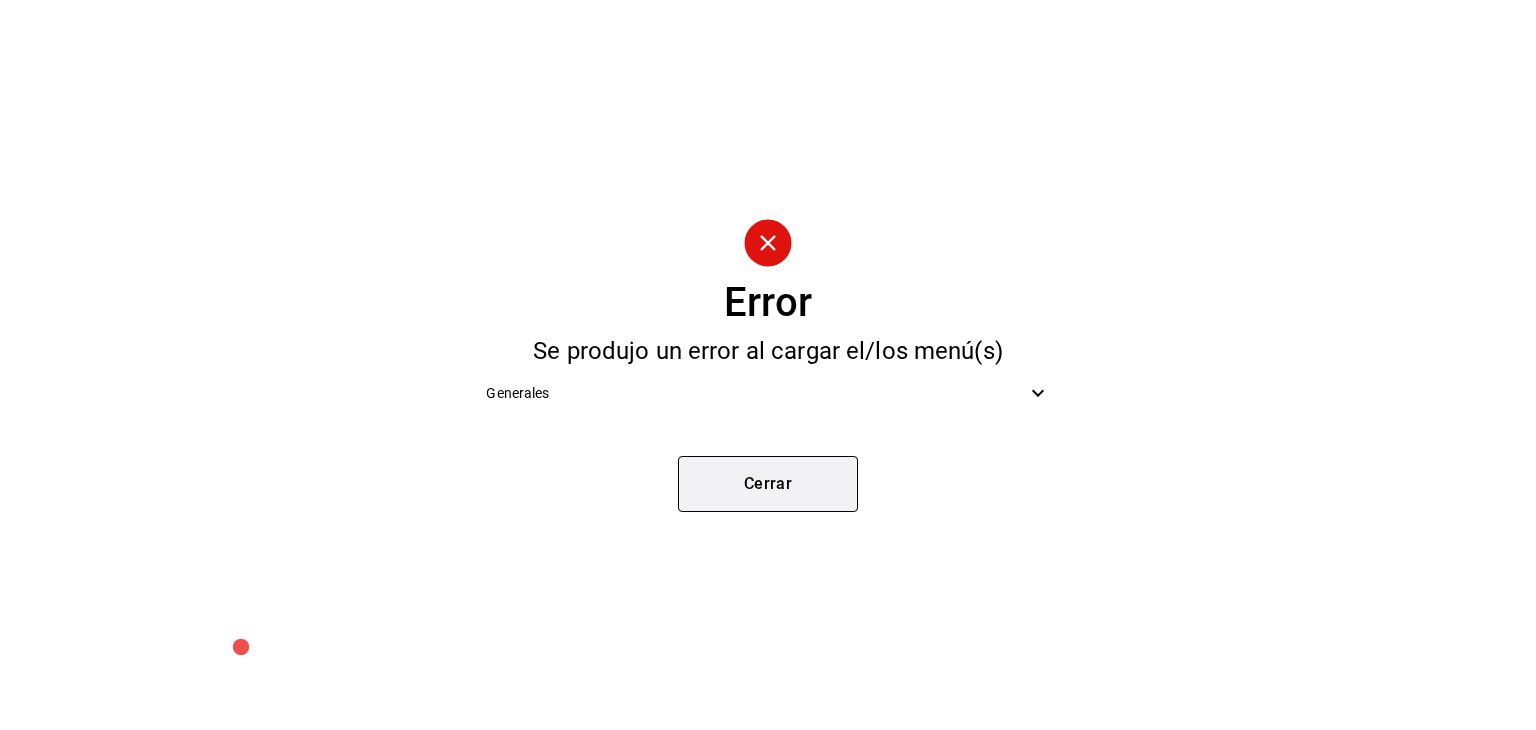 click on "Cerrar" at bounding box center (768, 484) 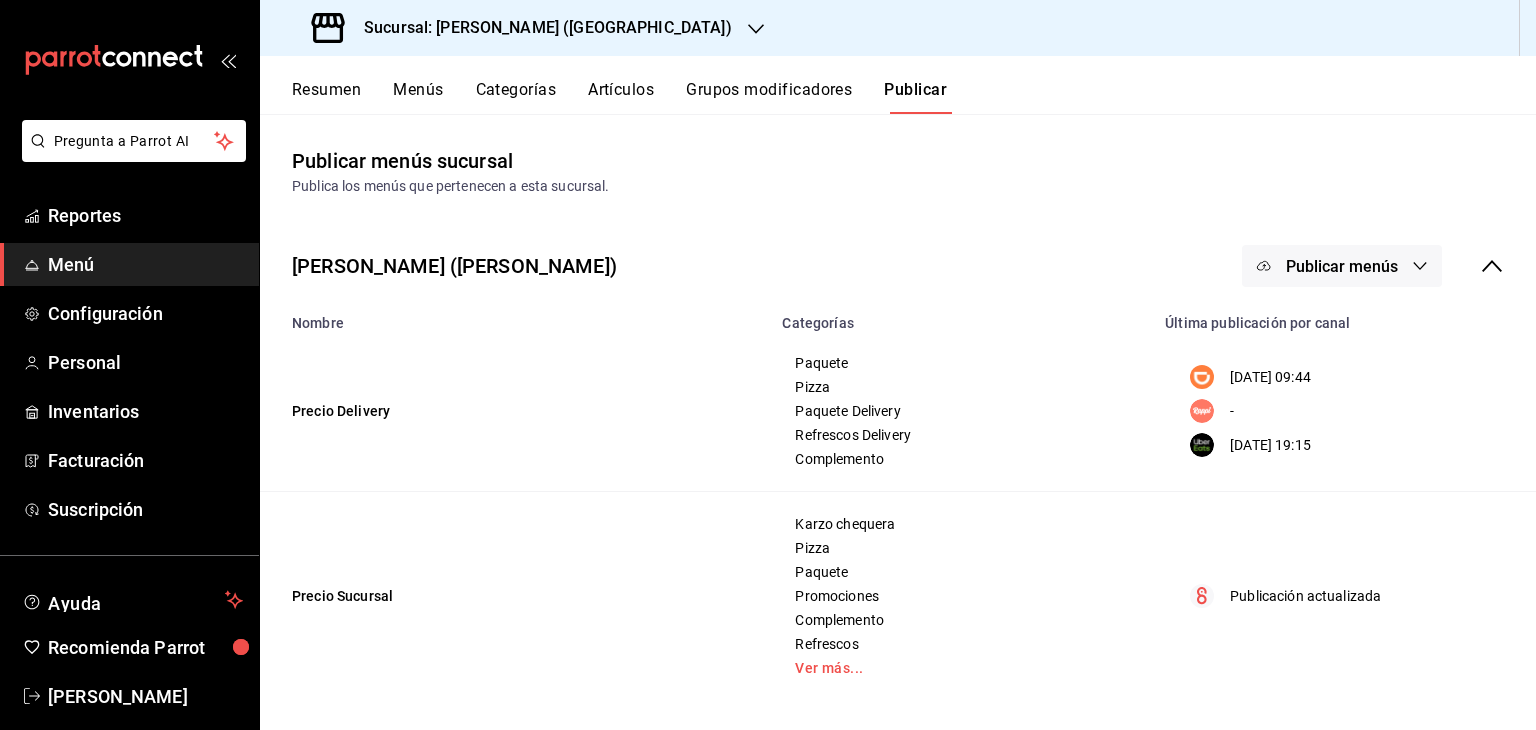 click 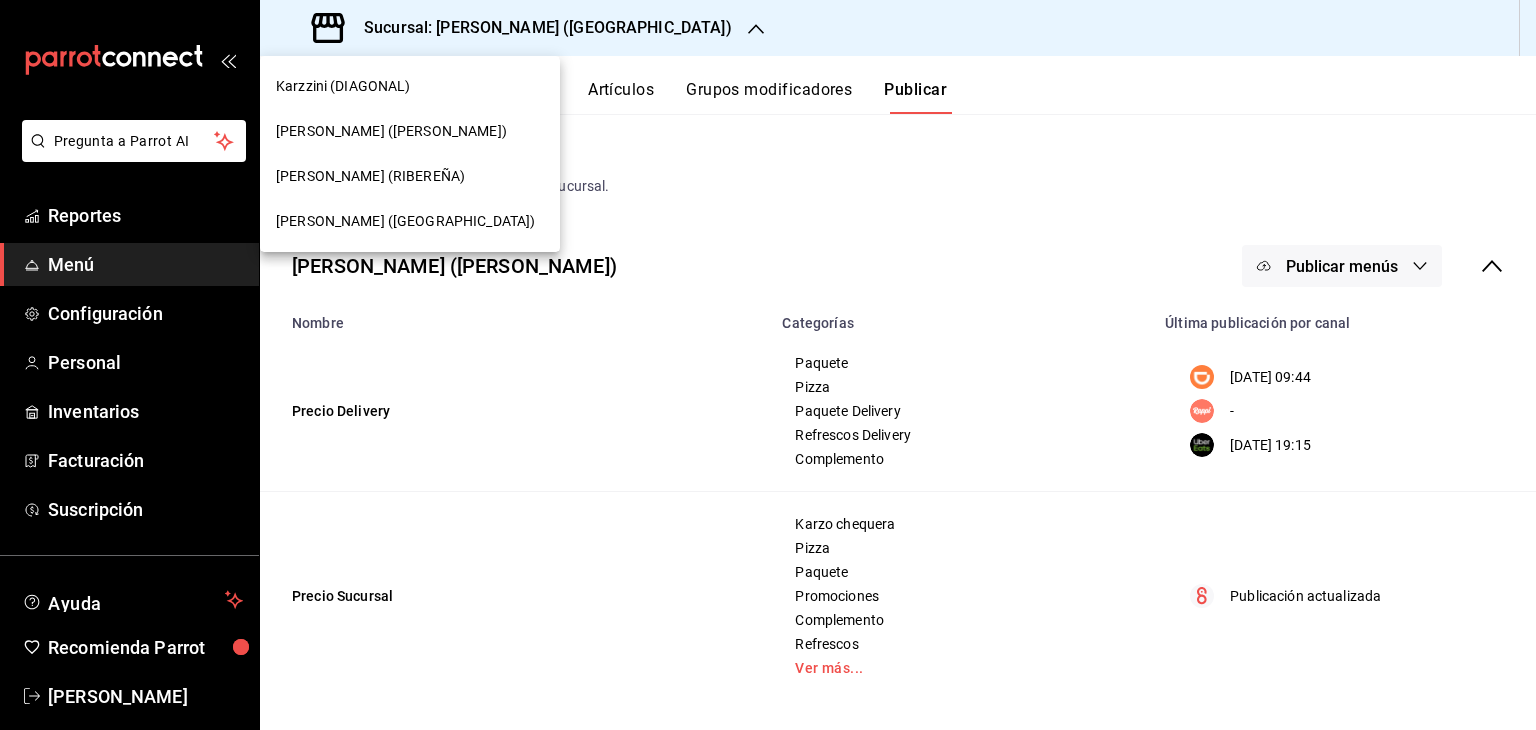 click on "Karzzini (DIAGONAL)" at bounding box center (343, 86) 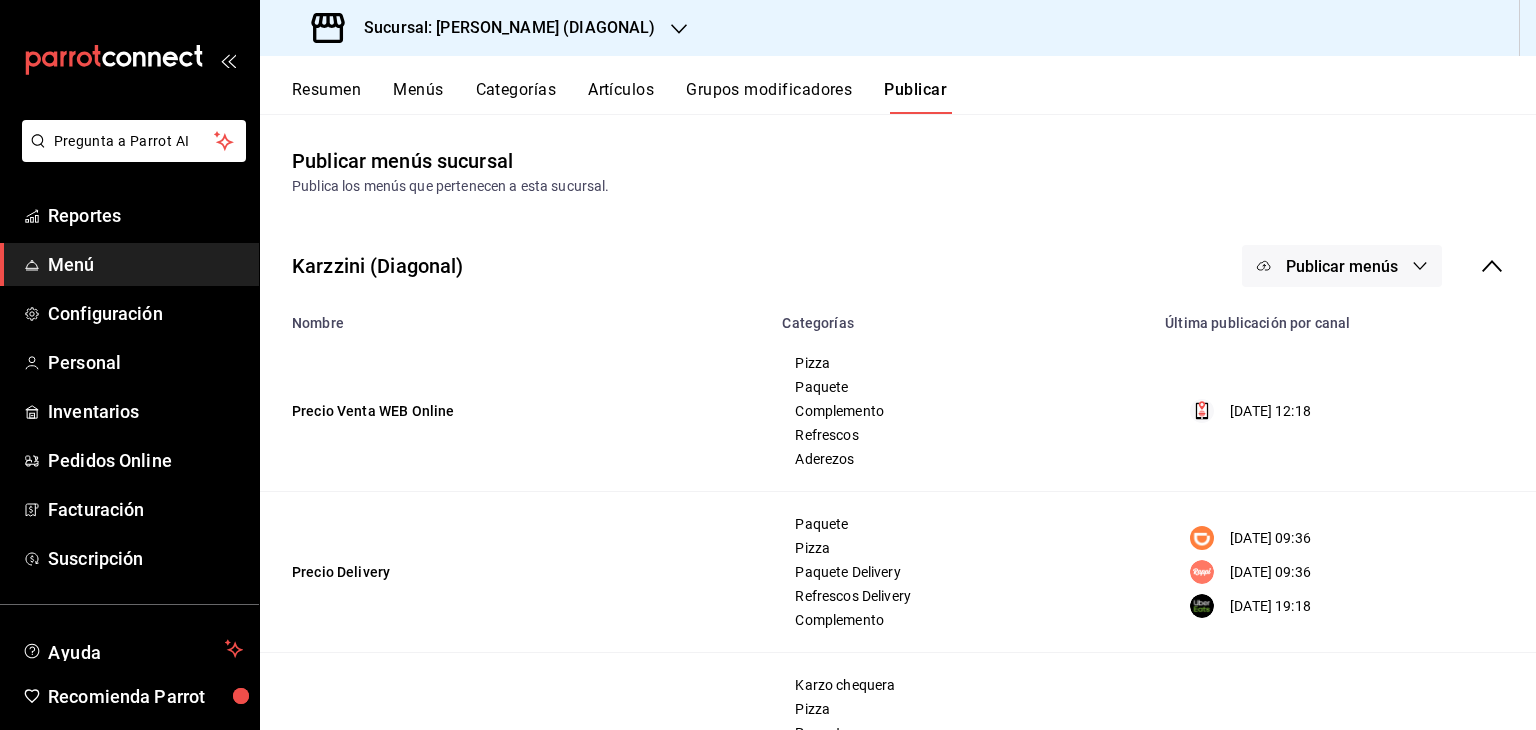 click on "Publicar menús" at bounding box center [1342, 266] 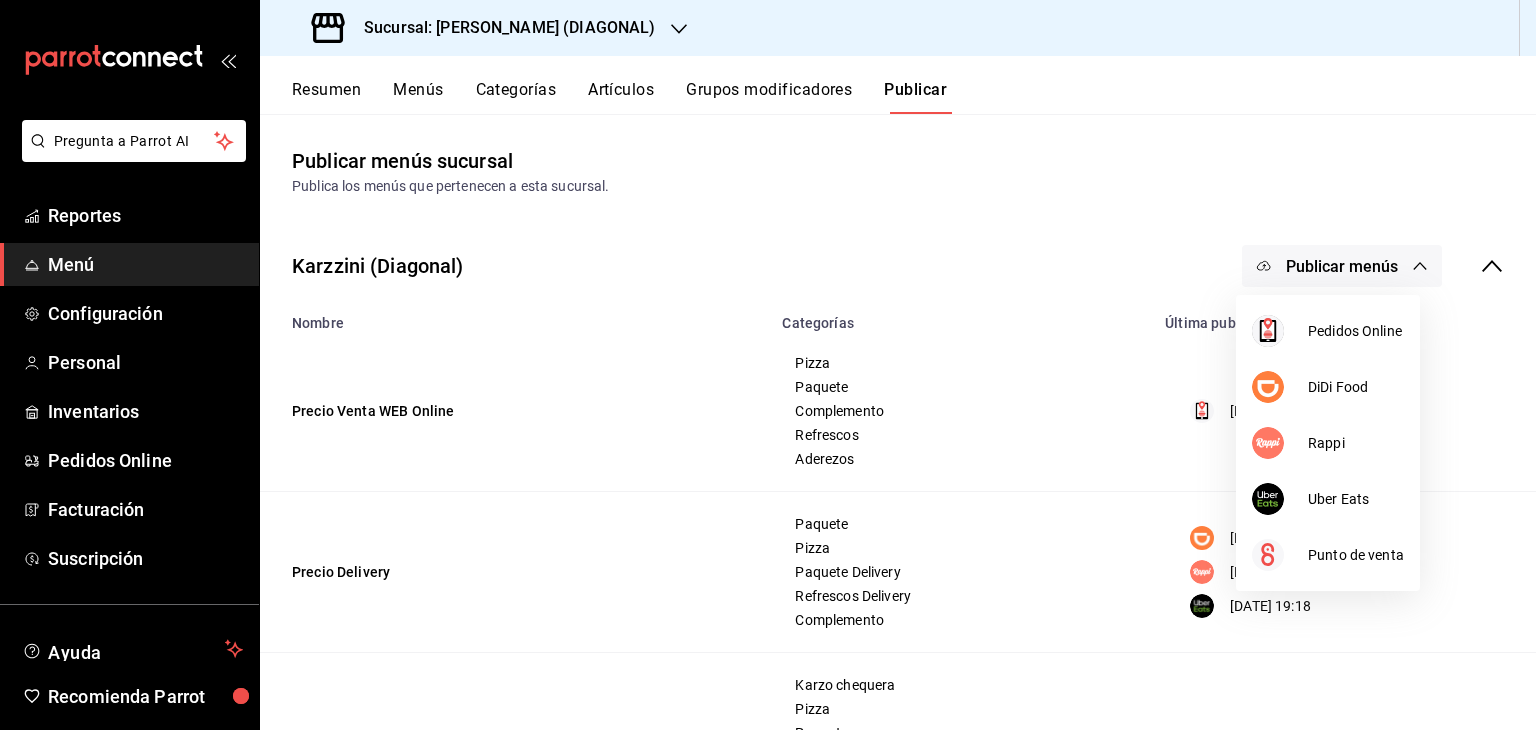 click at bounding box center (768, 365) 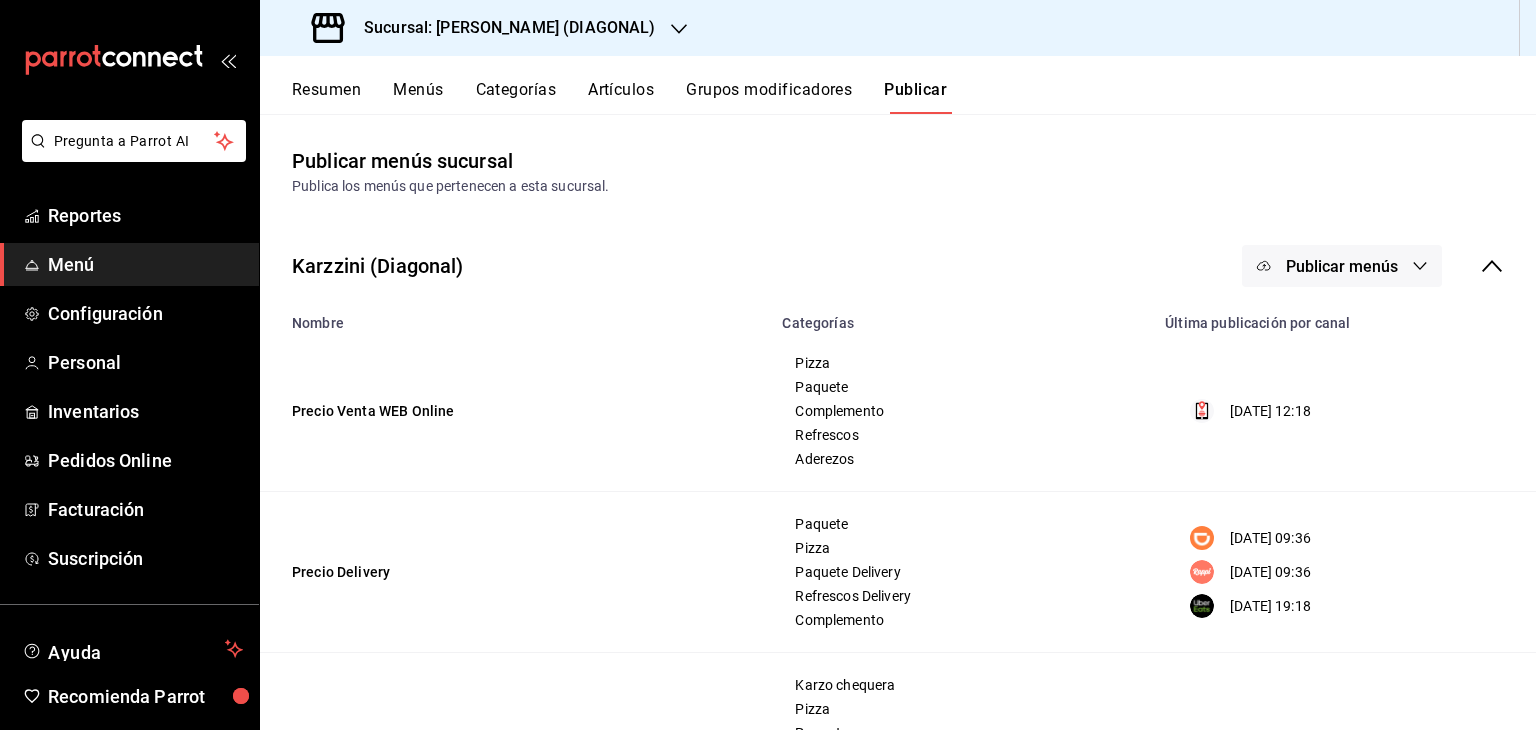 click on "Menús" at bounding box center [418, 97] 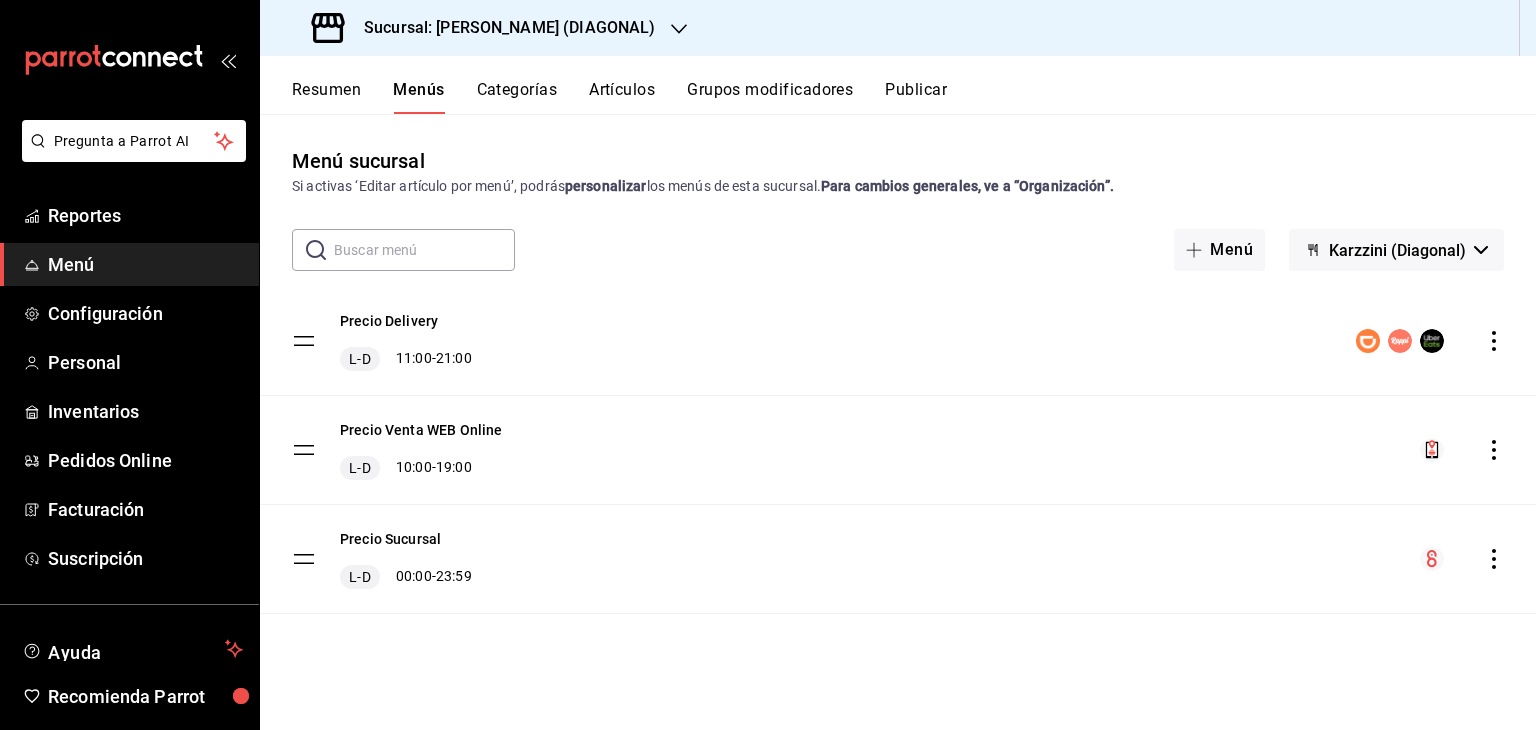 click on "Precio Delivery L-D 11:00  -  21:00" at bounding box center (898, 341) 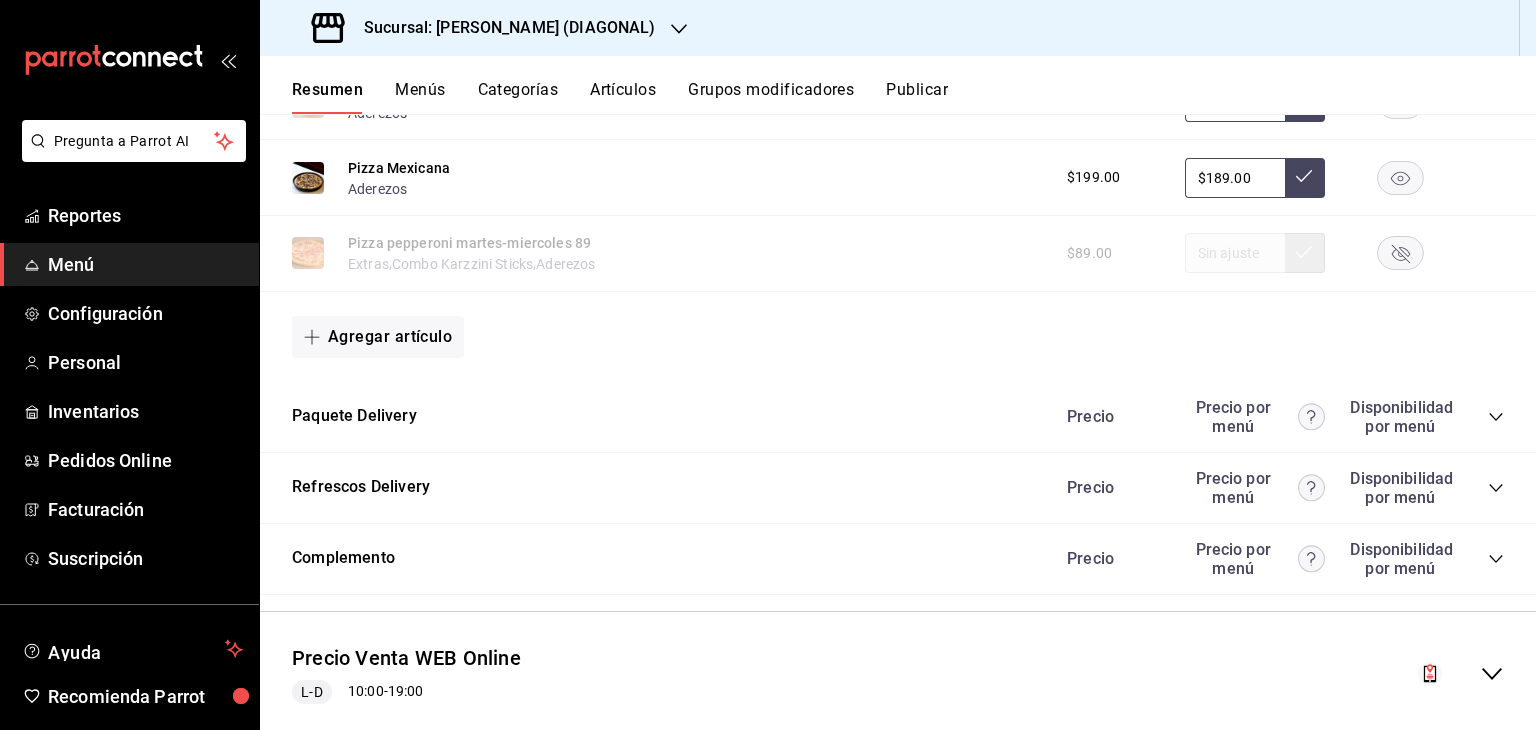 scroll, scrollTop: 1529, scrollLeft: 0, axis: vertical 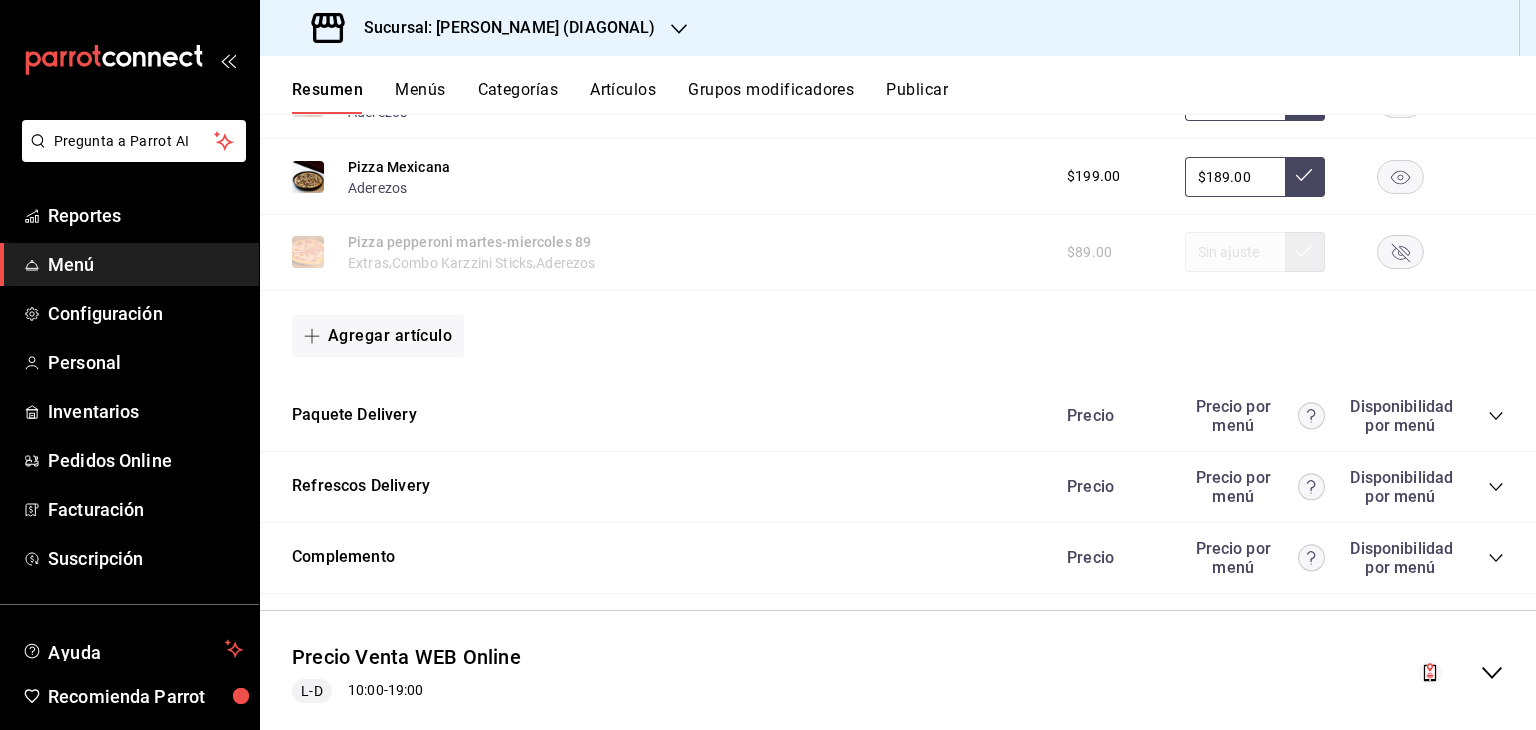 click 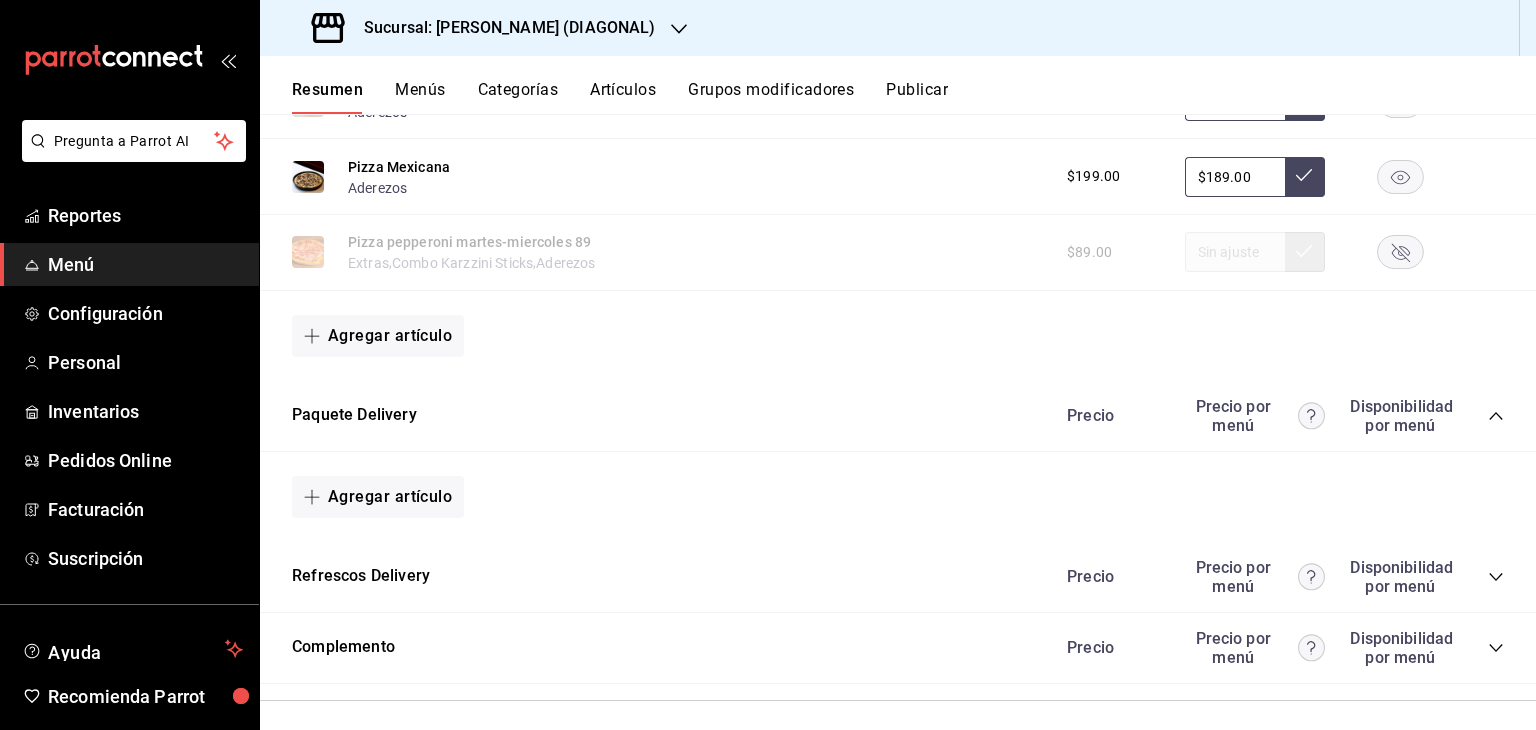 click 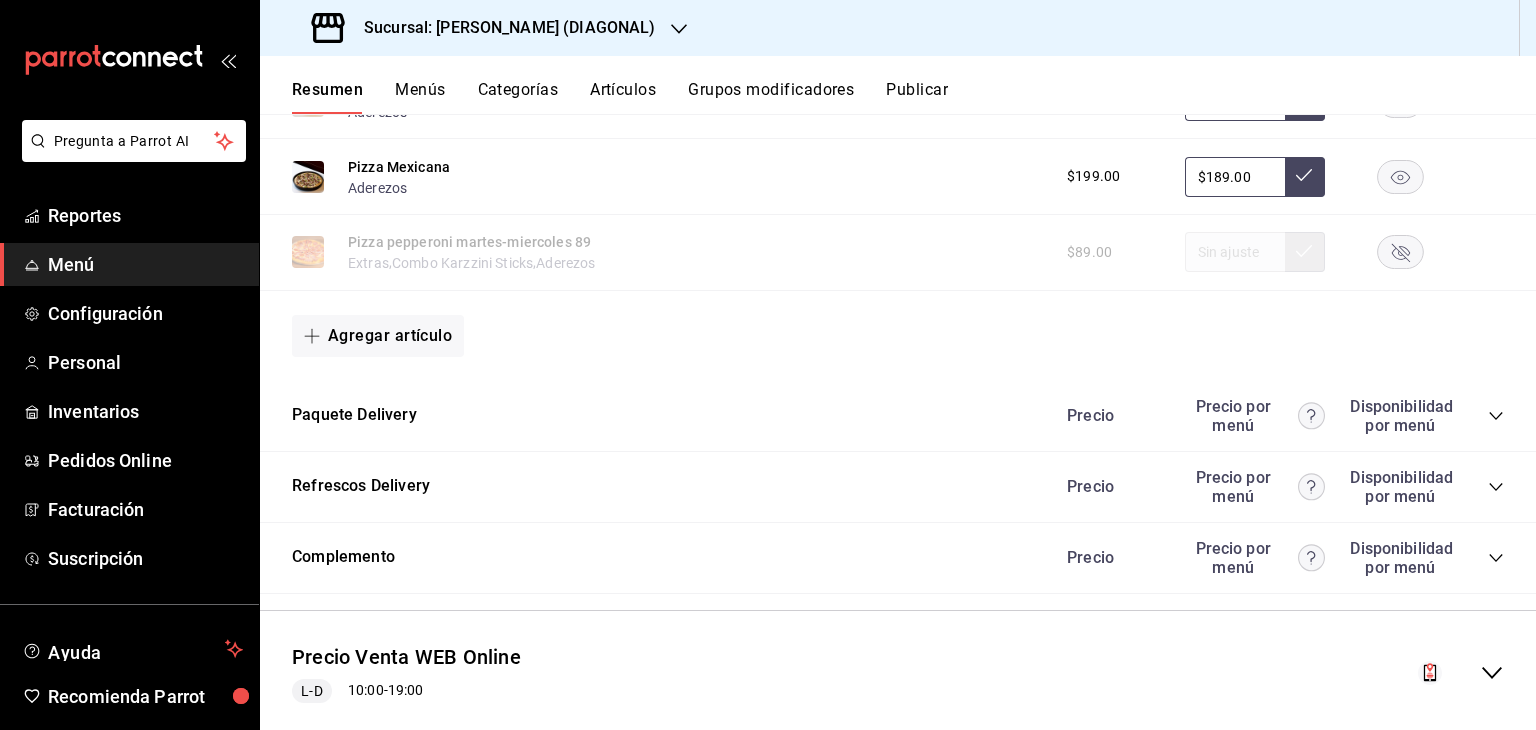 click 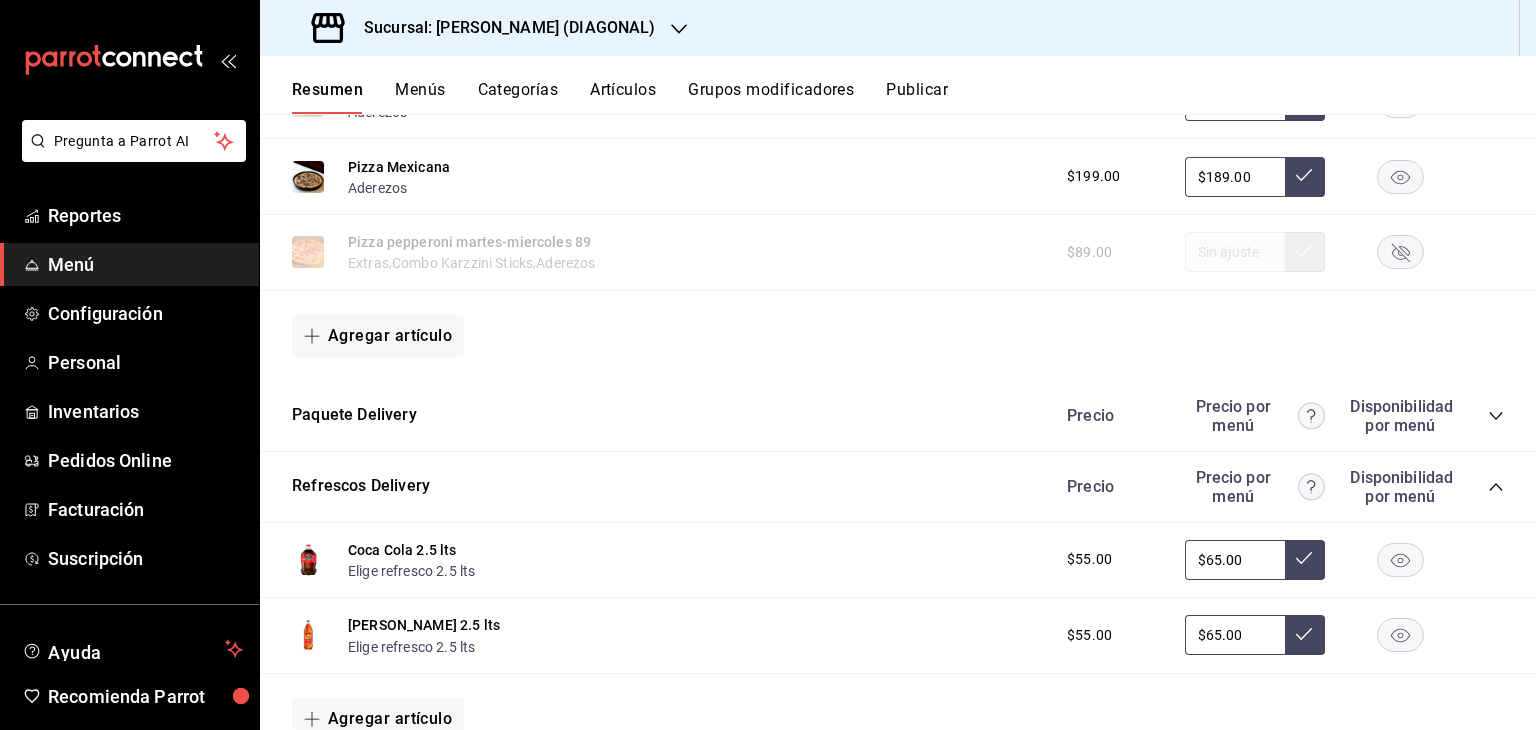 click on "Publicar" at bounding box center (917, 97) 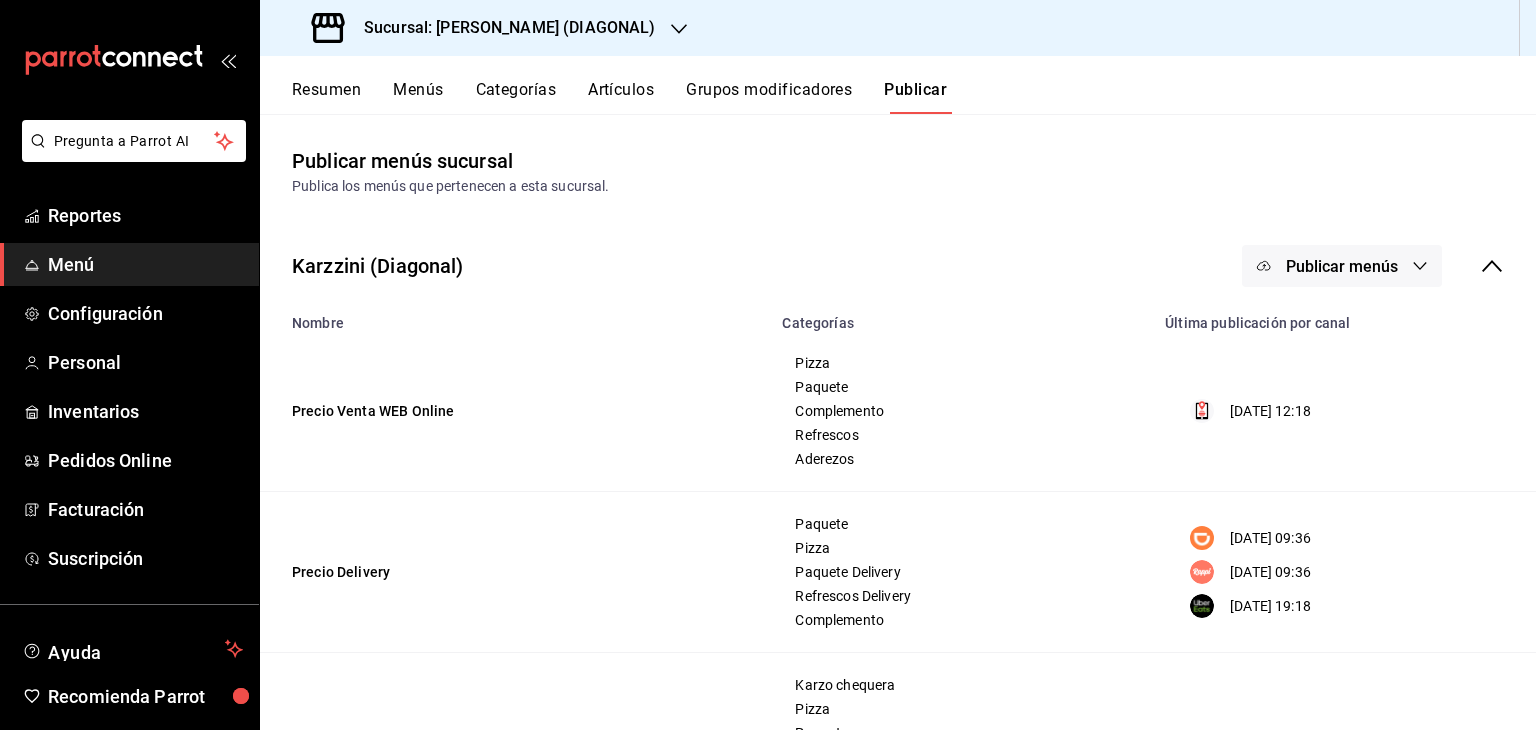 click on "Publicar menús" at bounding box center [1342, 266] 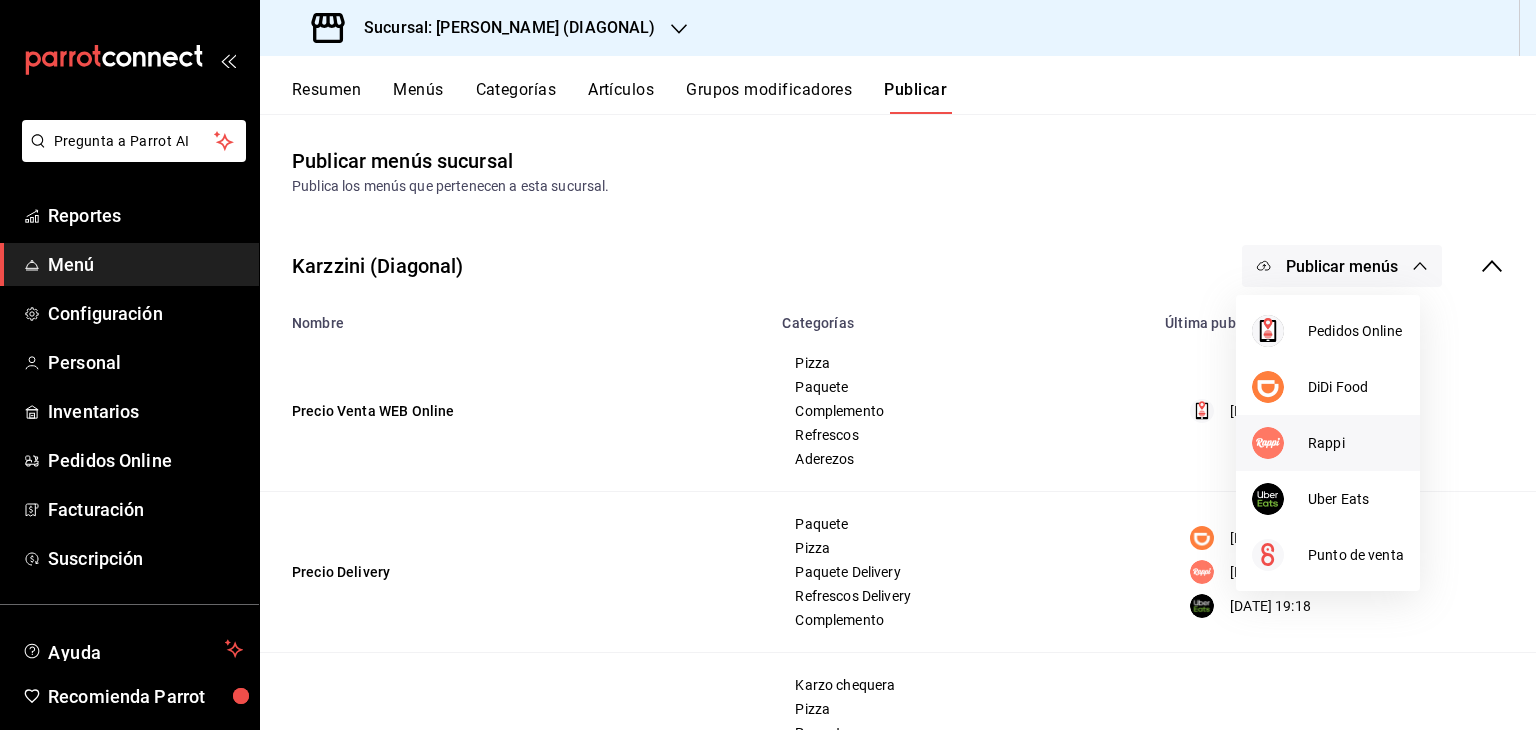click on "Rappi" at bounding box center (1356, 443) 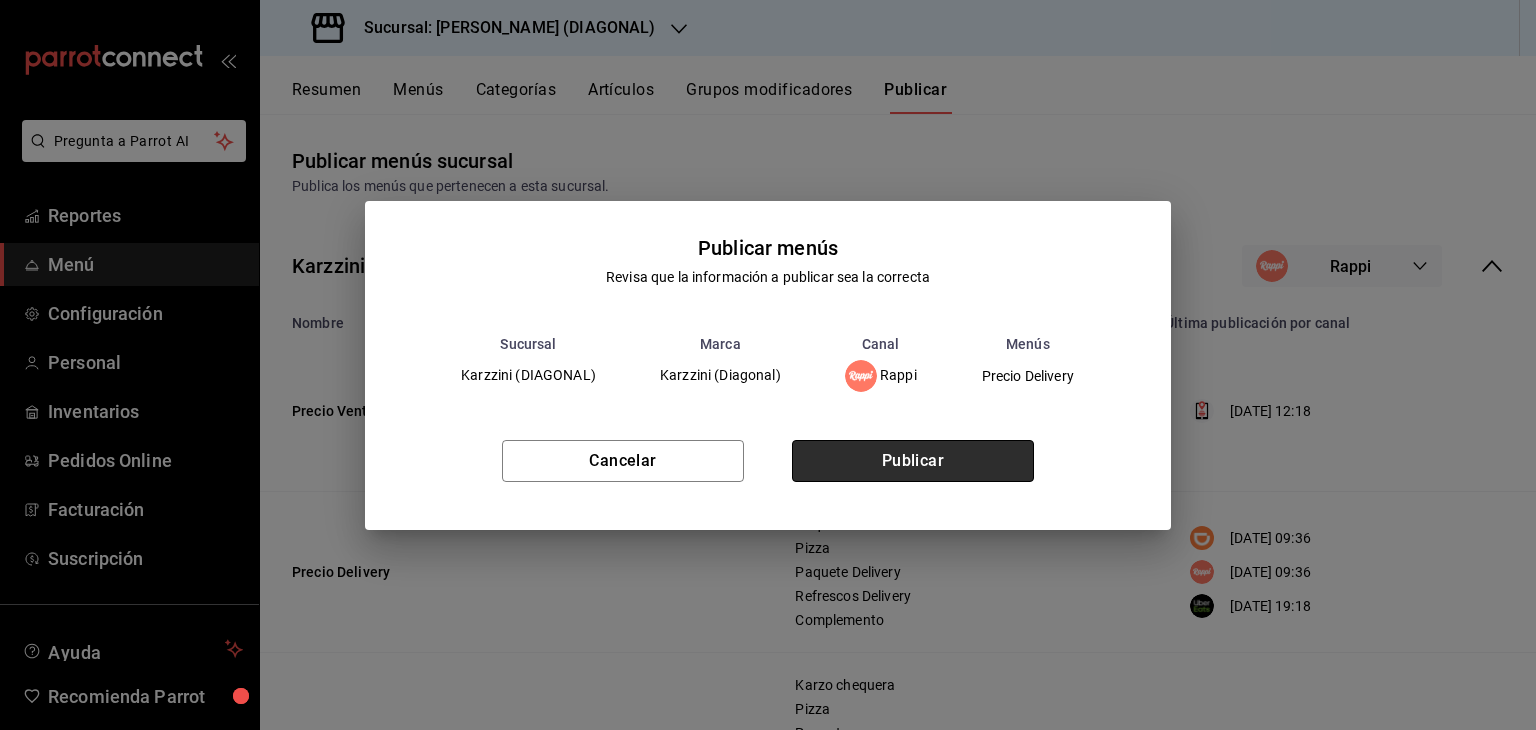 click on "Publicar" at bounding box center [913, 461] 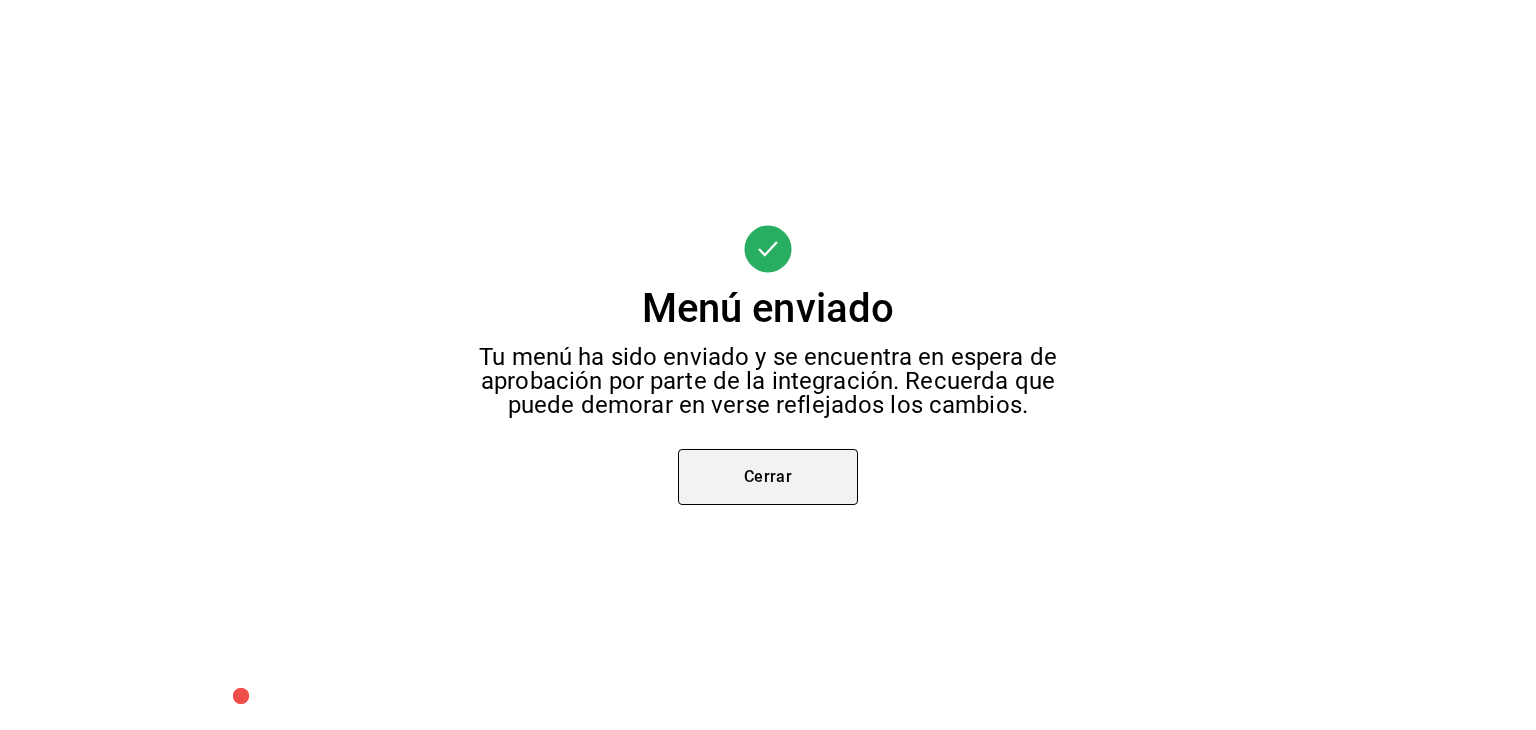 click on "Cerrar" at bounding box center (768, 477) 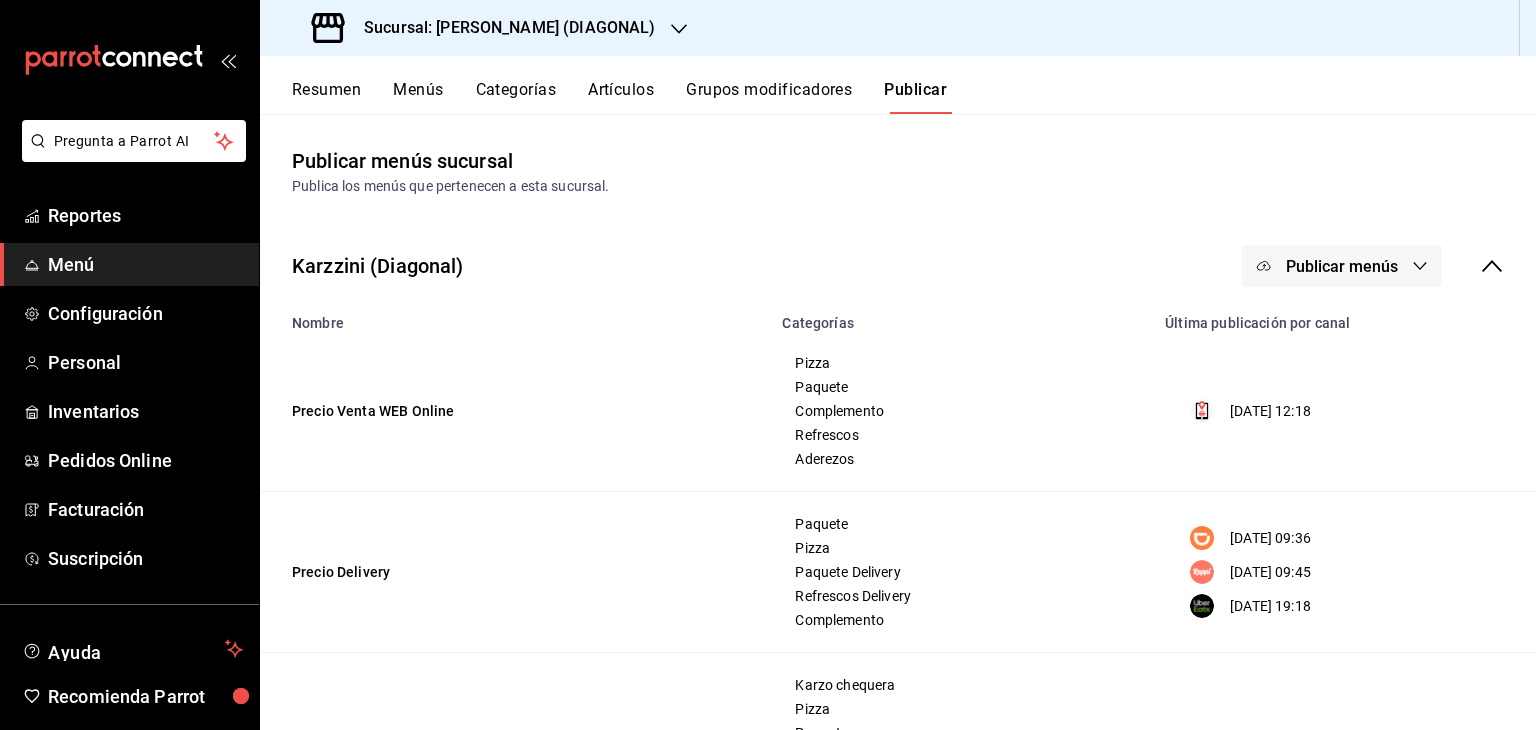 click 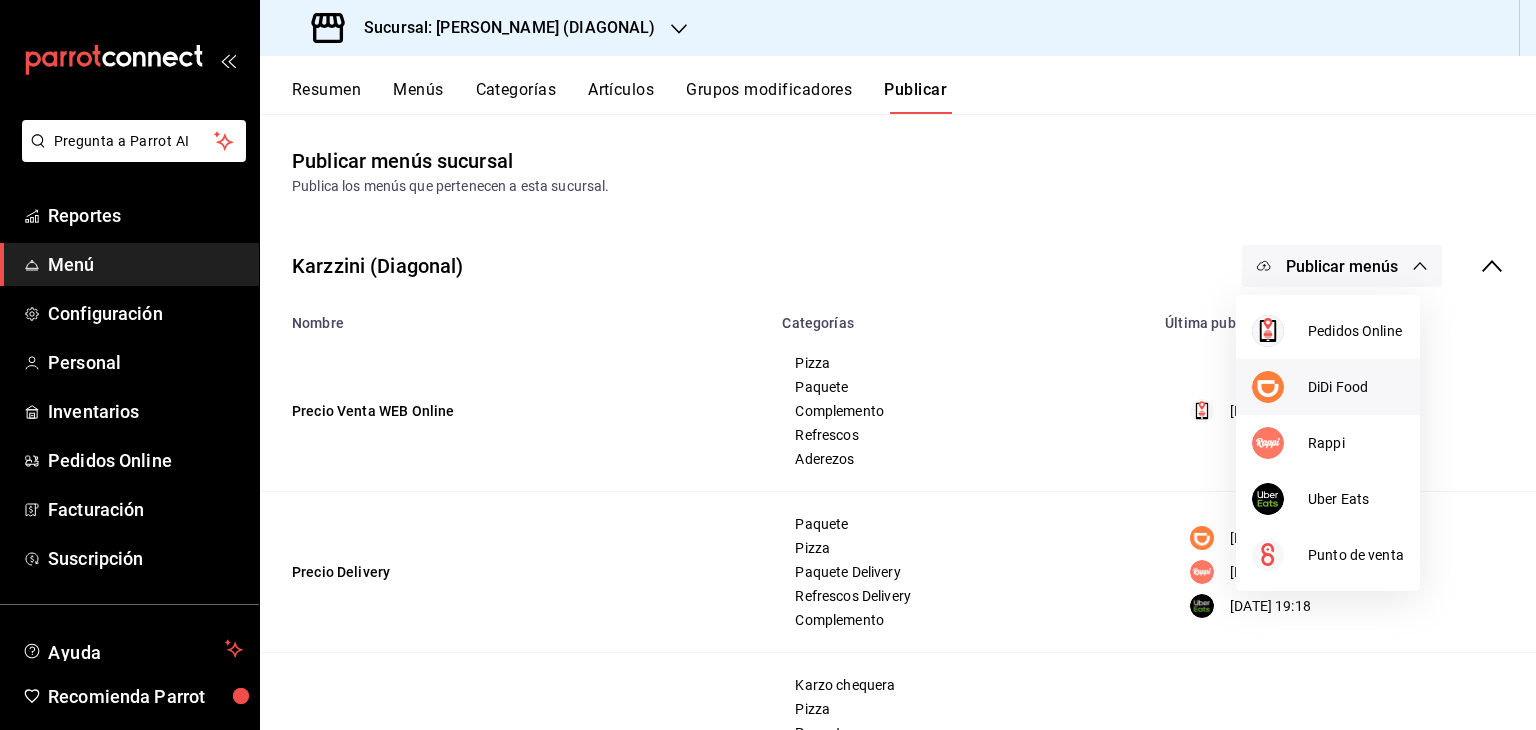 click on "DiDi Food" at bounding box center (1356, 387) 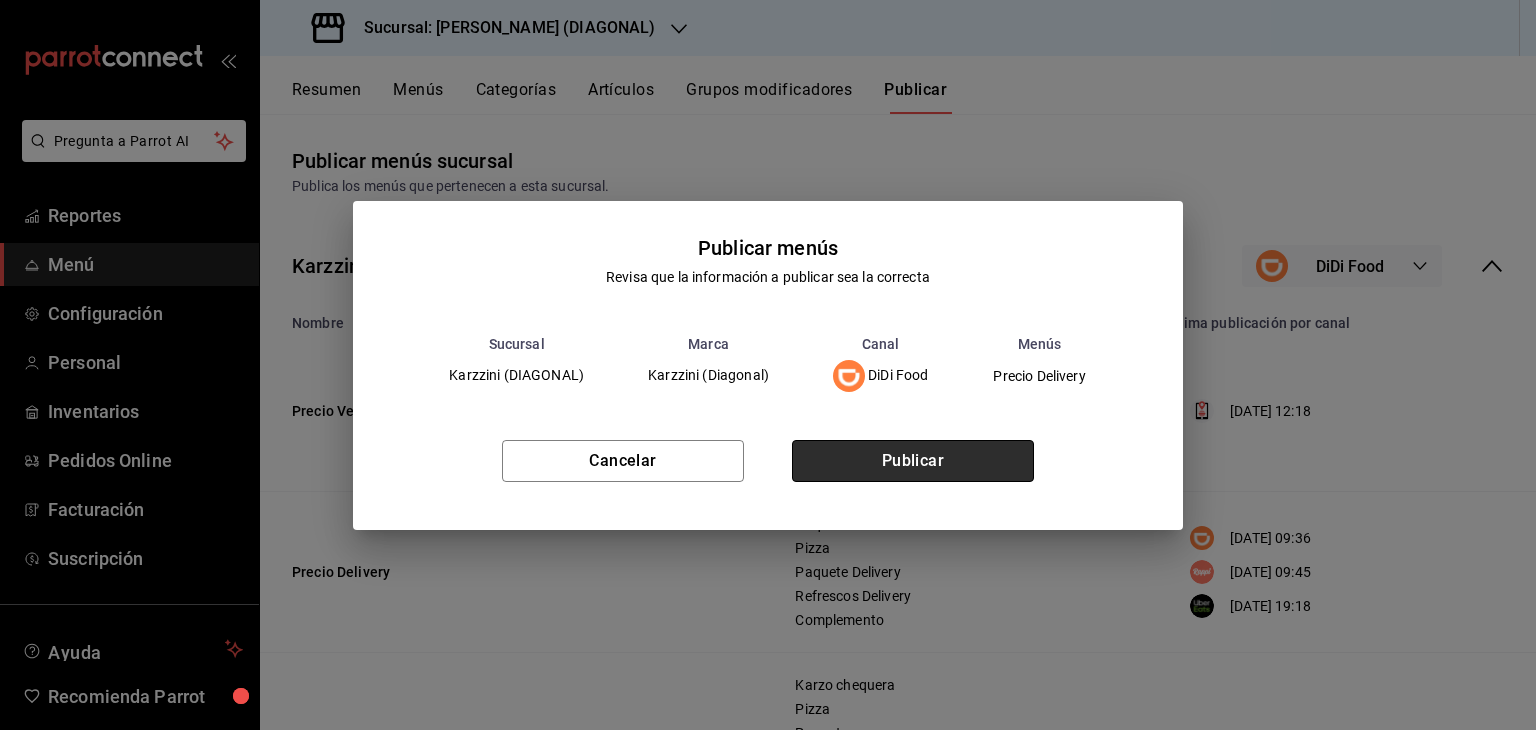 click on "Publicar" at bounding box center [913, 461] 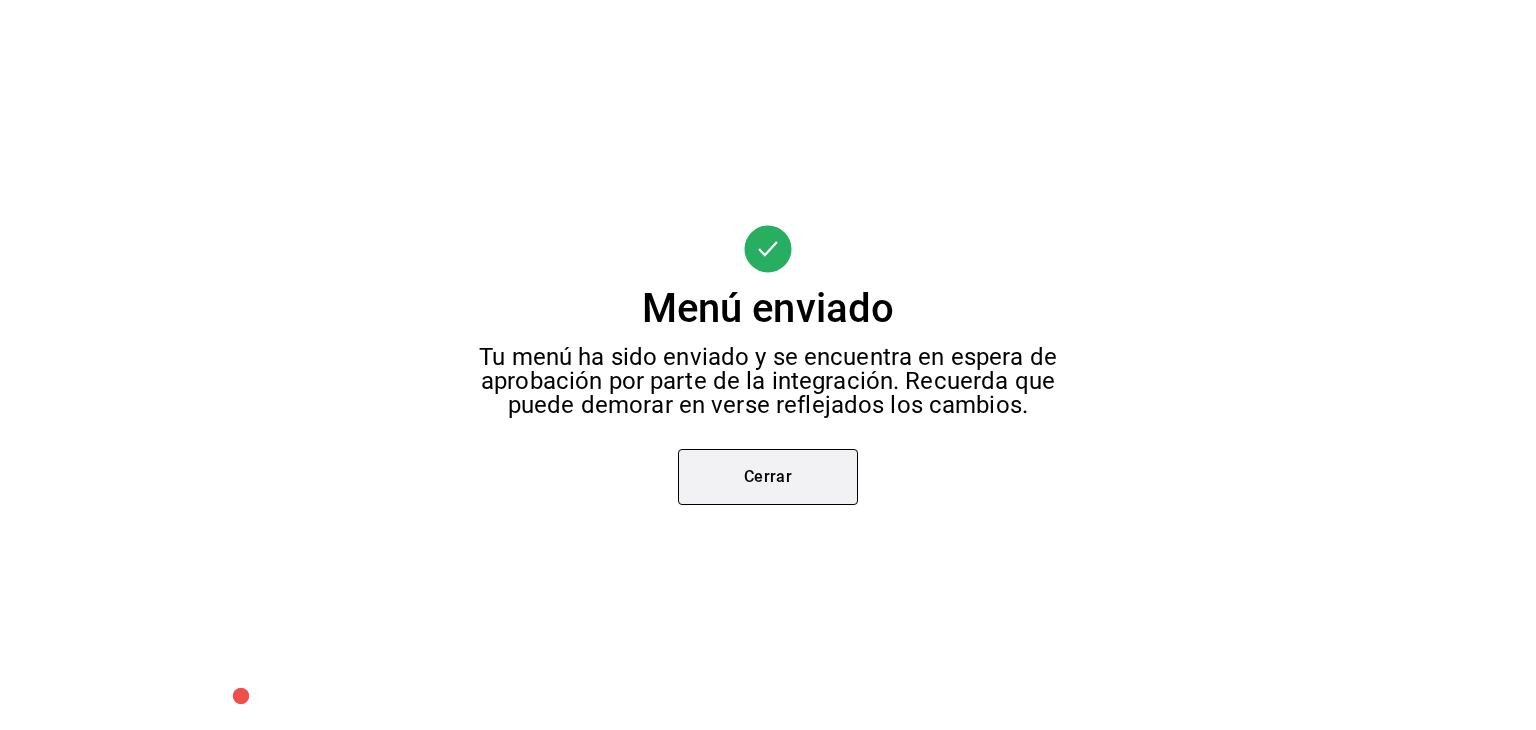click on "Cerrar" at bounding box center [768, 477] 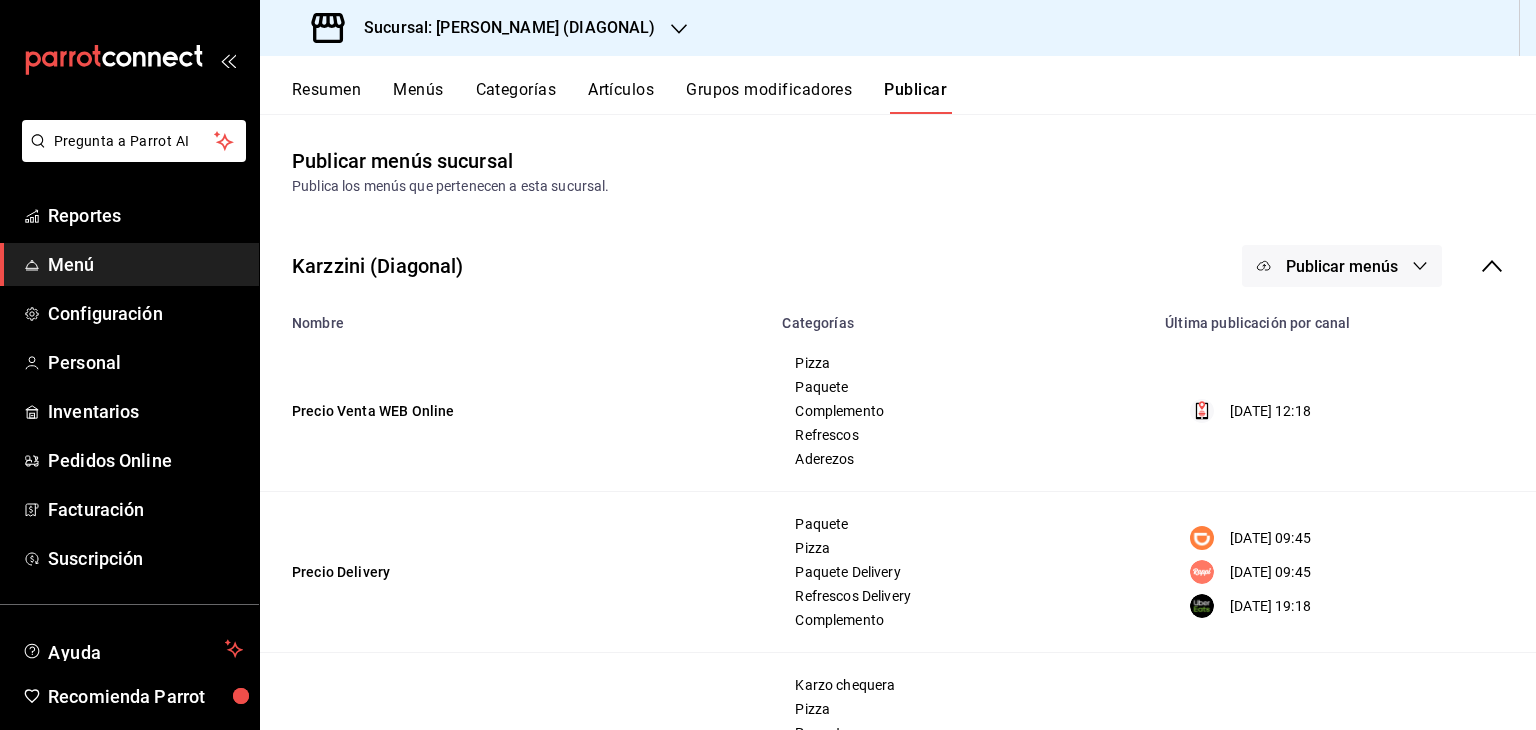 click 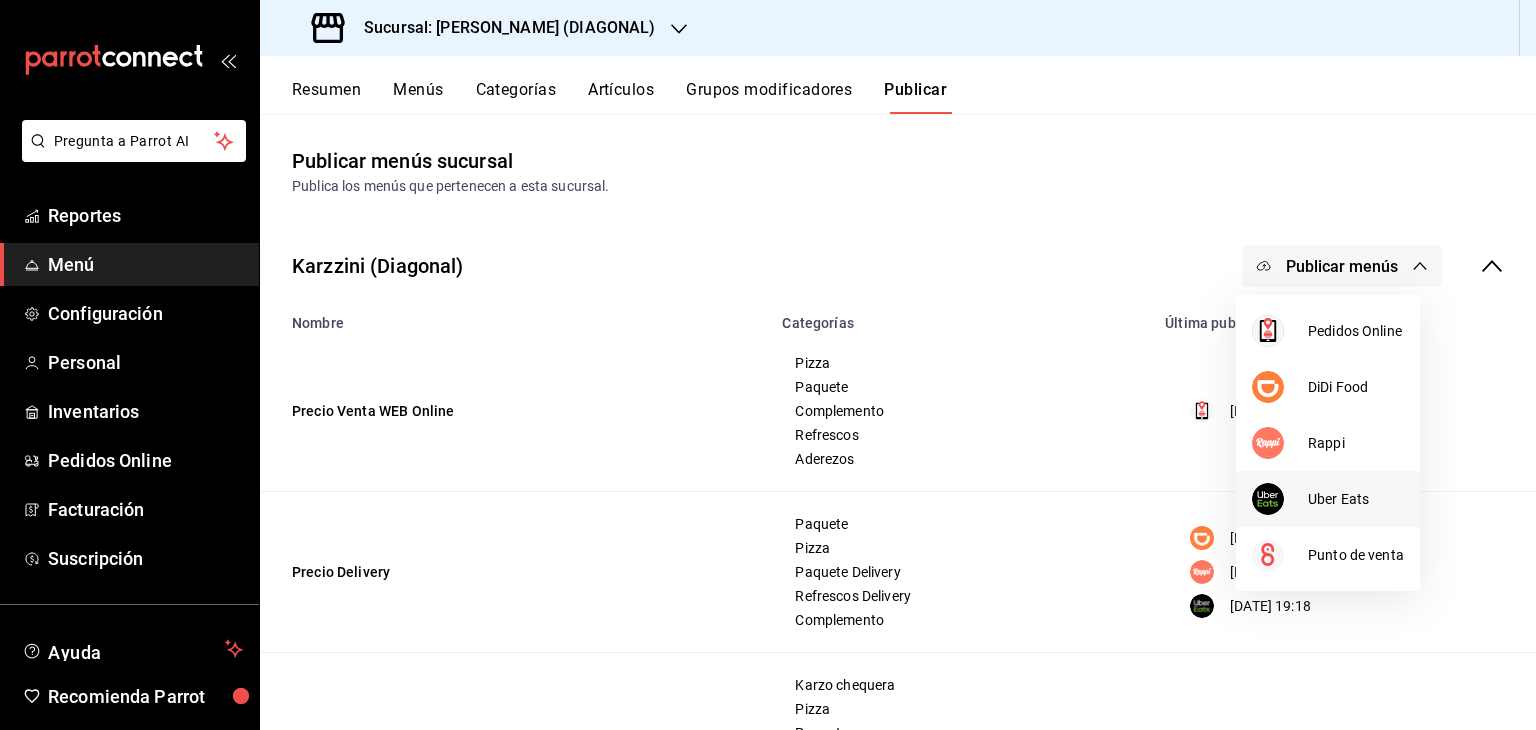 click at bounding box center (1280, 499) 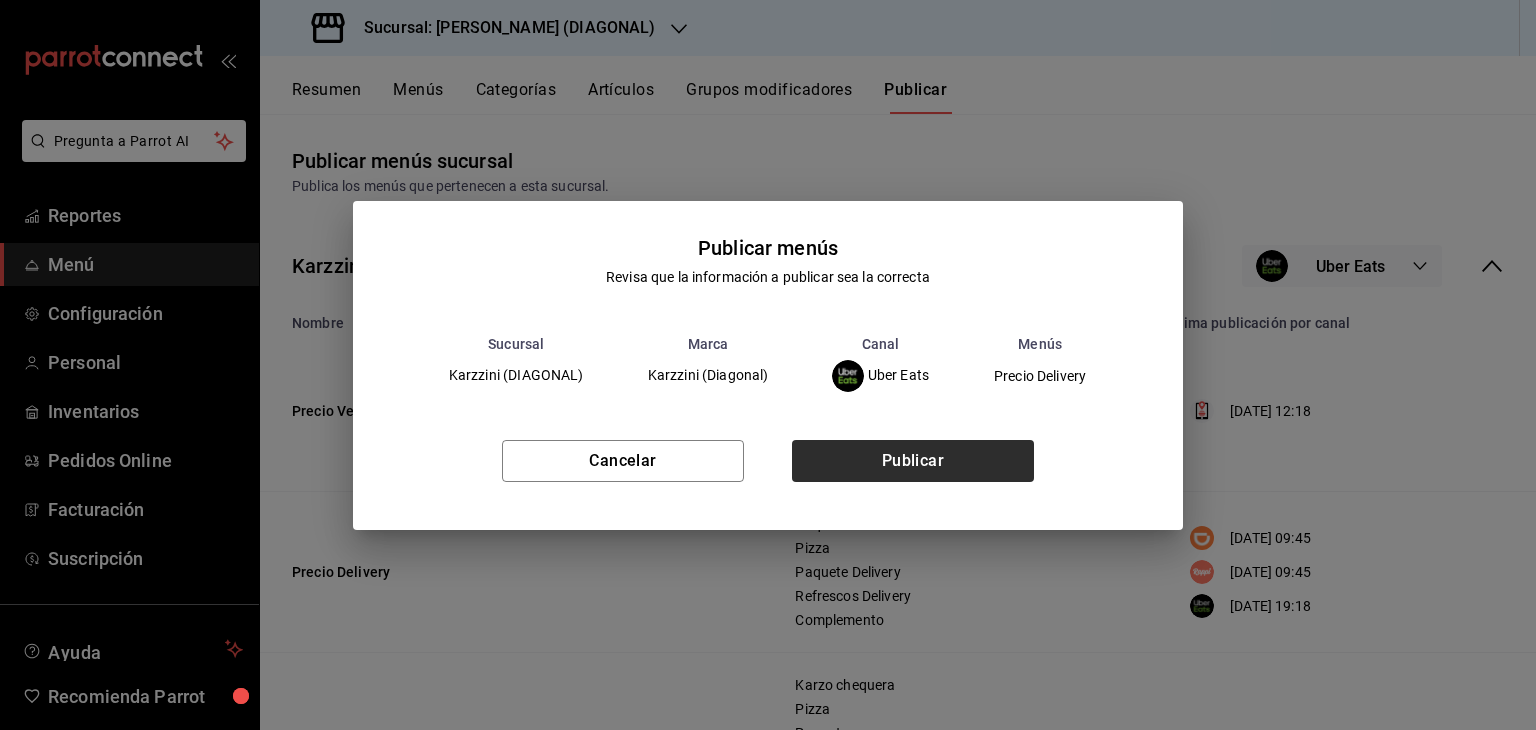 click on "Publicar" at bounding box center (913, 461) 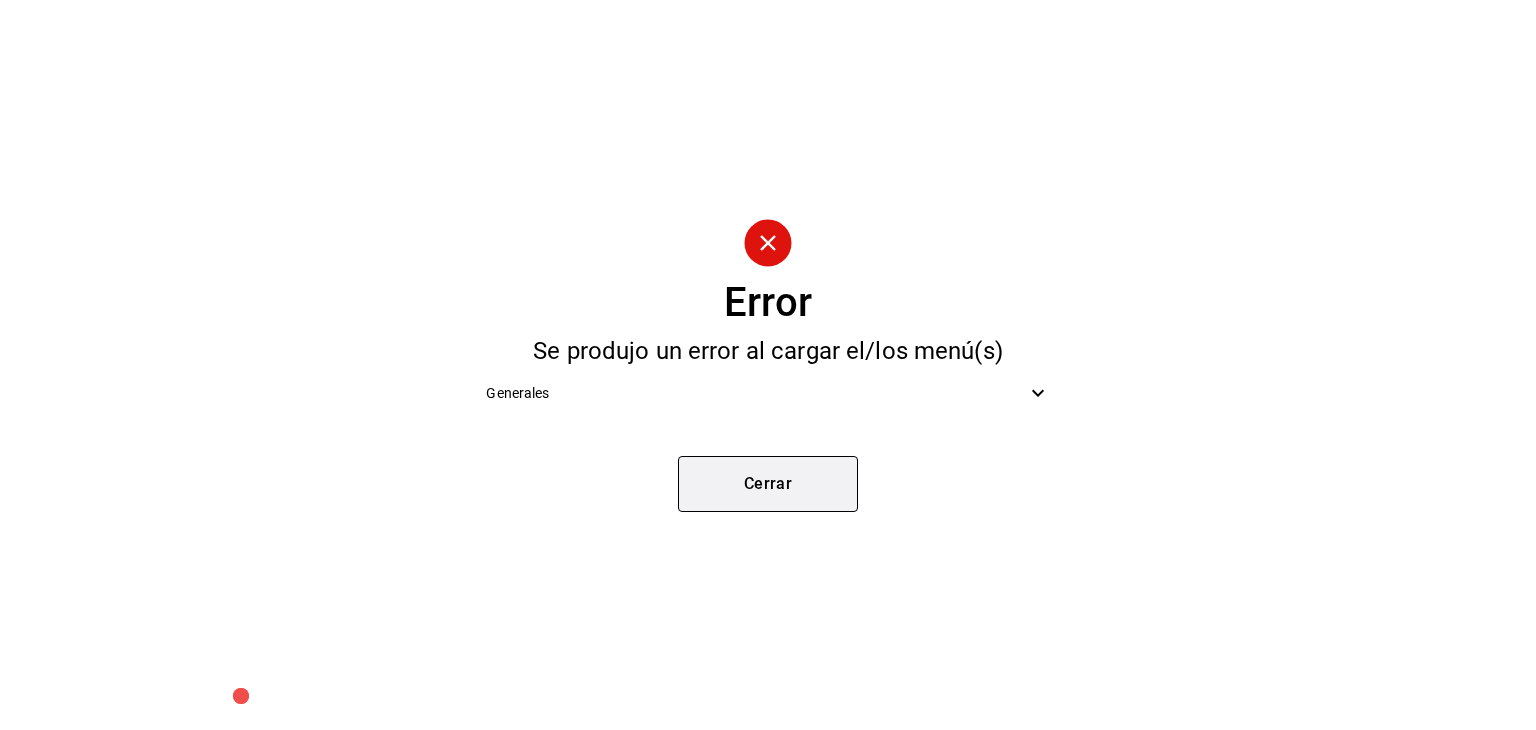 click on "Cerrar" at bounding box center [768, 484] 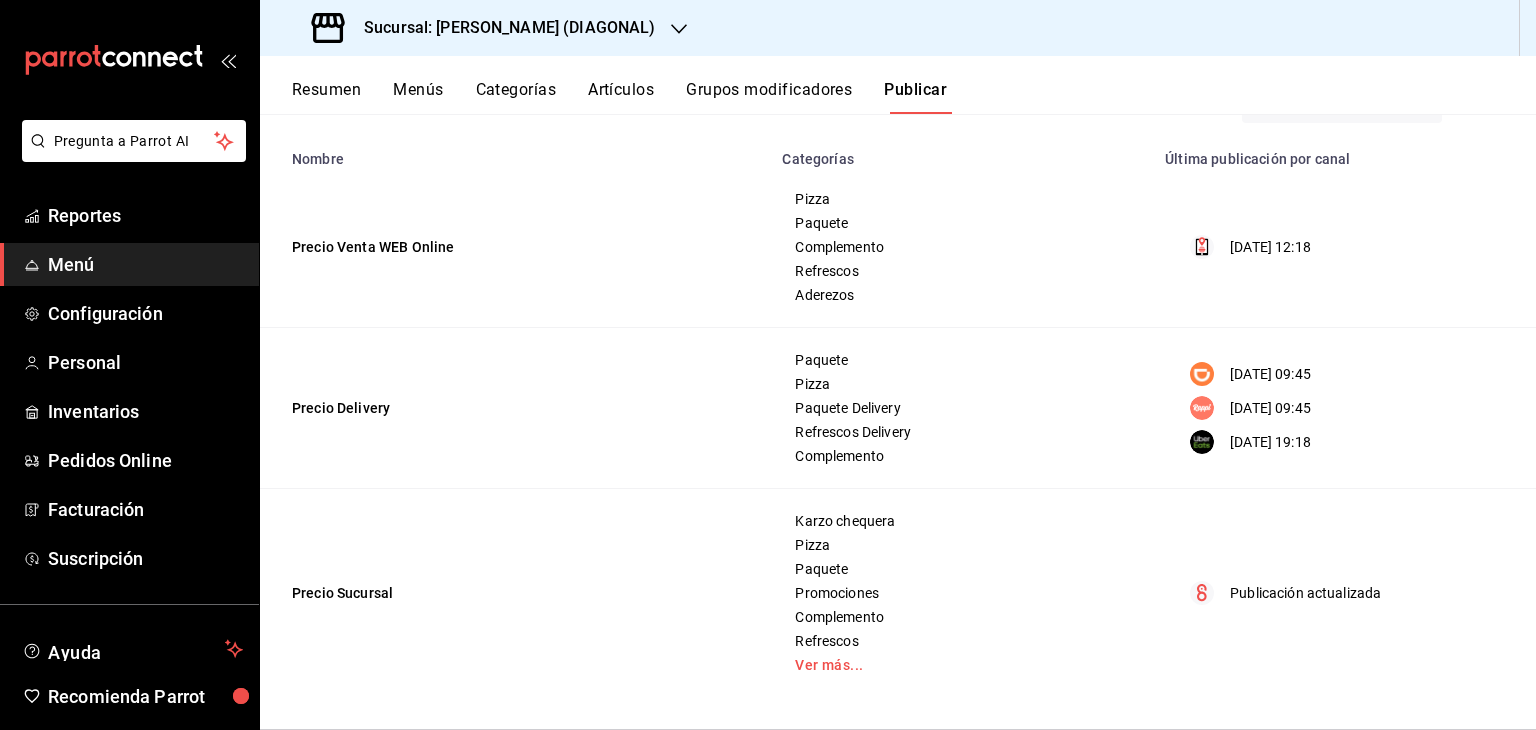 scroll, scrollTop: 0, scrollLeft: 0, axis: both 